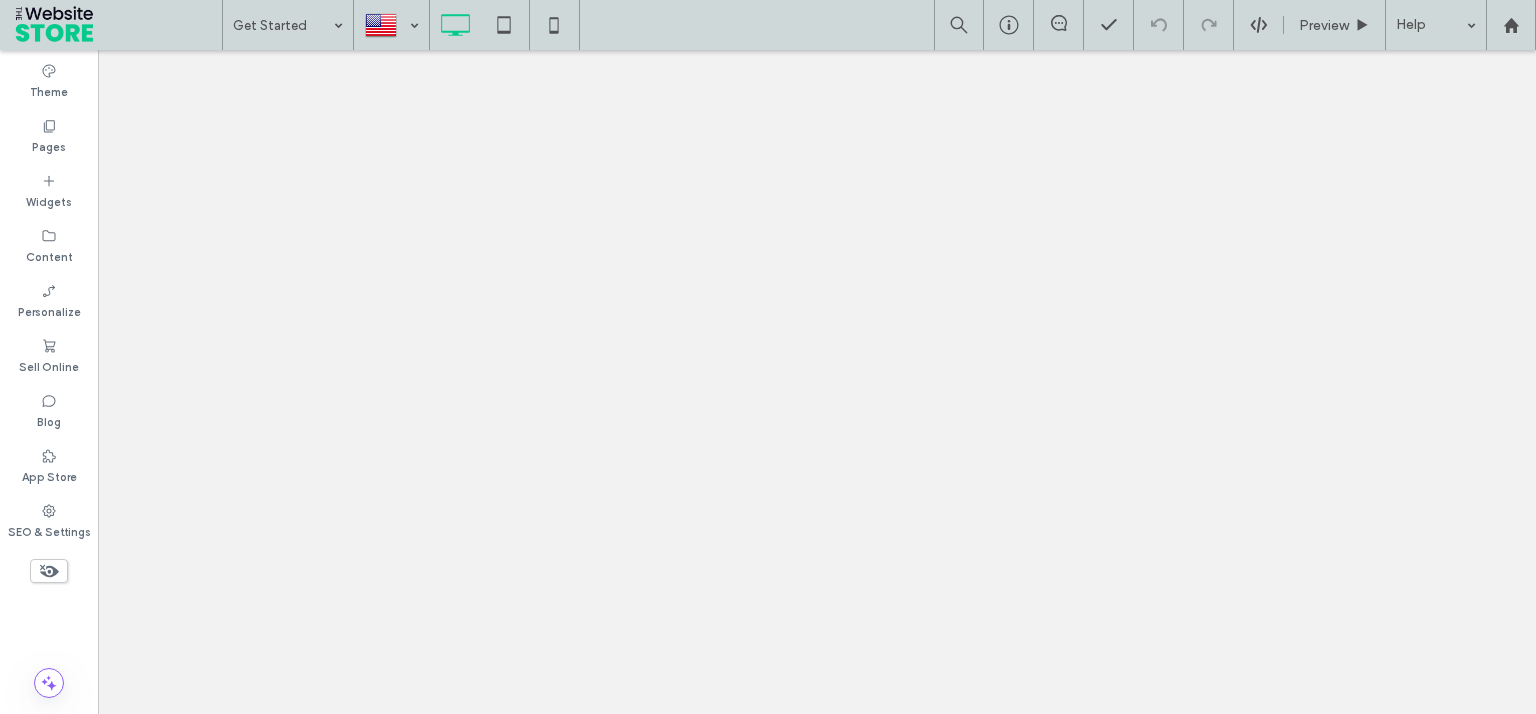 scroll, scrollTop: 0, scrollLeft: 0, axis: both 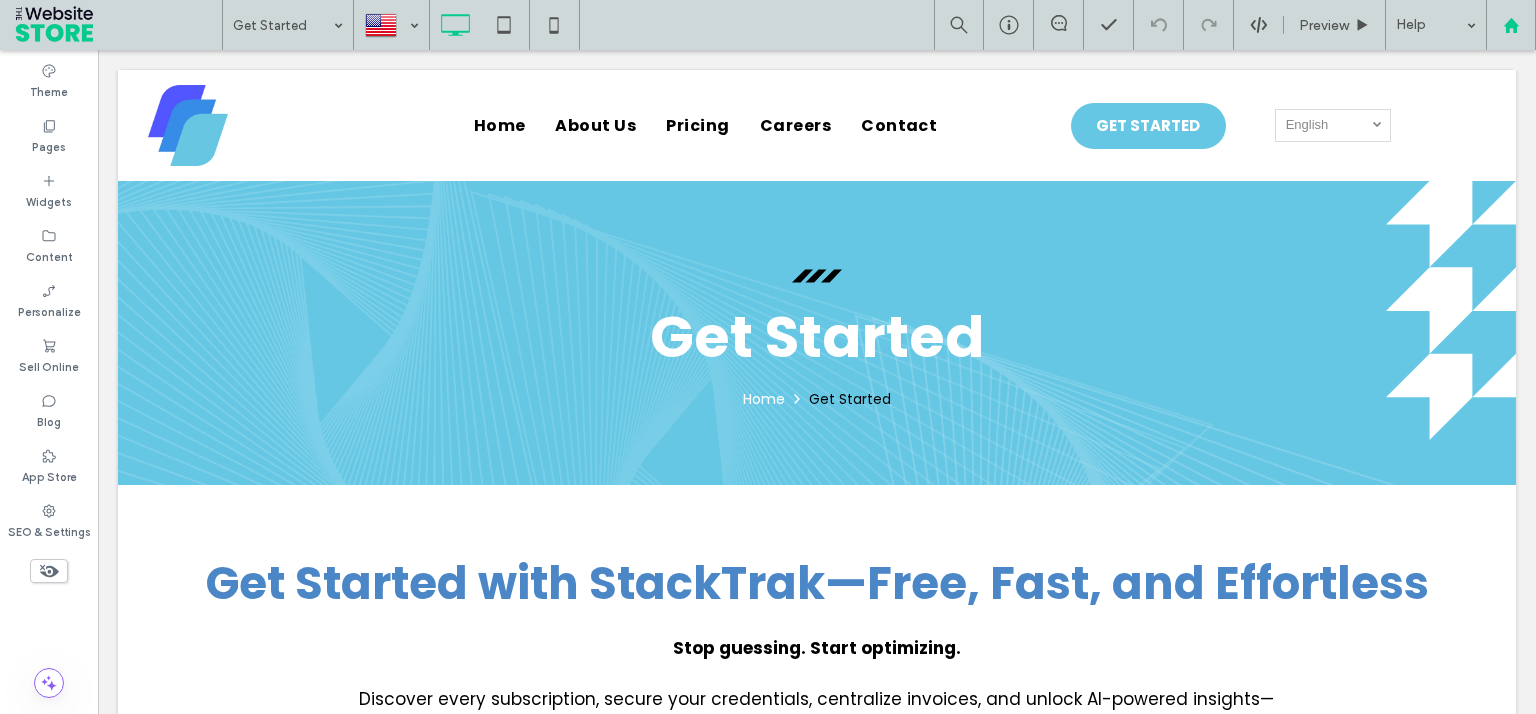 click at bounding box center (1511, 25) 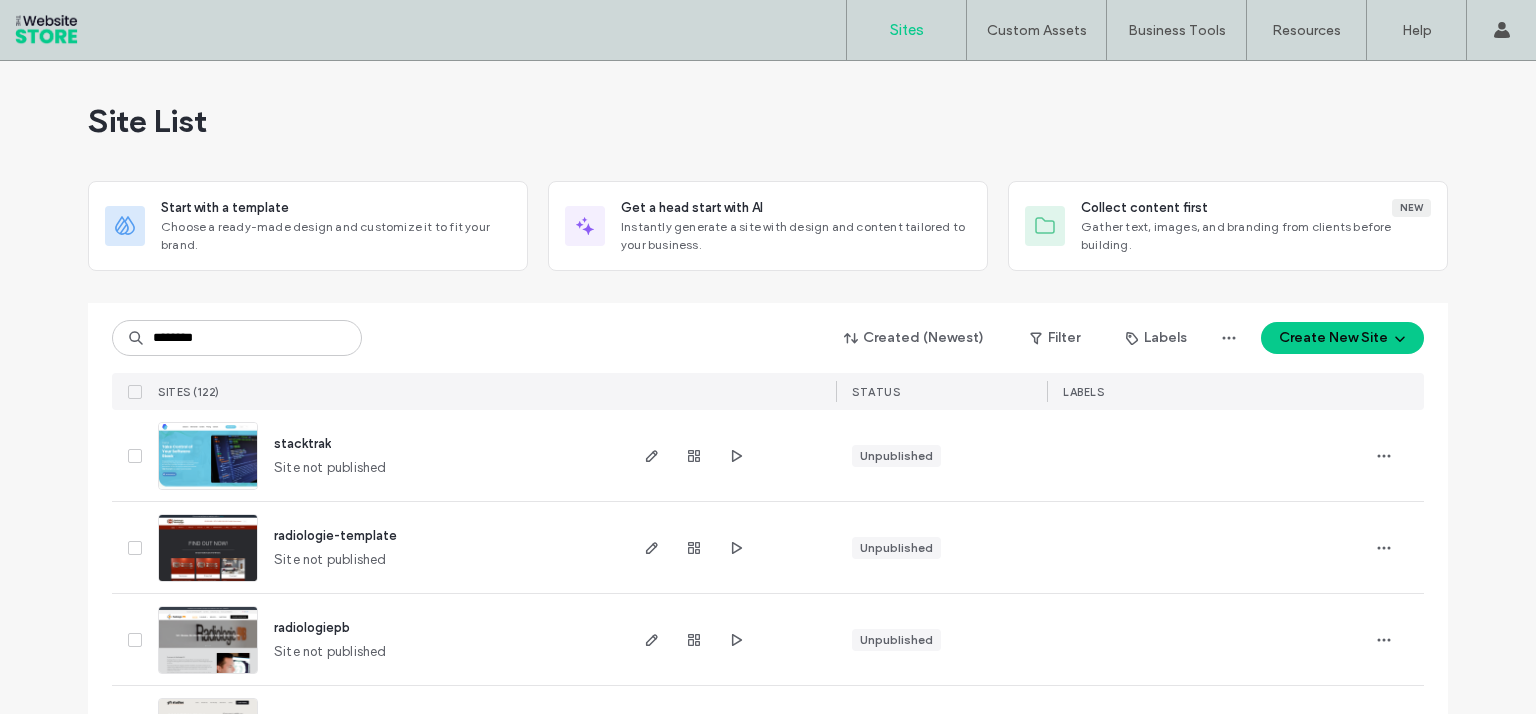 scroll, scrollTop: 0, scrollLeft: 0, axis: both 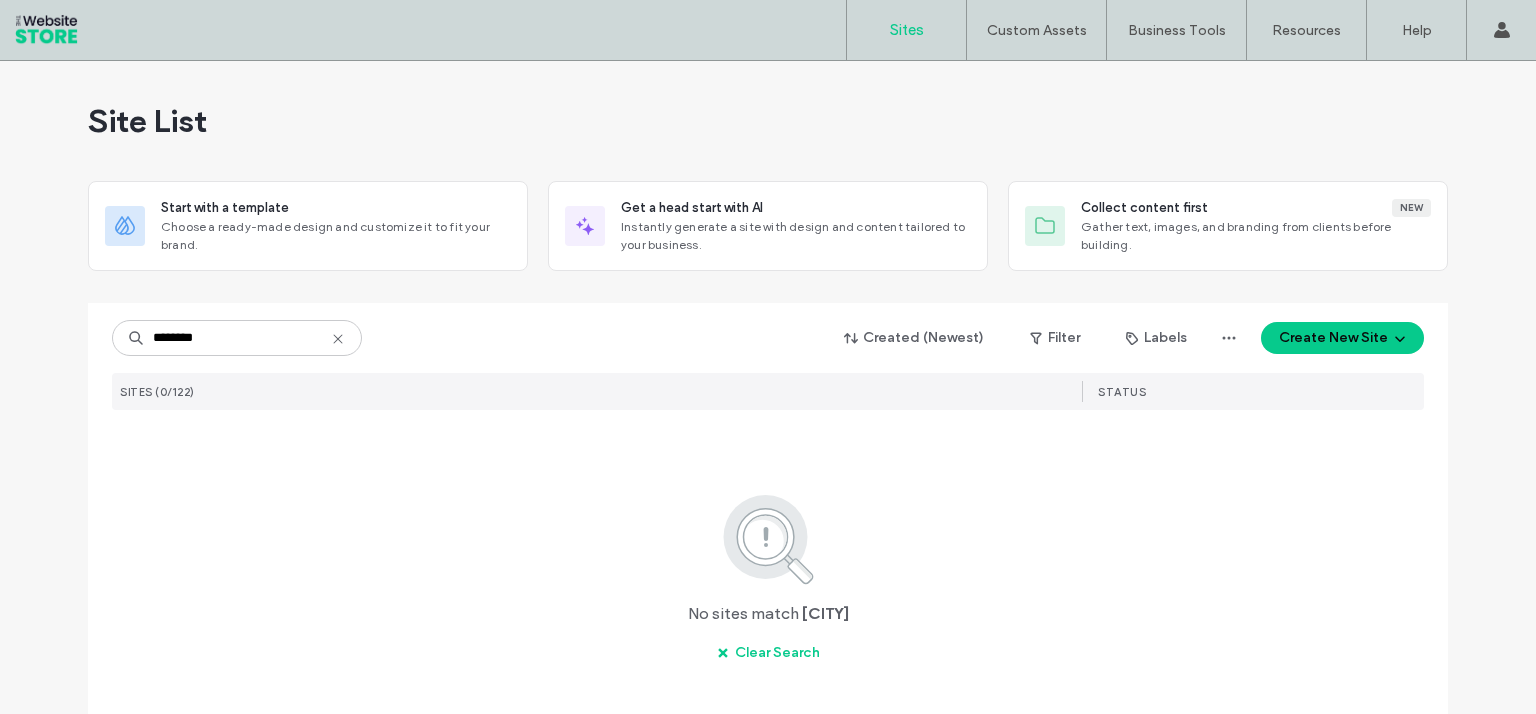 type on "********" 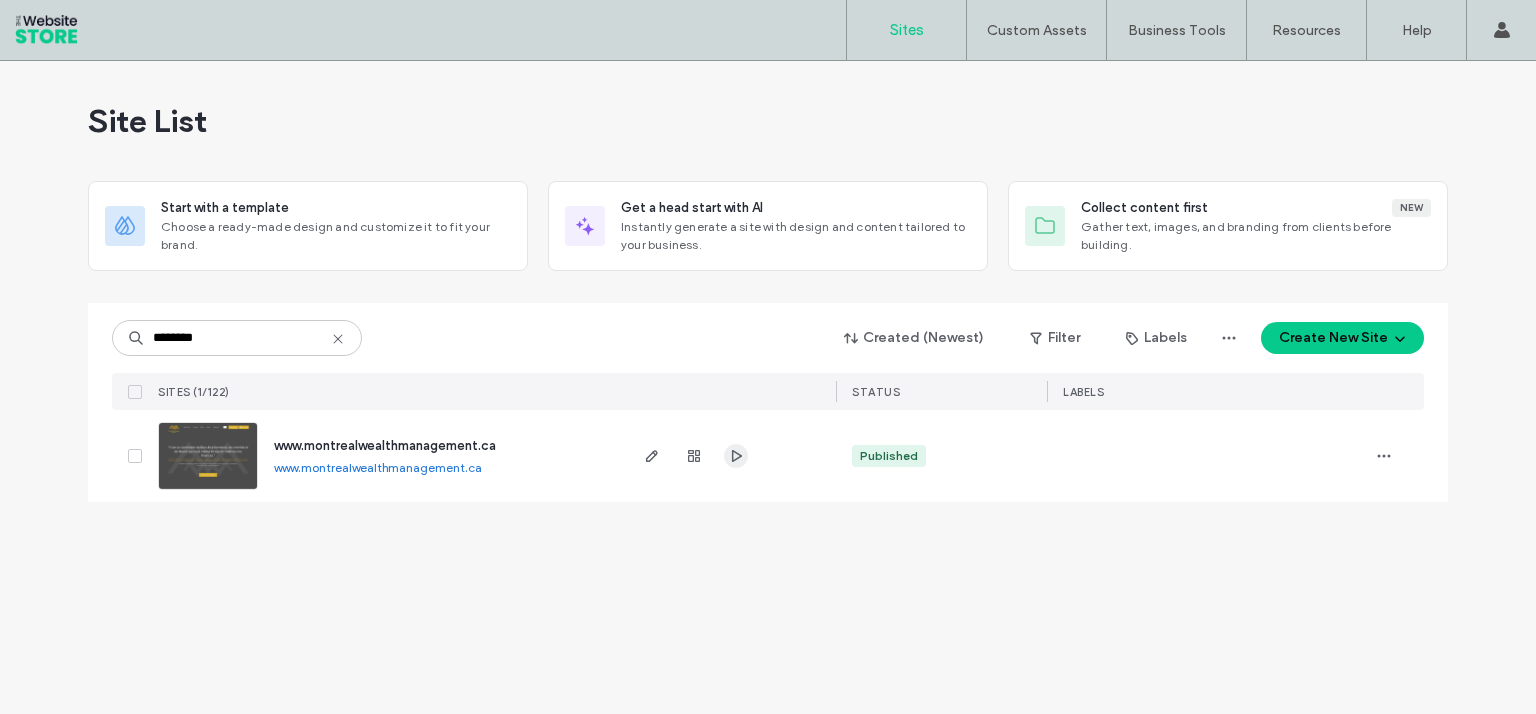 click at bounding box center (736, 456) 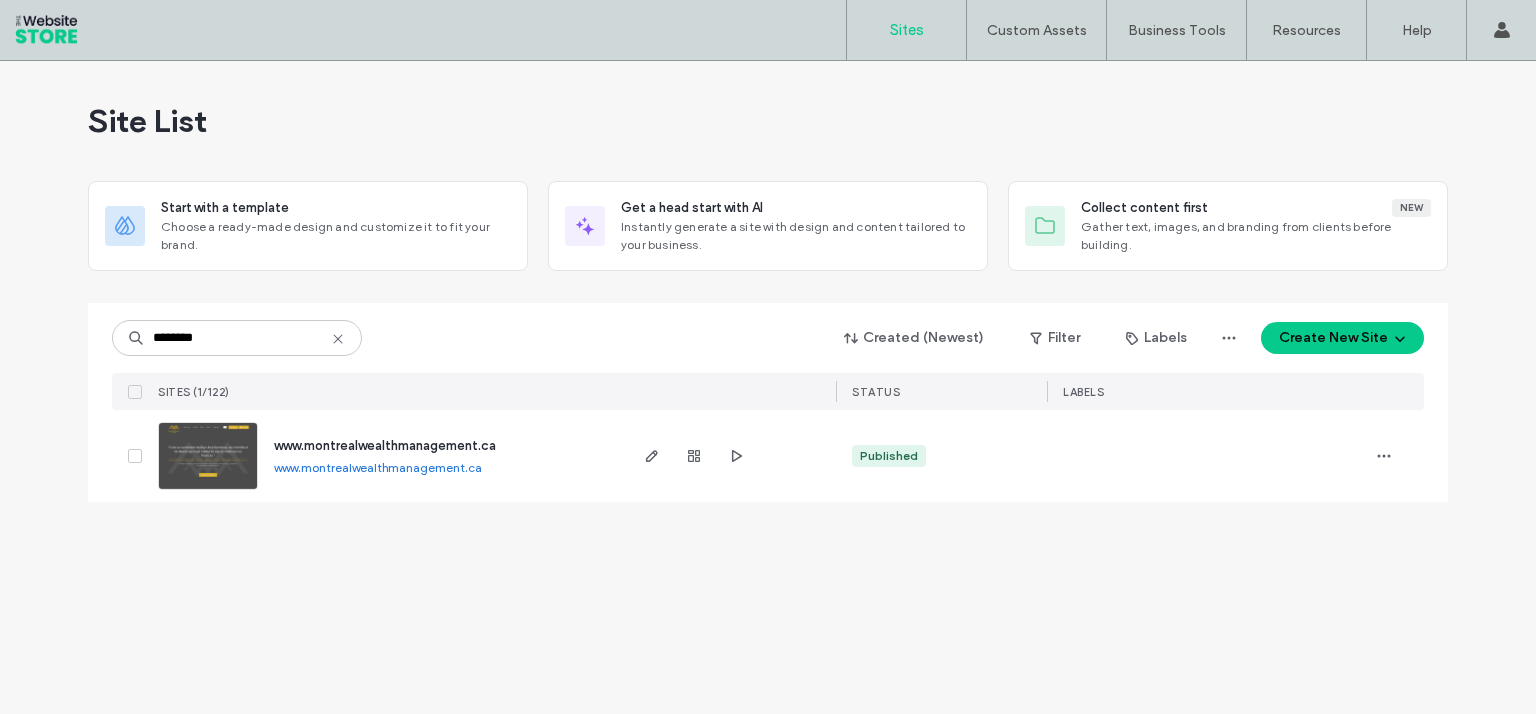 click 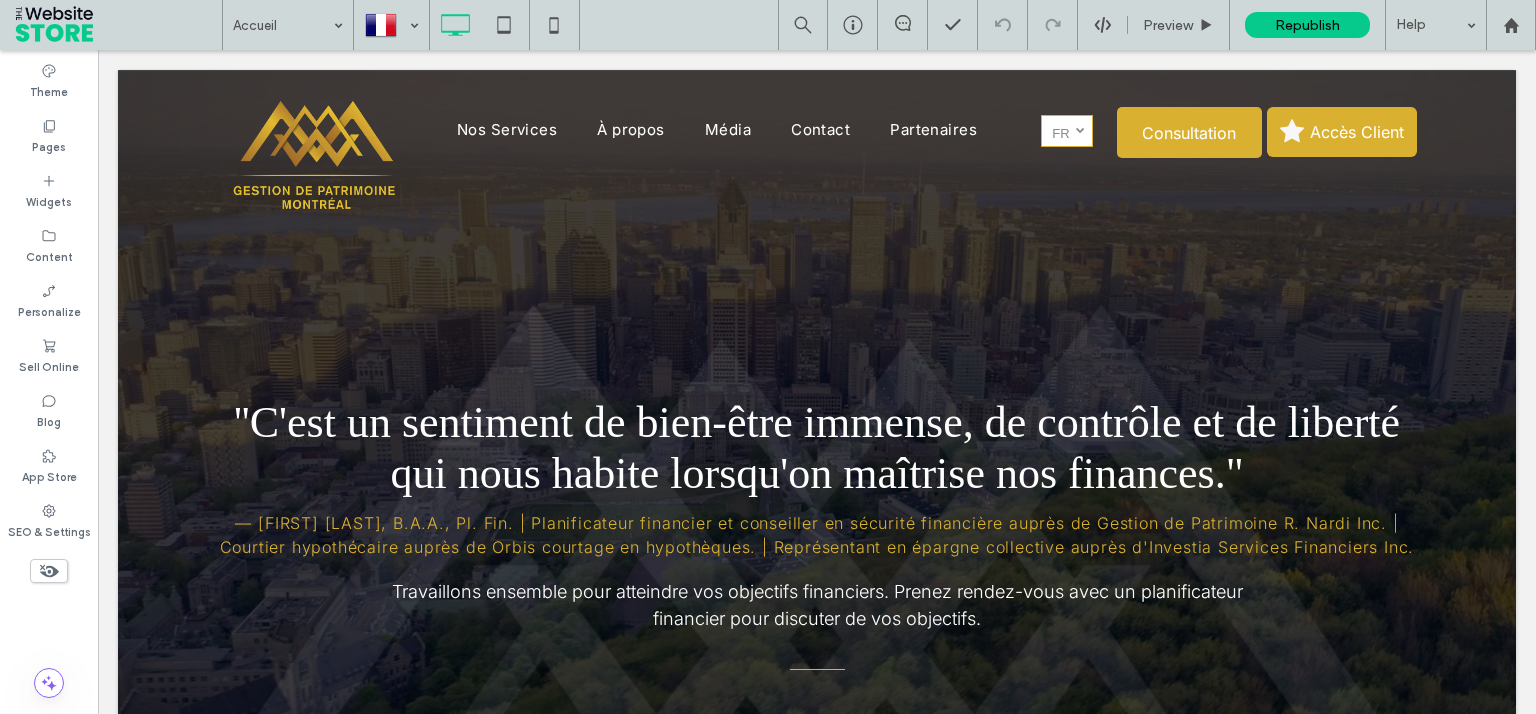 scroll, scrollTop: 0, scrollLeft: 0, axis: both 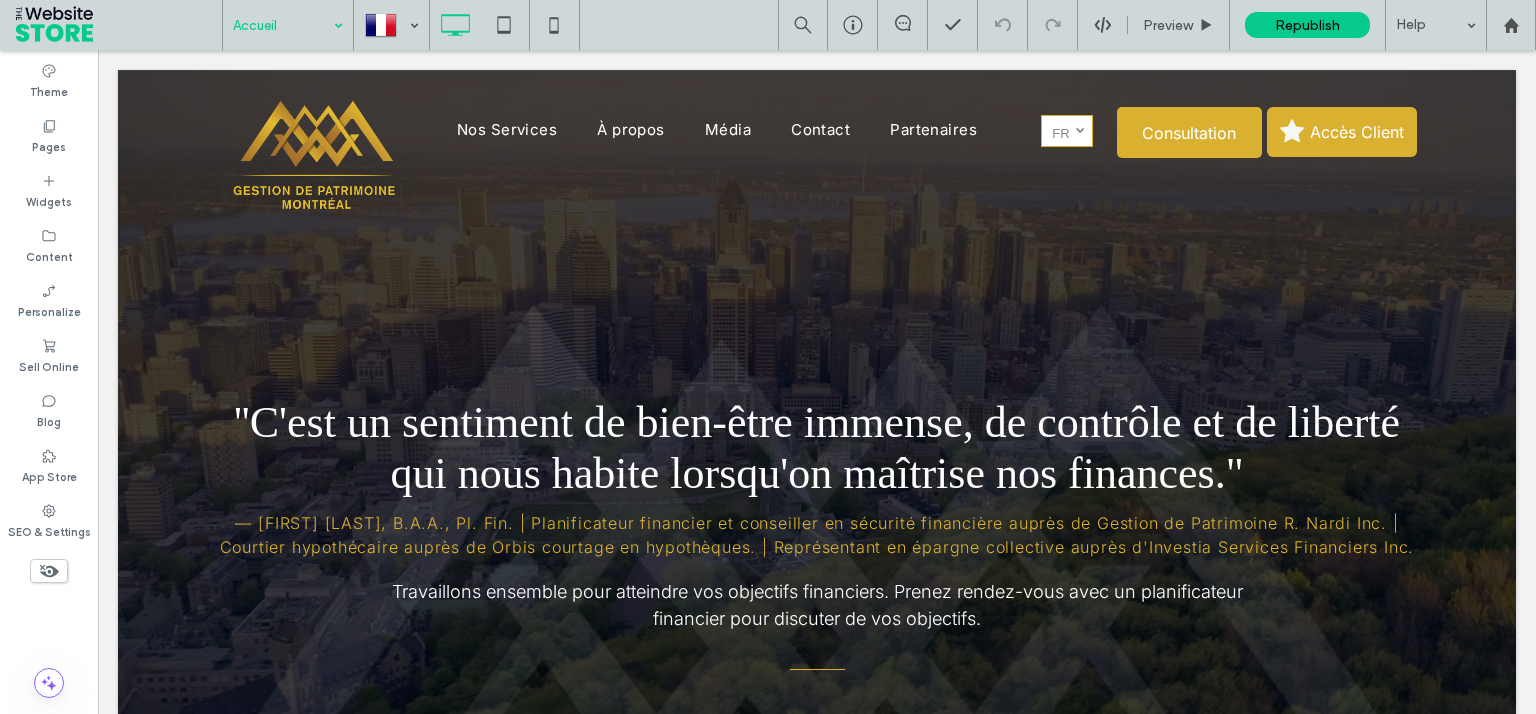 click at bounding box center [283, 25] 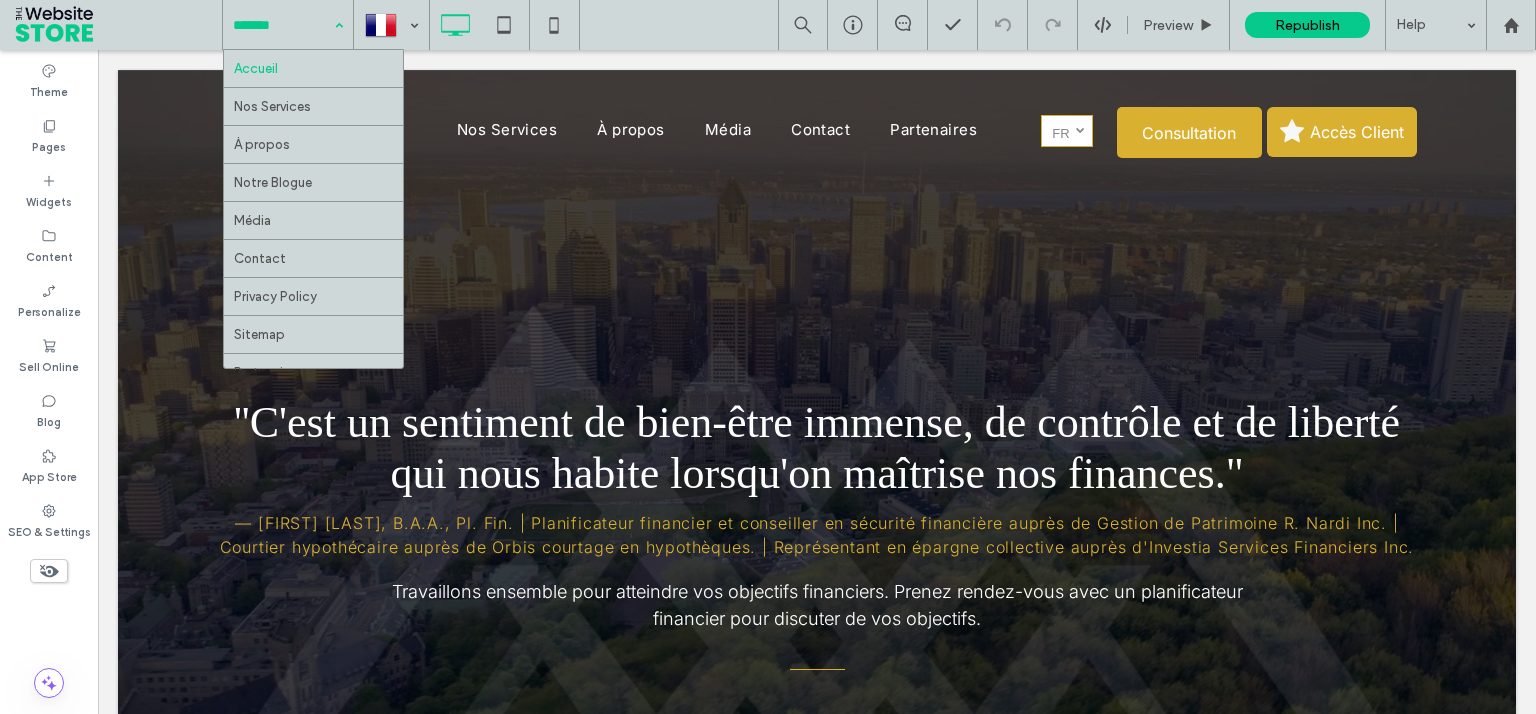 click at bounding box center [283, 25] 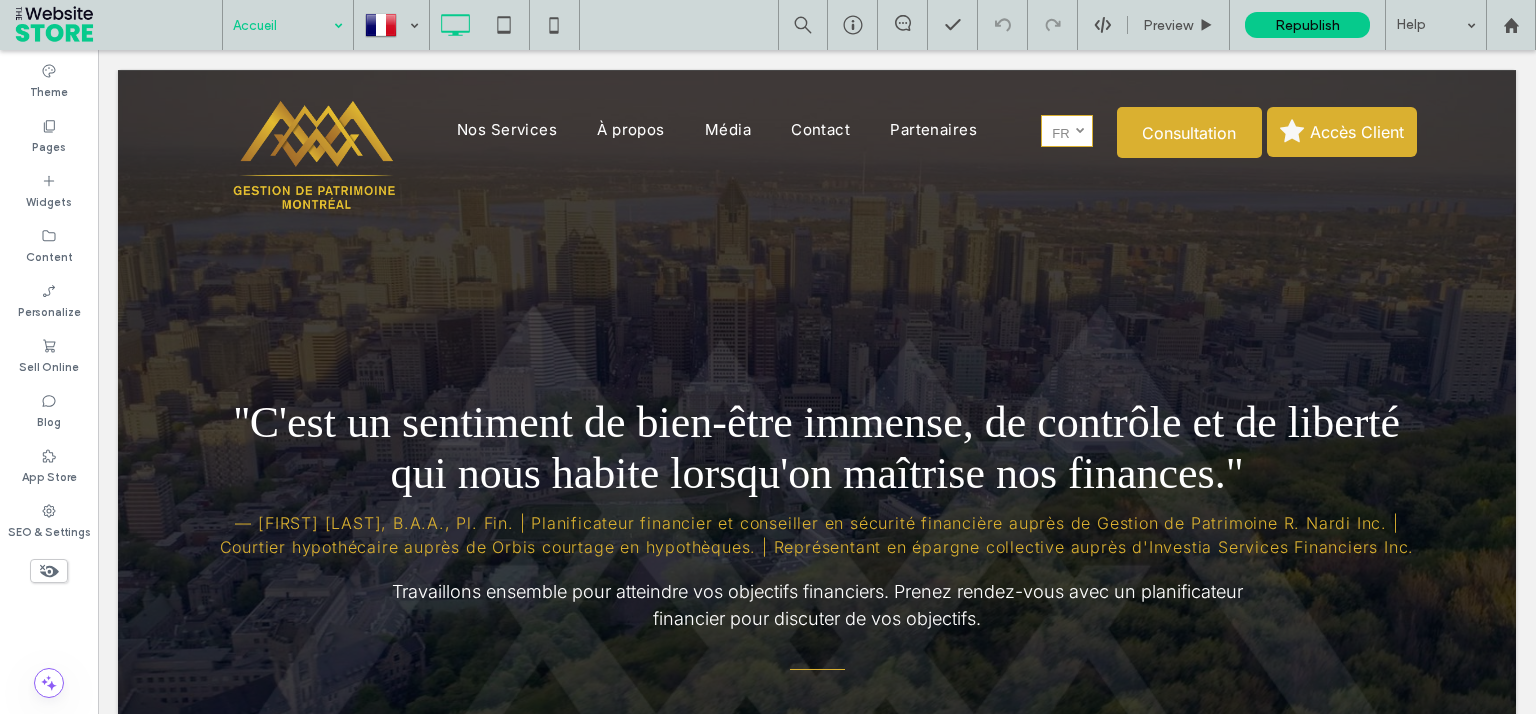 click on "Accueil" at bounding box center [288, 25] 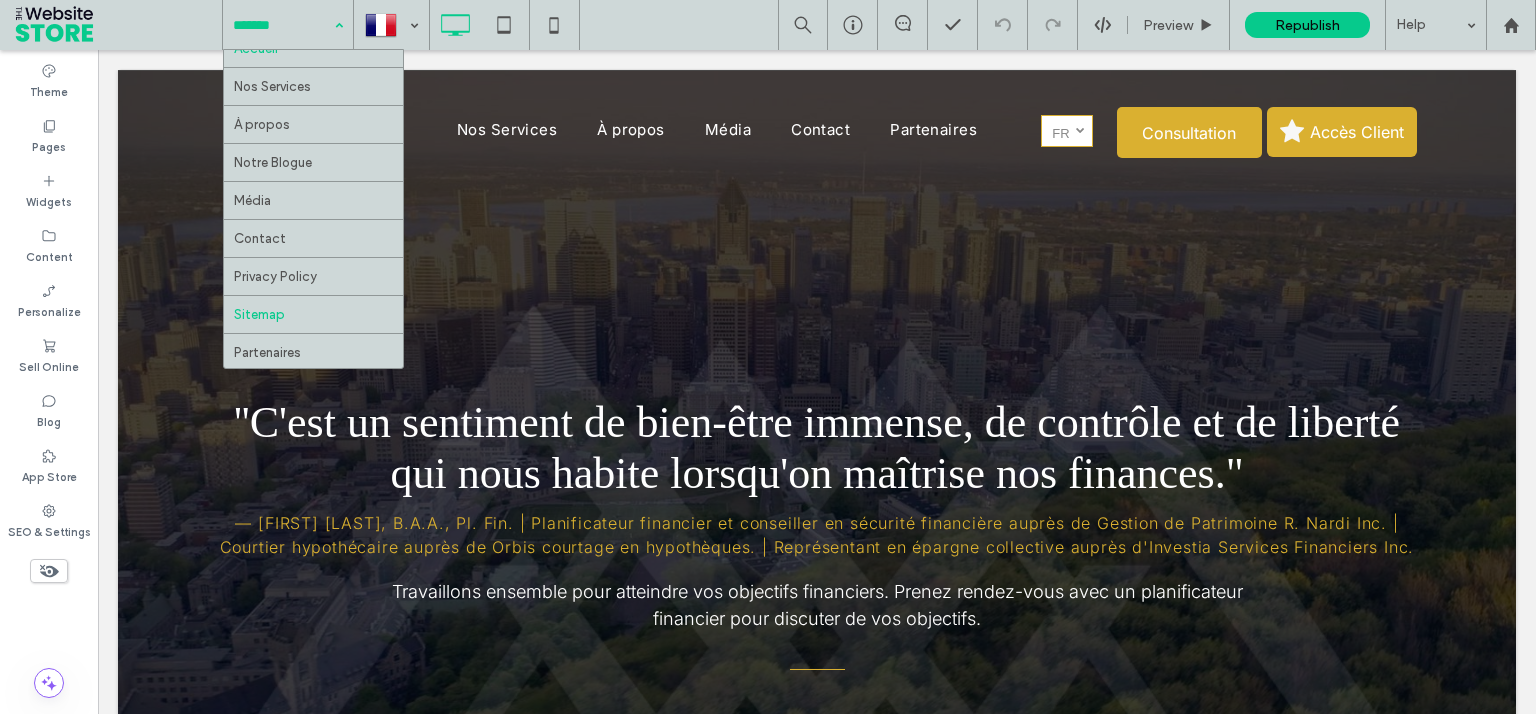 scroll, scrollTop: 28, scrollLeft: 0, axis: vertical 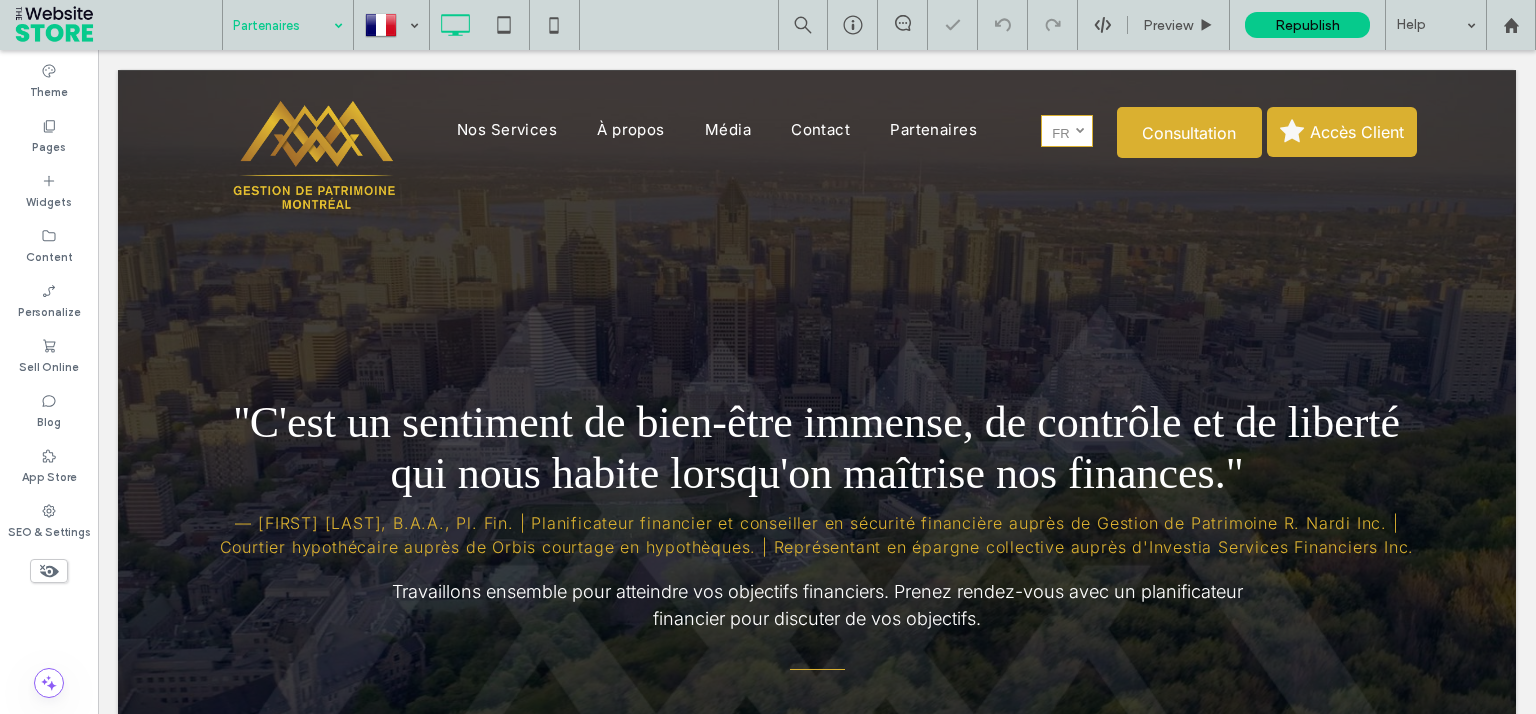 click at bounding box center (768, 357) 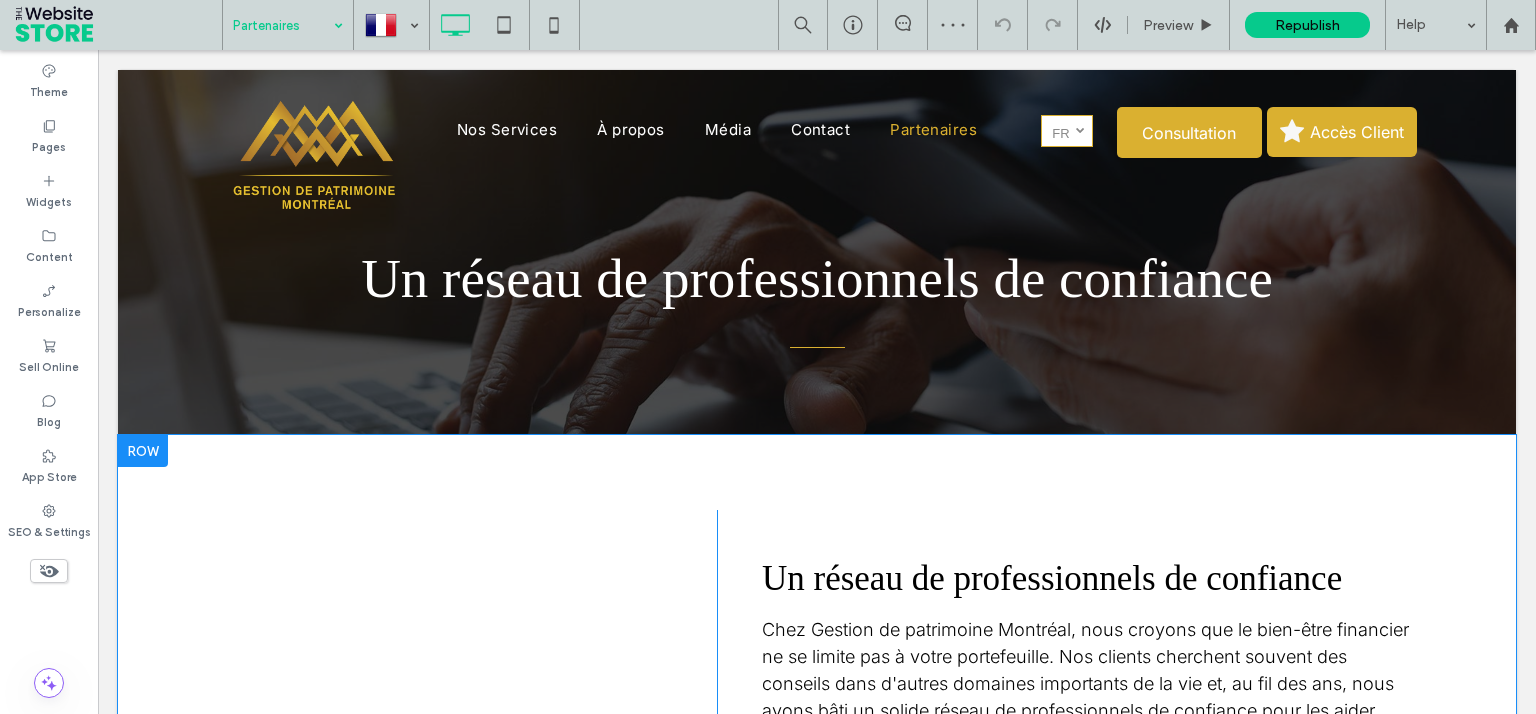 scroll, scrollTop: 0, scrollLeft: 0, axis: both 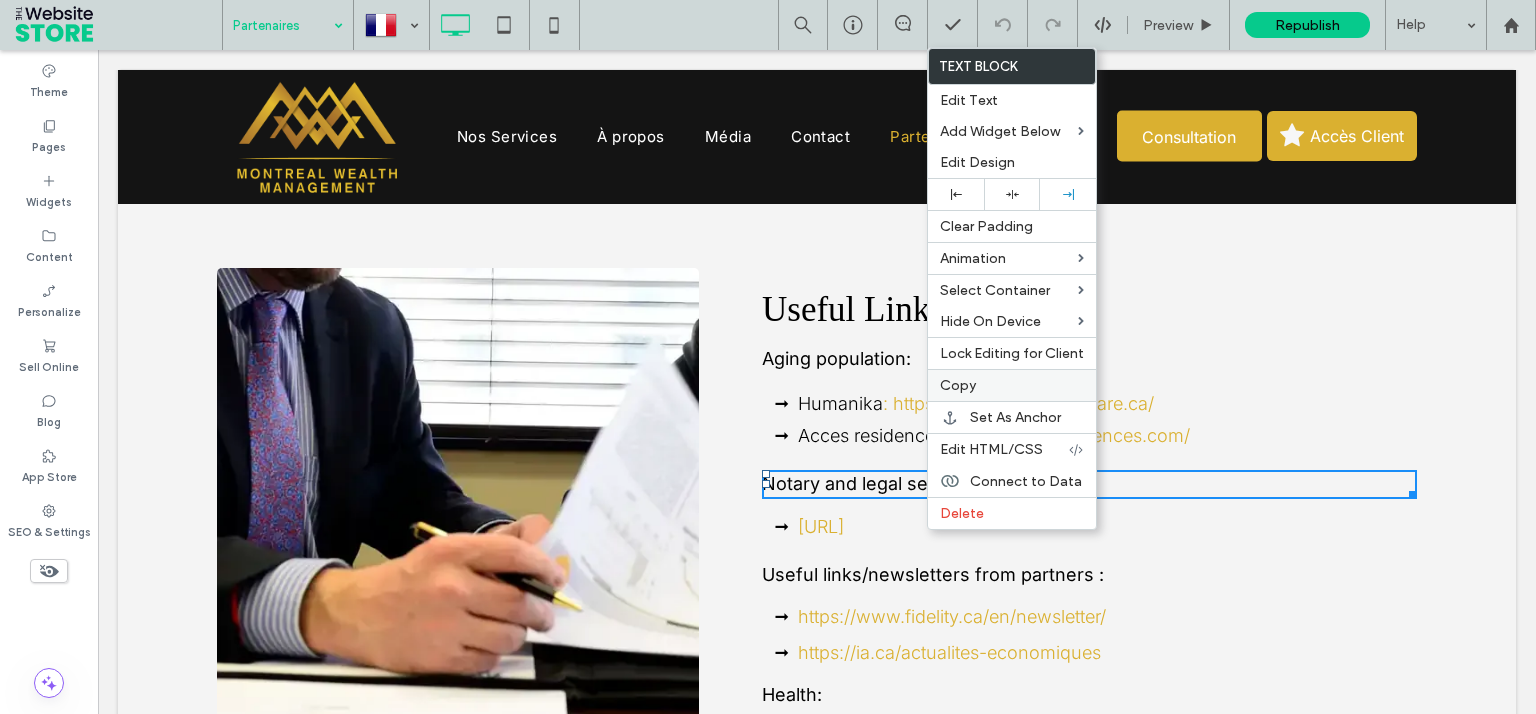 click on "Copy" at bounding box center (1012, 385) 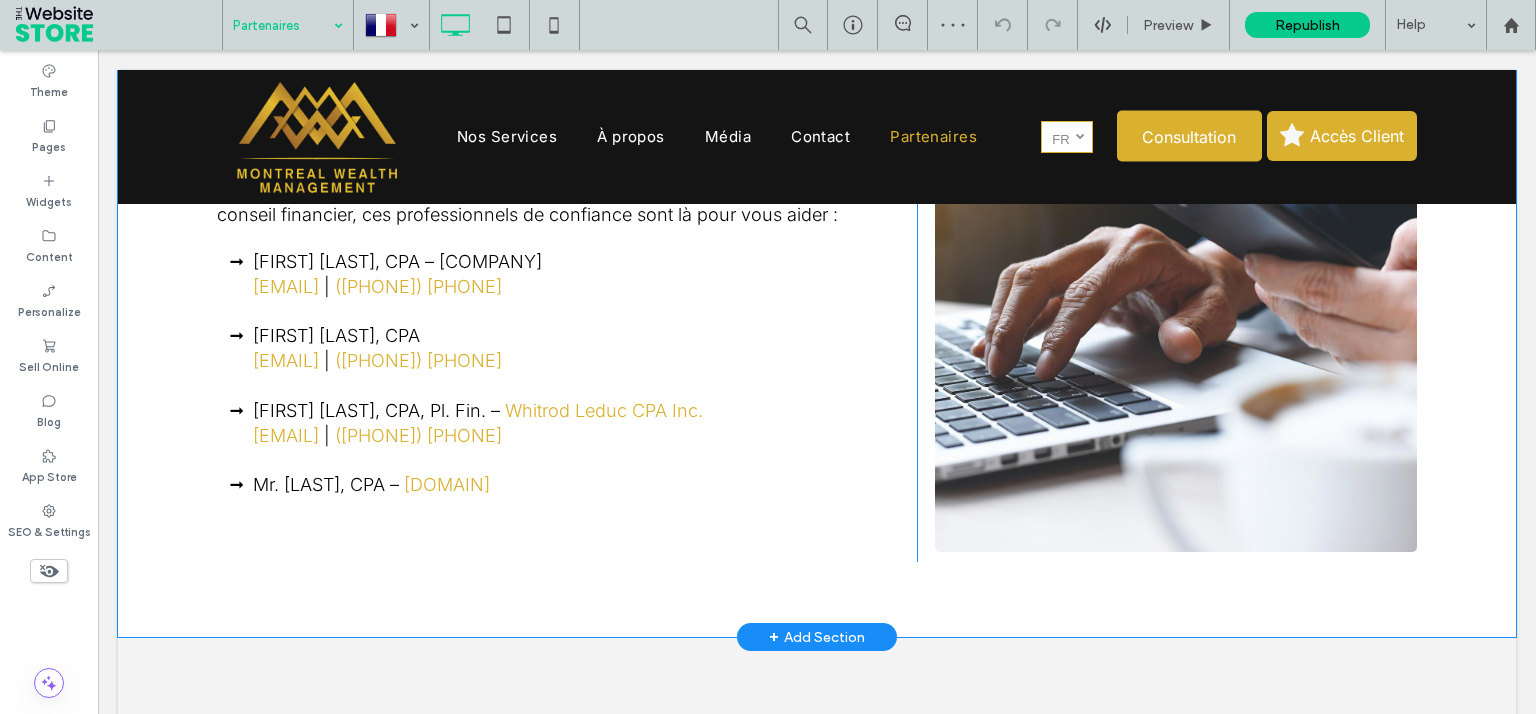 scroll, scrollTop: 1354, scrollLeft: 0, axis: vertical 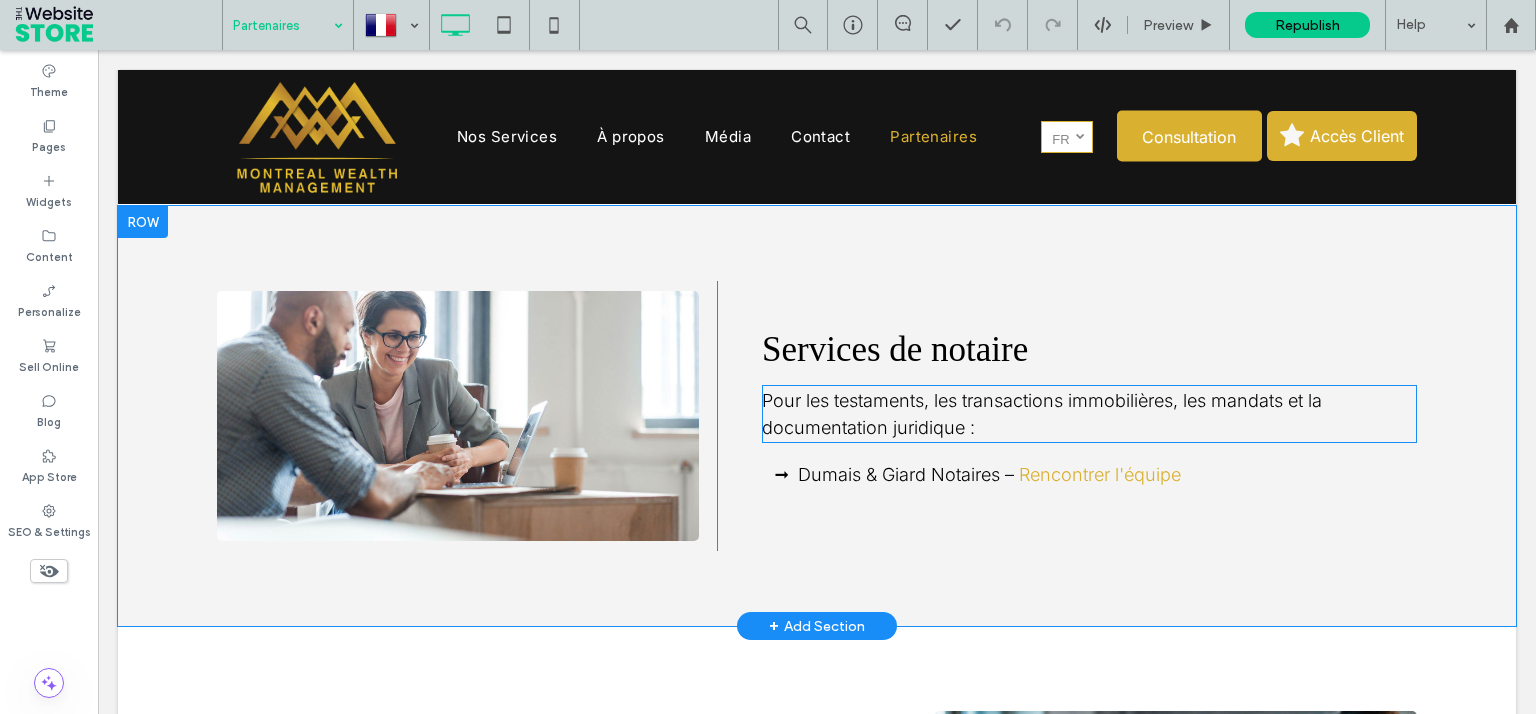 click on "Dumais & Giard Notaires –" at bounding box center (906, 474) 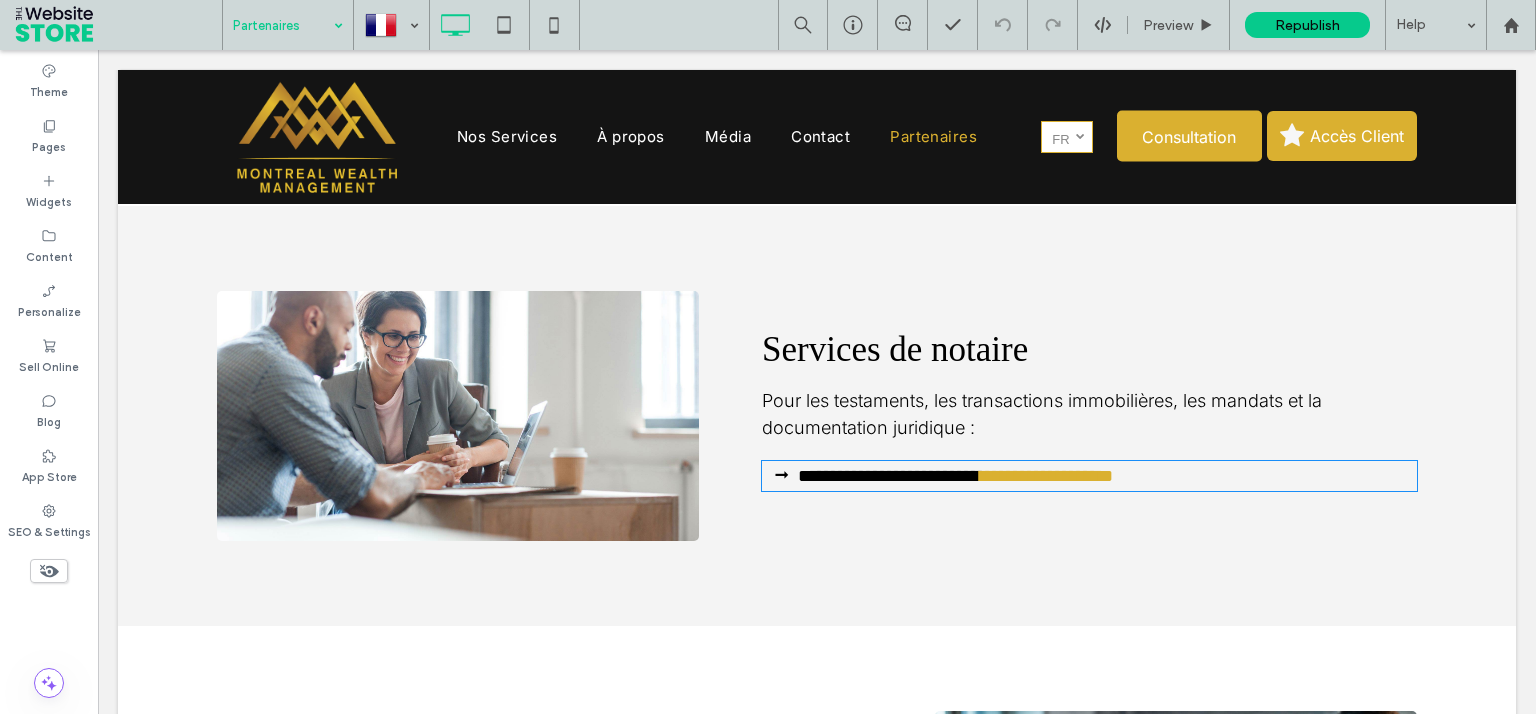 type on "*****" 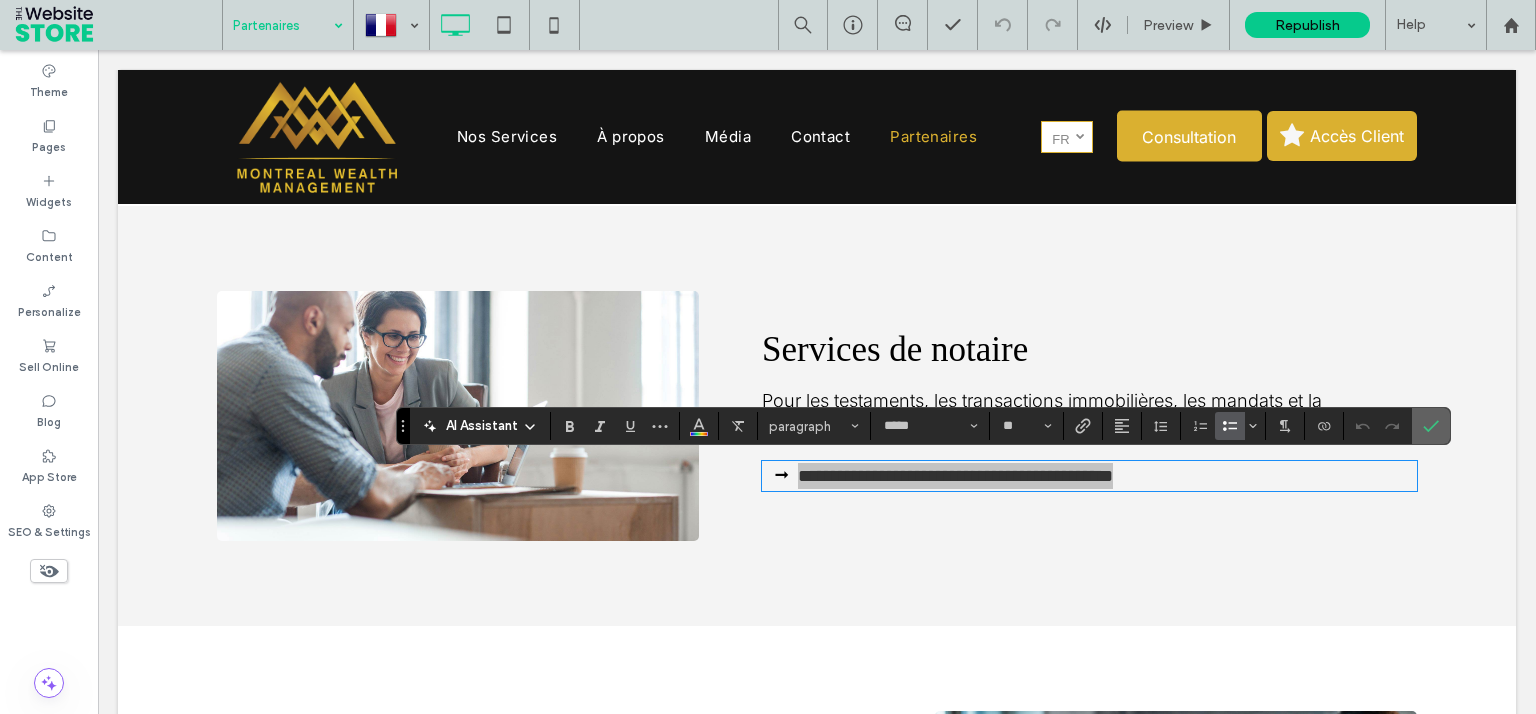 click 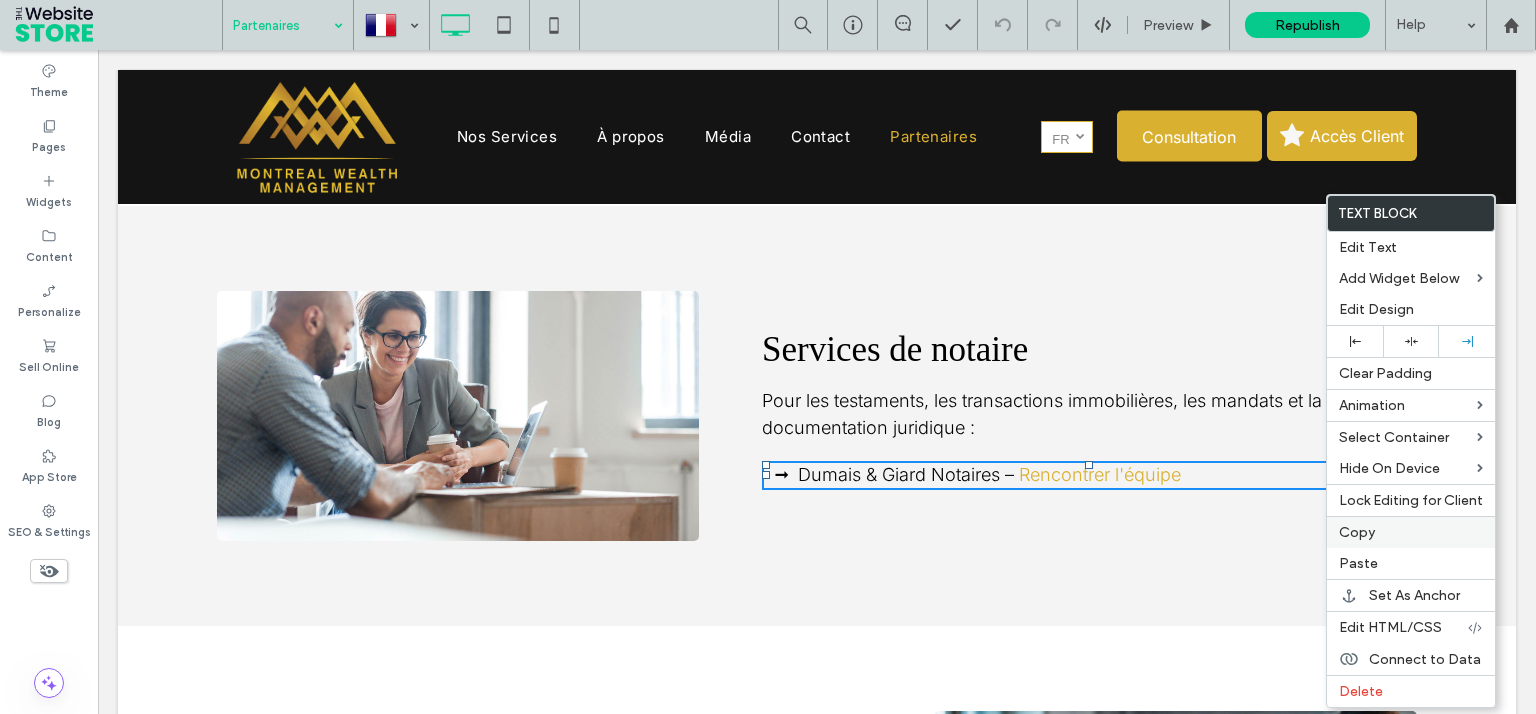 click on "Copy" at bounding box center (1411, 532) 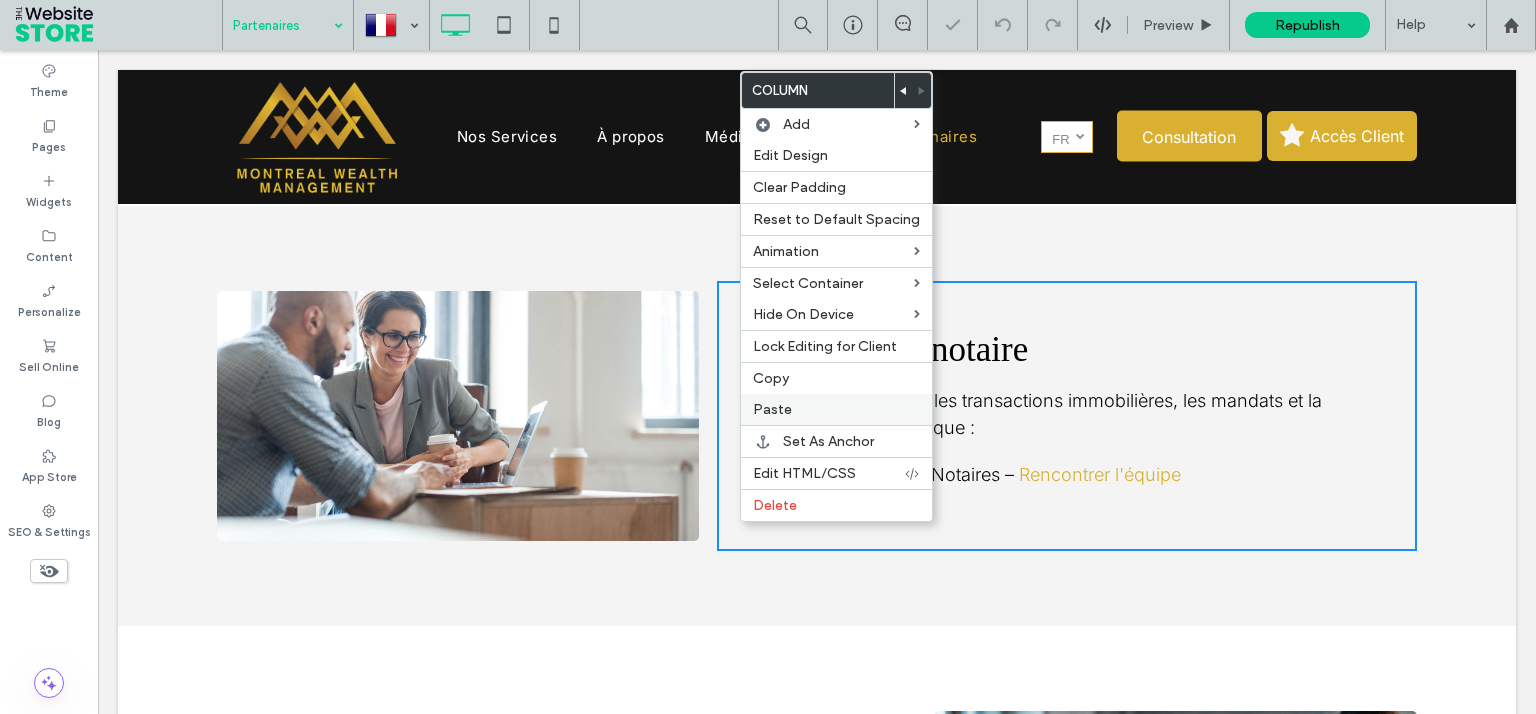 click on "Paste" at bounding box center [772, 409] 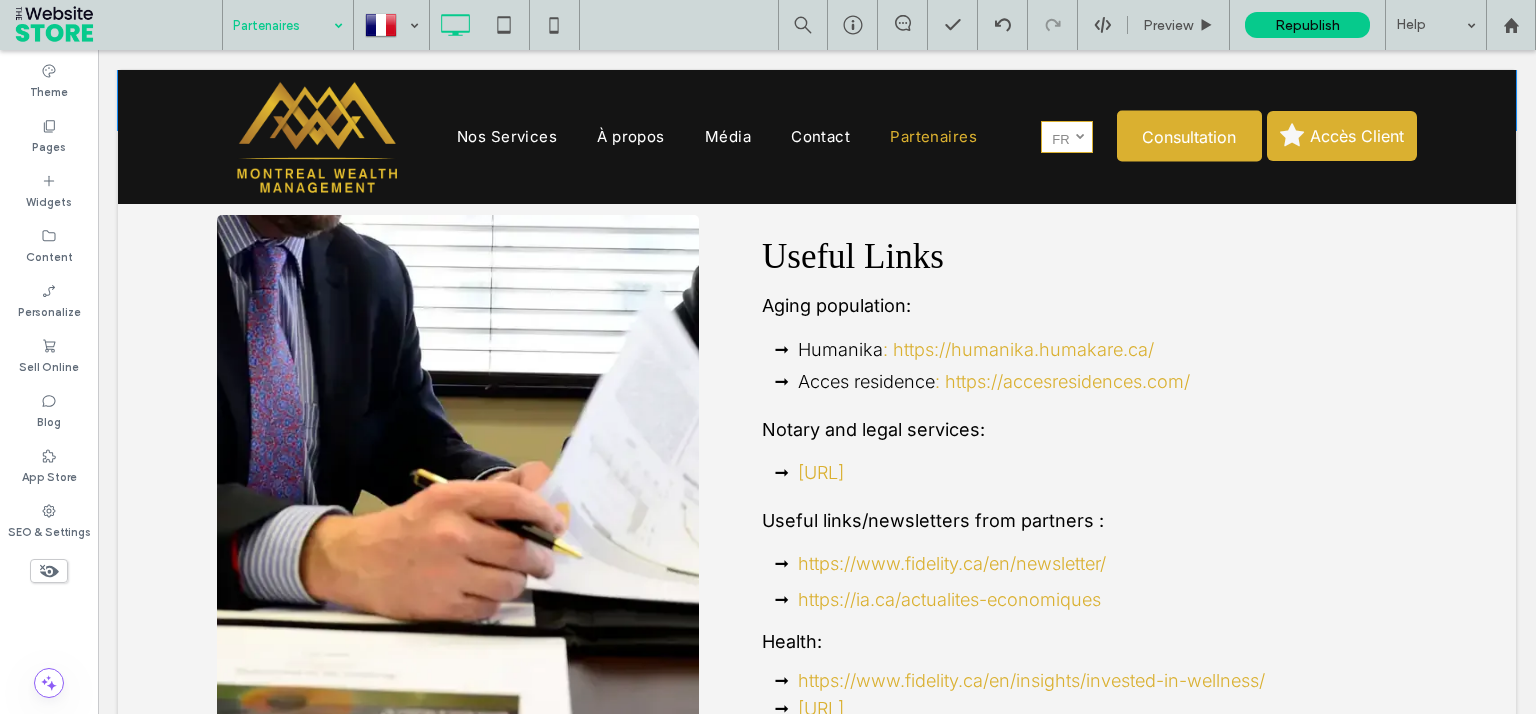scroll, scrollTop: 3975, scrollLeft: 0, axis: vertical 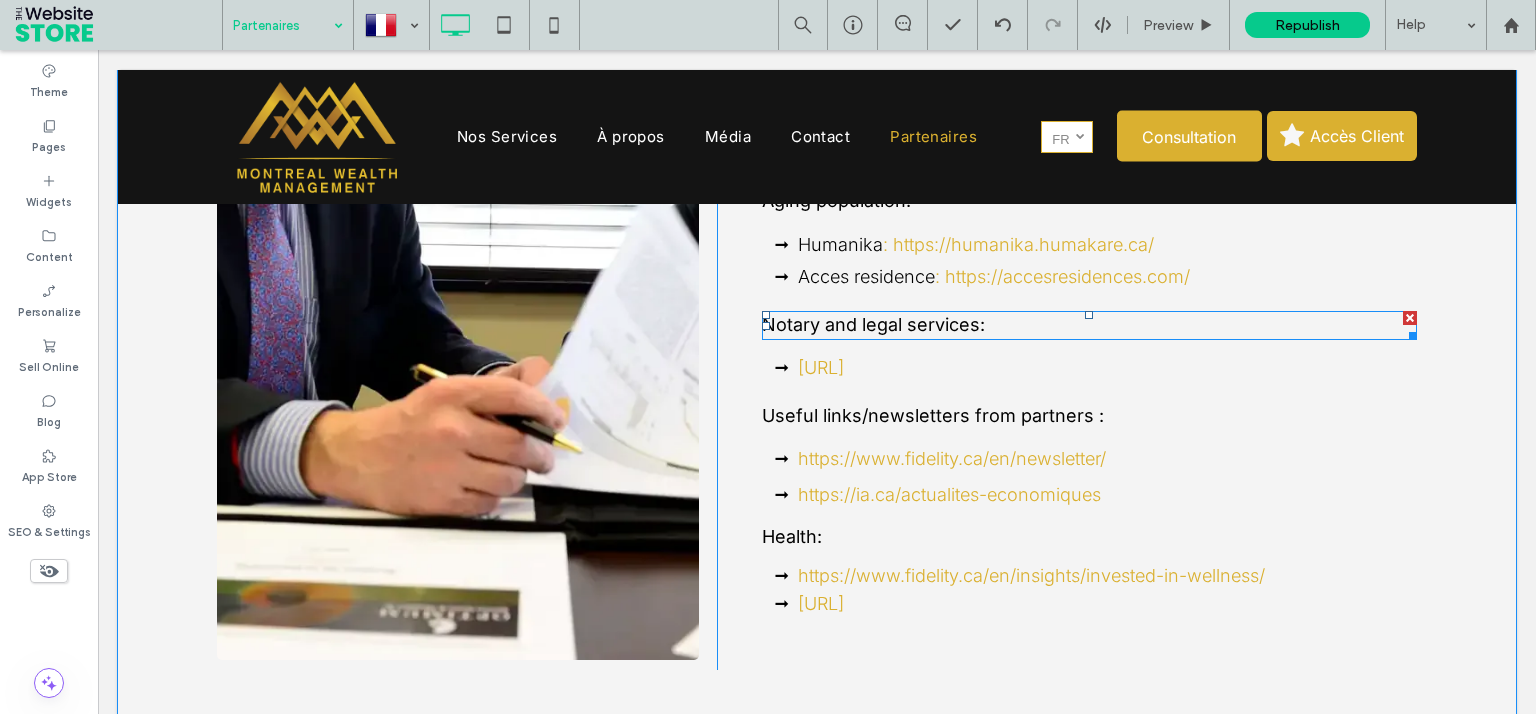 click on "Notary and legal services:" at bounding box center [873, 324] 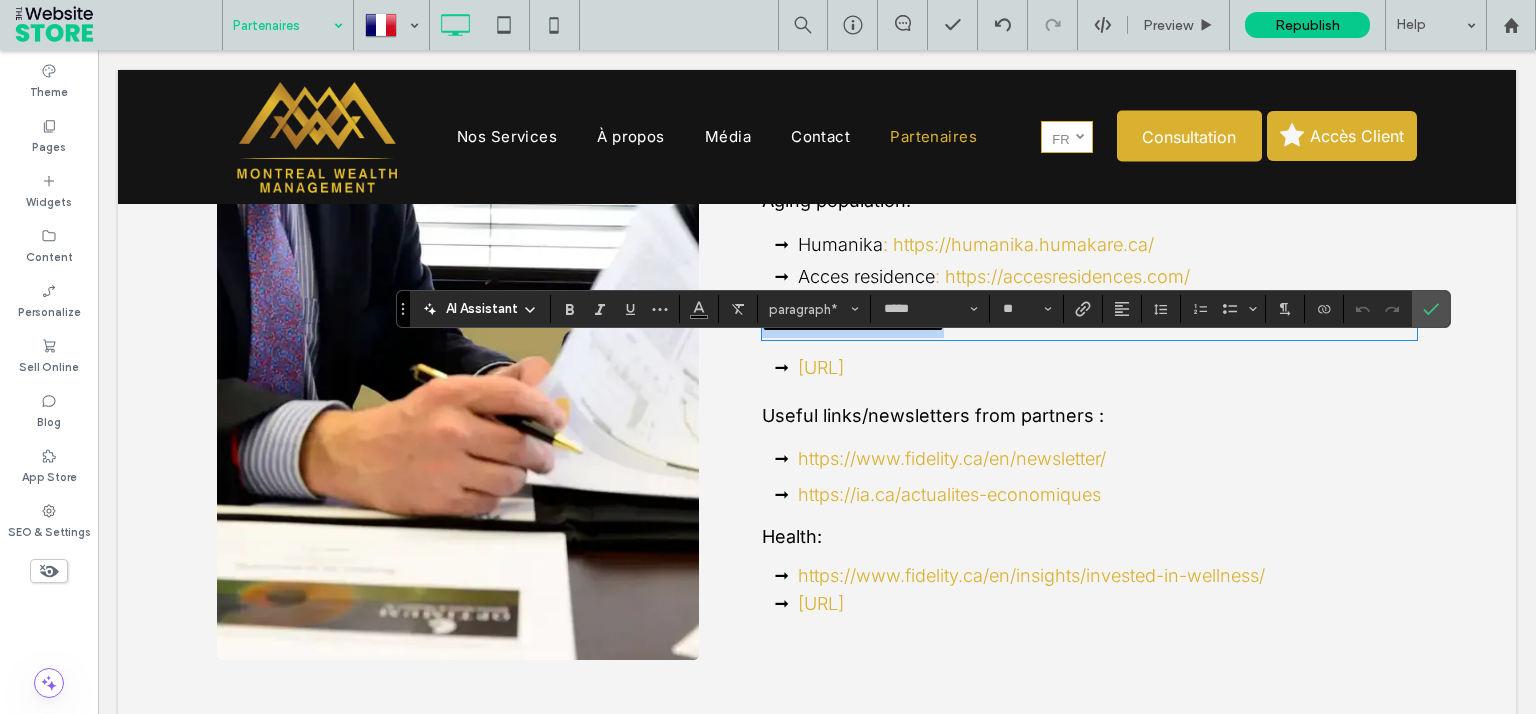 copy on "**********" 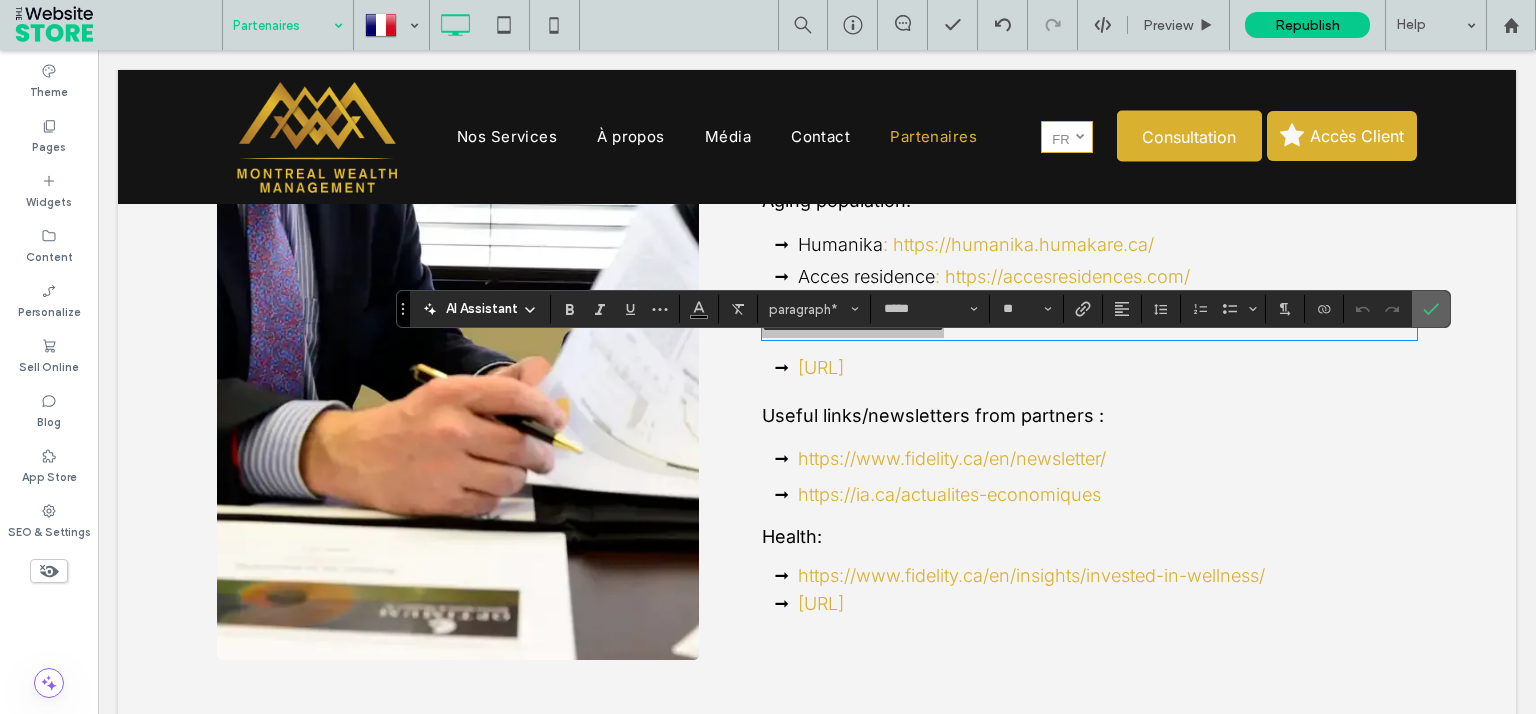 click 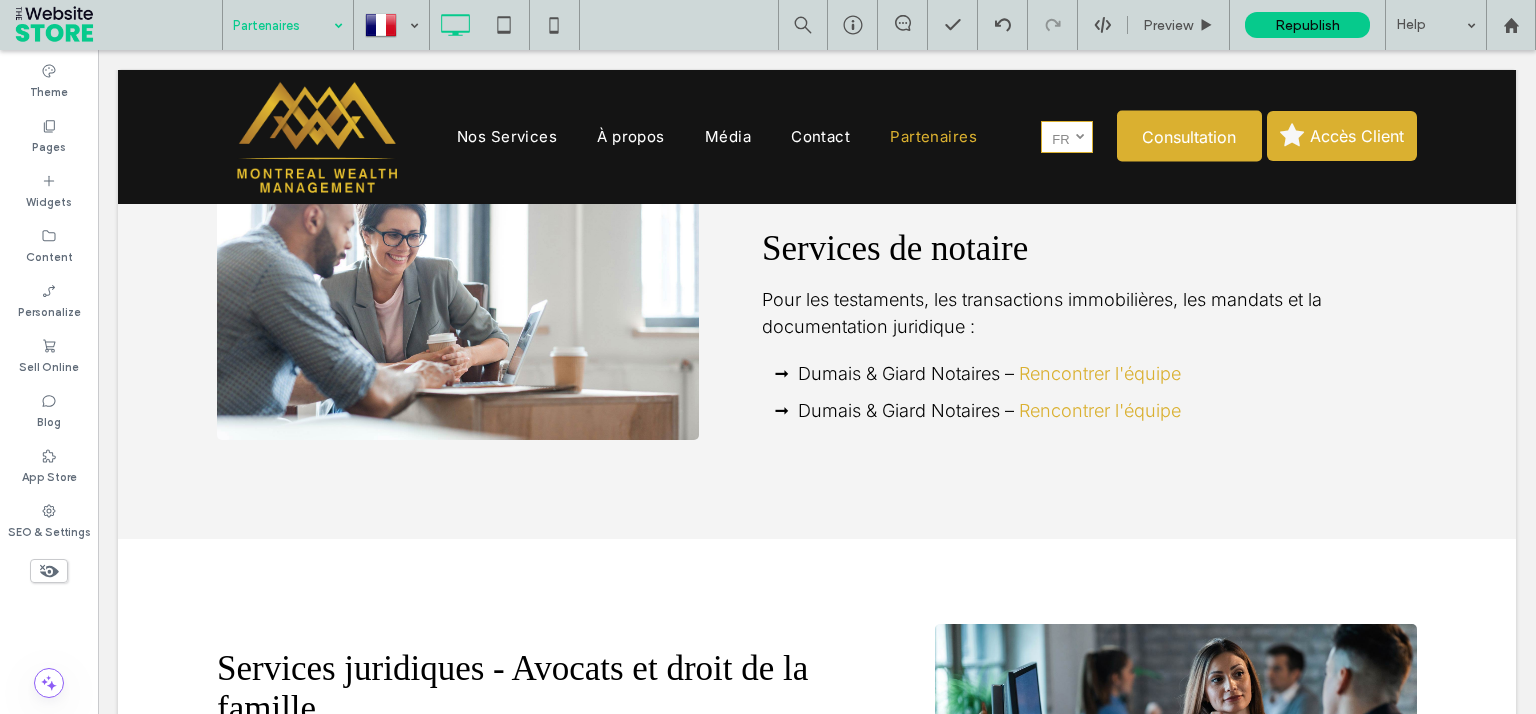 scroll, scrollTop: 2077, scrollLeft: 0, axis: vertical 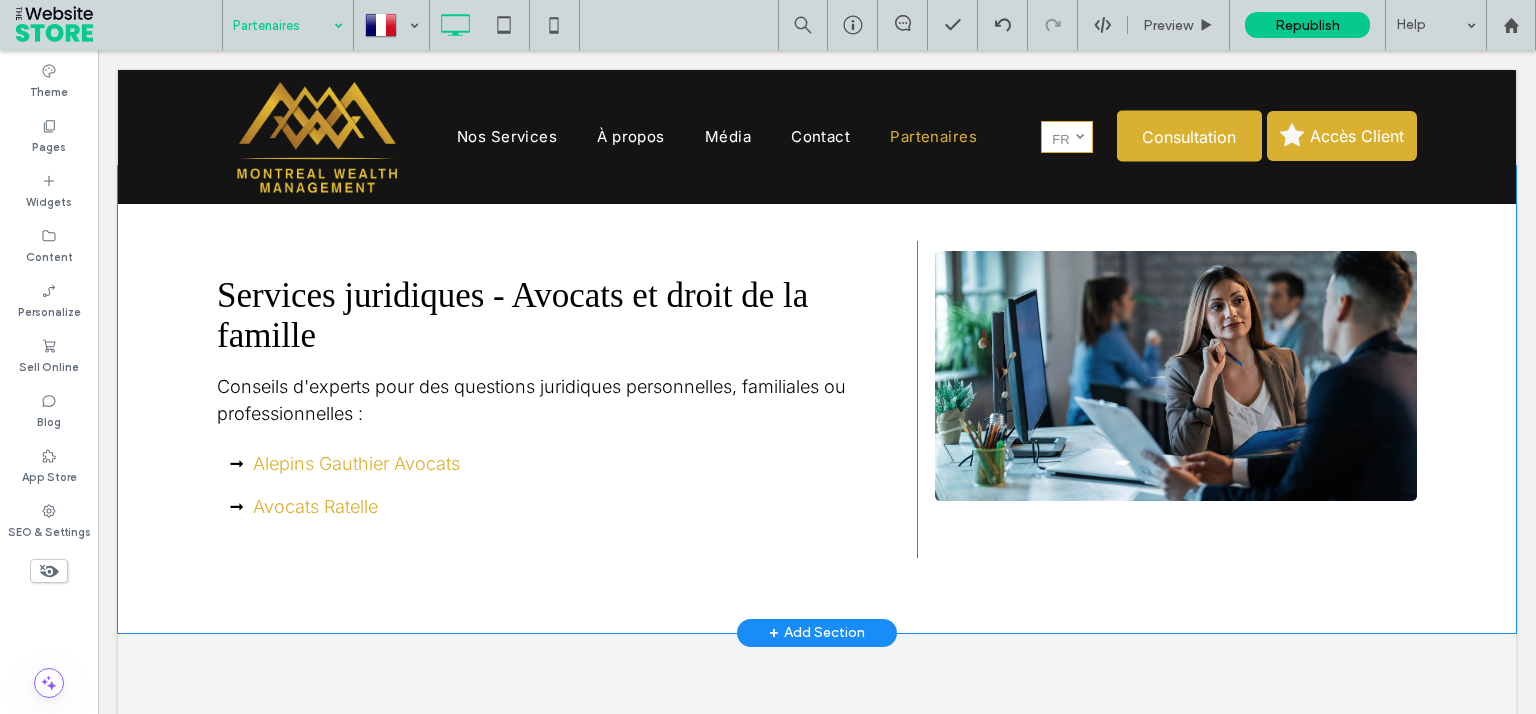 click on "Services juridiques - Avocats et droit de la famille
Conseils d'experts pour des questions juridiques personnelles, familiales ou professionnelles :
Alepins Gauthier Avocats Avocats Ratelle
Click To Paste" at bounding box center (567, 399) 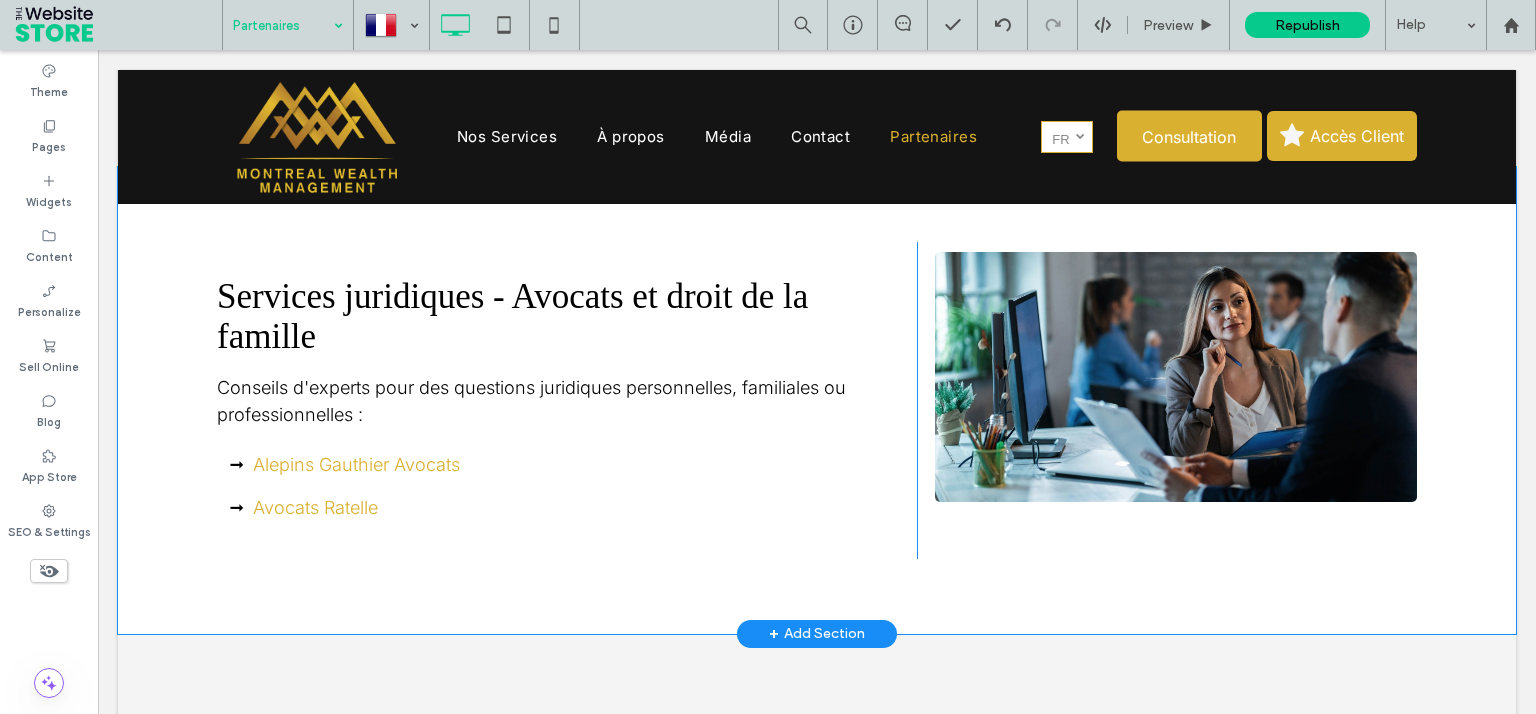 scroll, scrollTop: 1603, scrollLeft: 0, axis: vertical 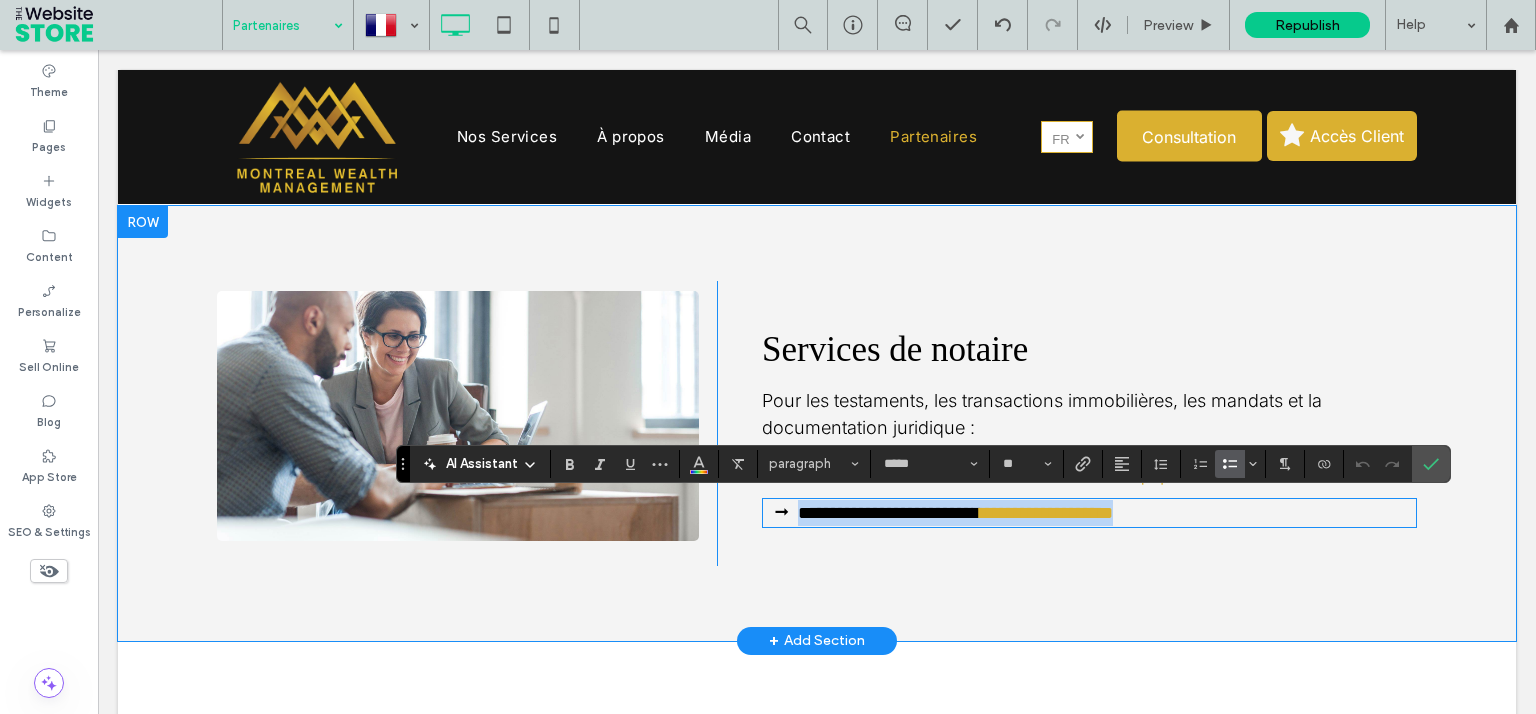 click on "**********" at bounding box center (1046, 513) 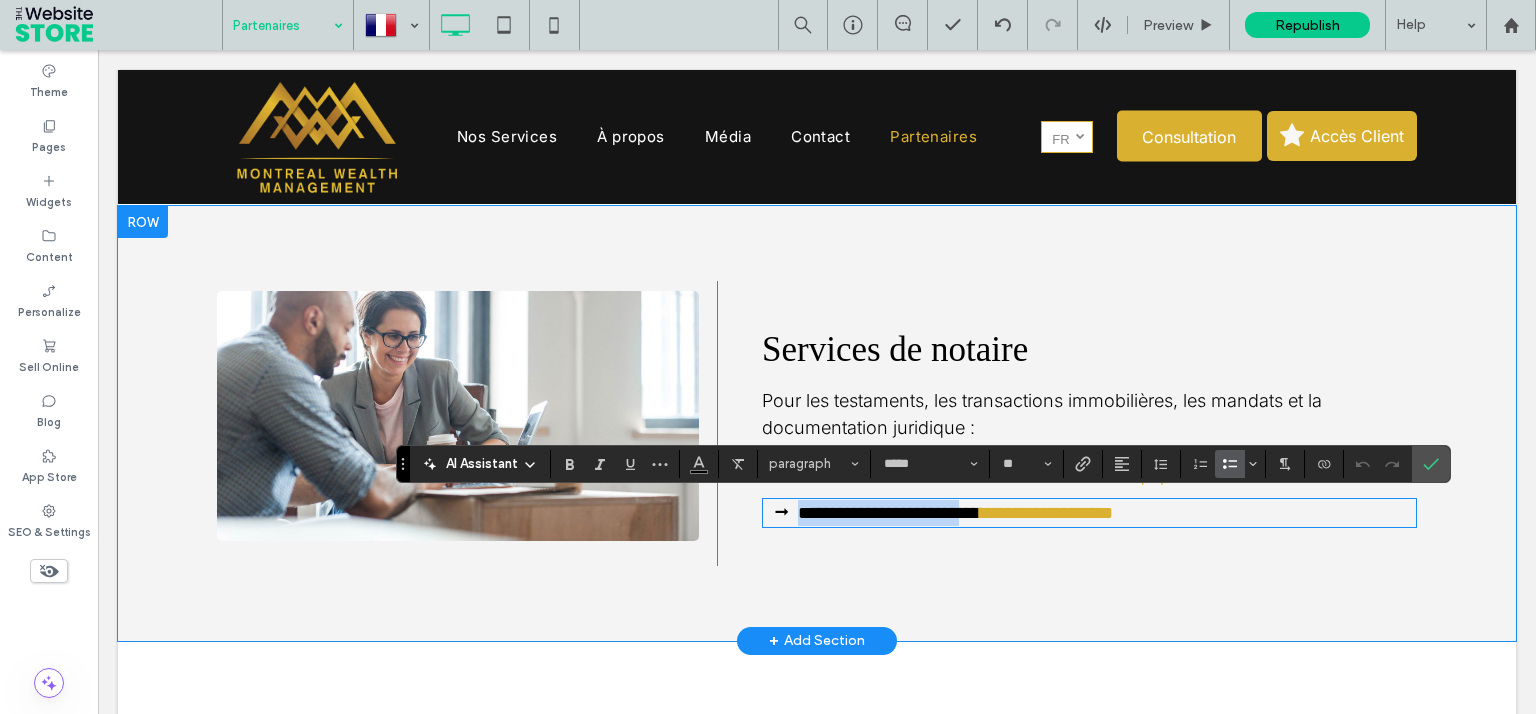 drag, startPoint x: 996, startPoint y: 516, endPoint x: 779, endPoint y: 517, distance: 217.0023 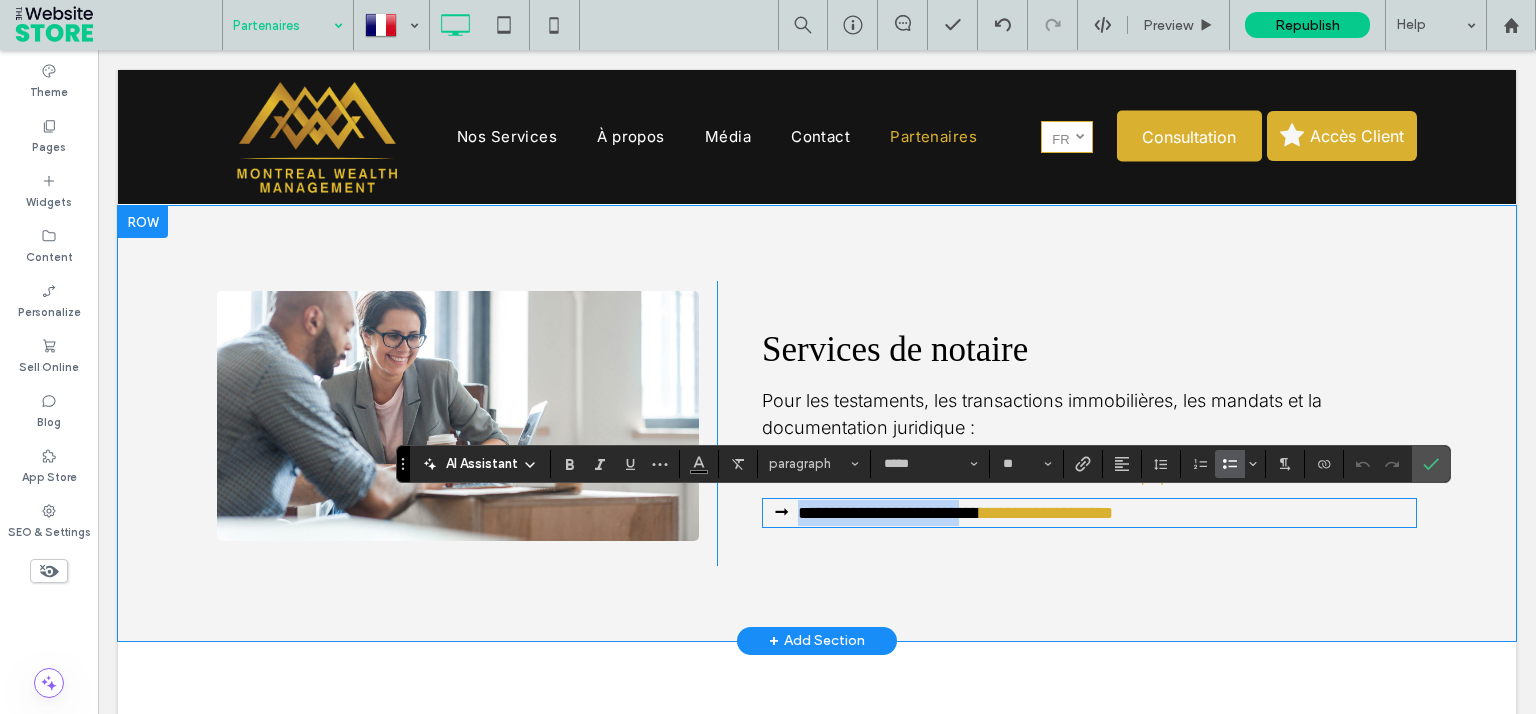 click on "**********" at bounding box center [1107, 513] 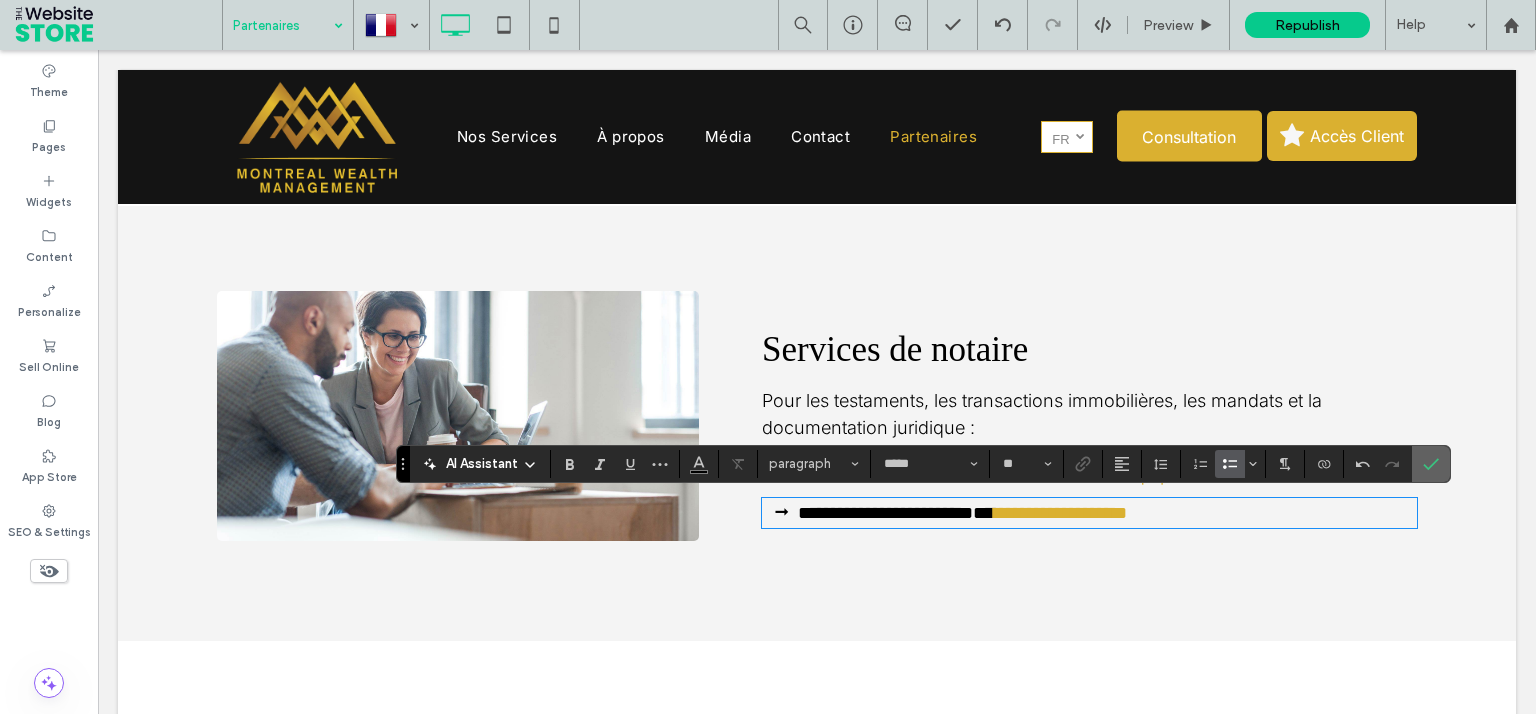 click 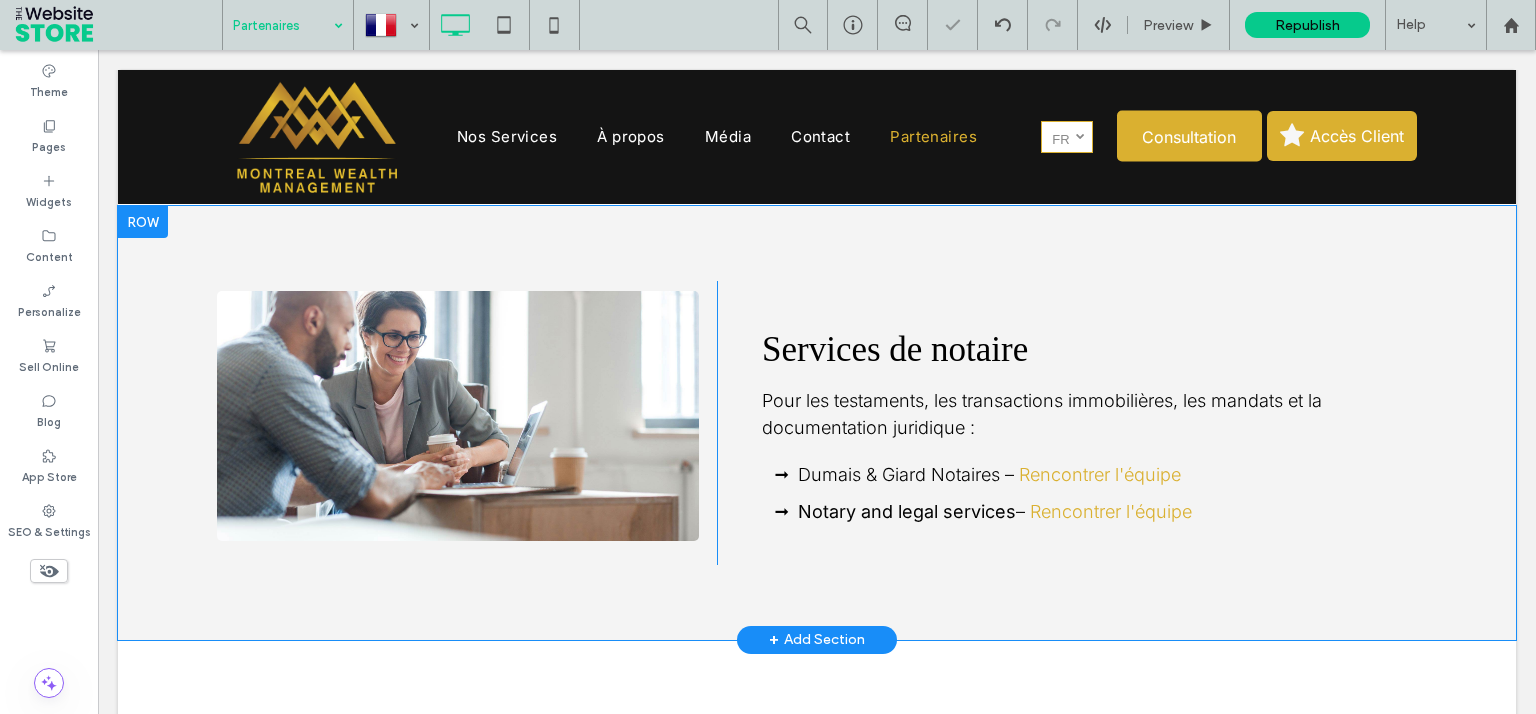 click on "Notary and legal services  –   Rencontrer l'équipe" at bounding box center [1107, 512] 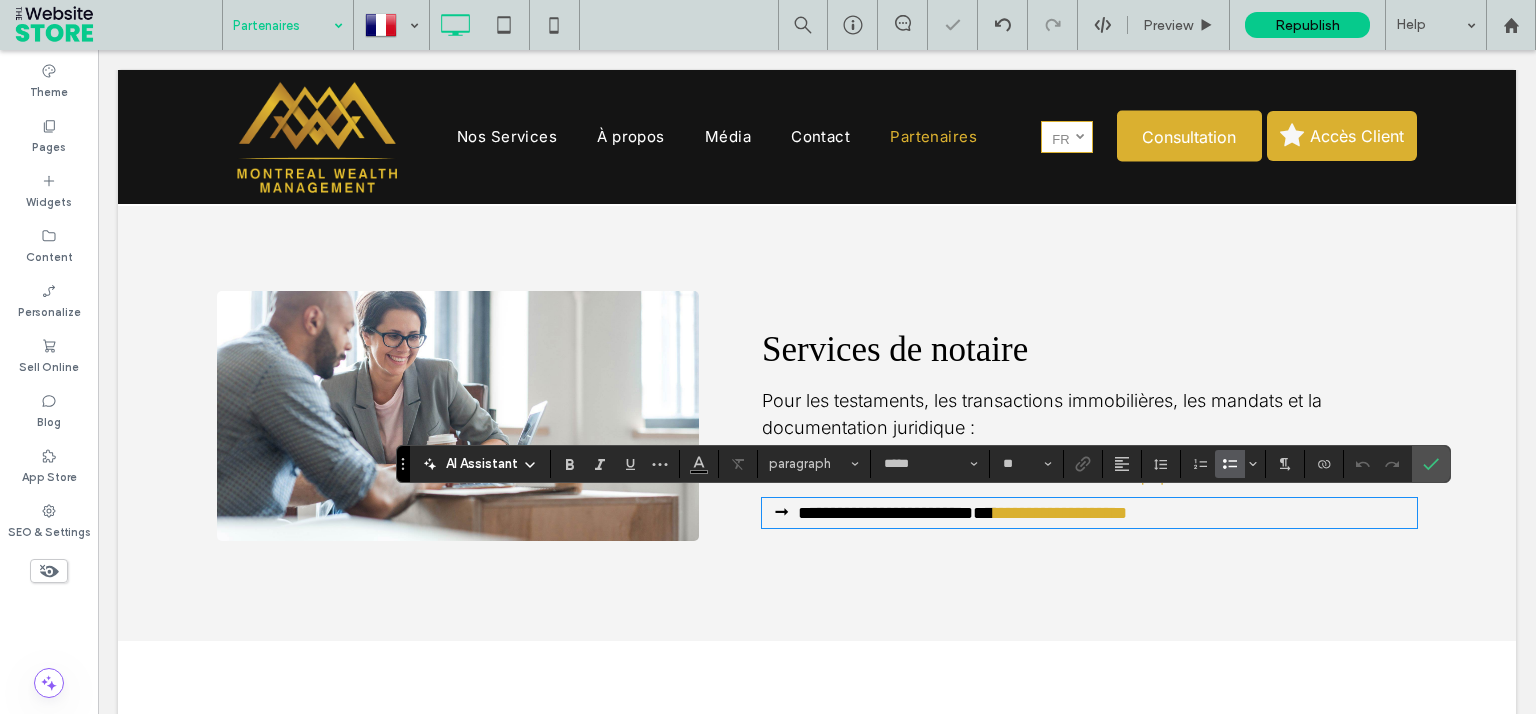 click on "**********" at bounding box center (1089, 513) 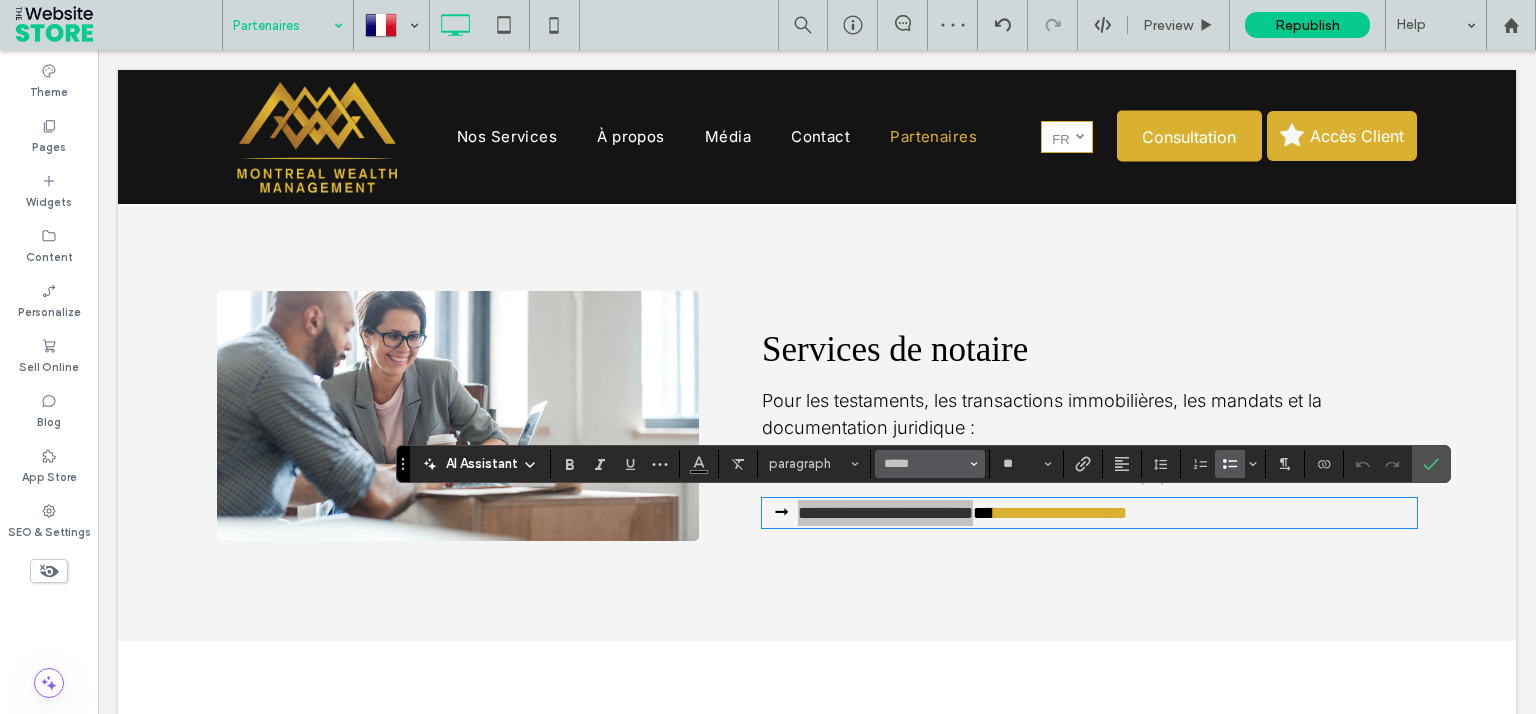 click on "*****" at bounding box center [930, 464] 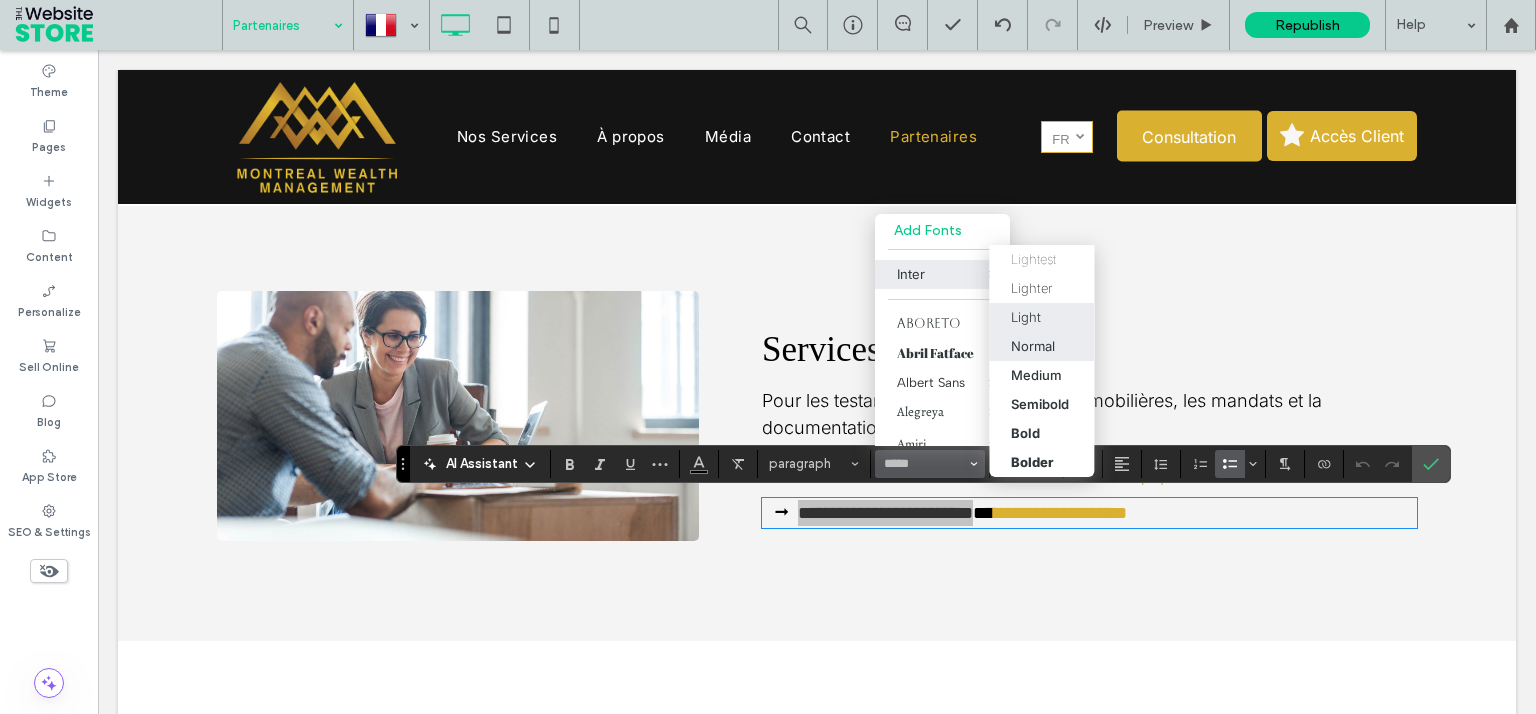click on "Light" at bounding box center (1026, 317) 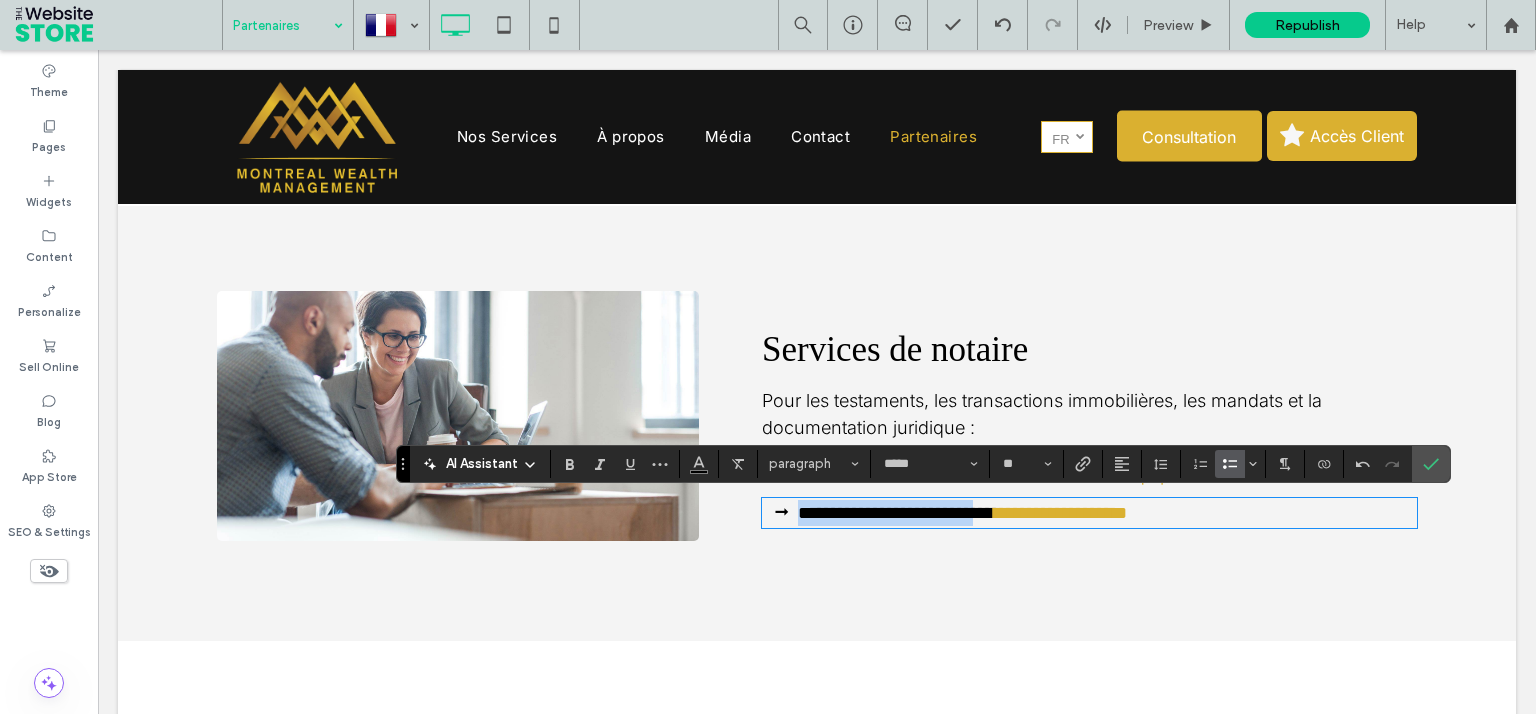 click on "**********" at bounding box center (817, 423) 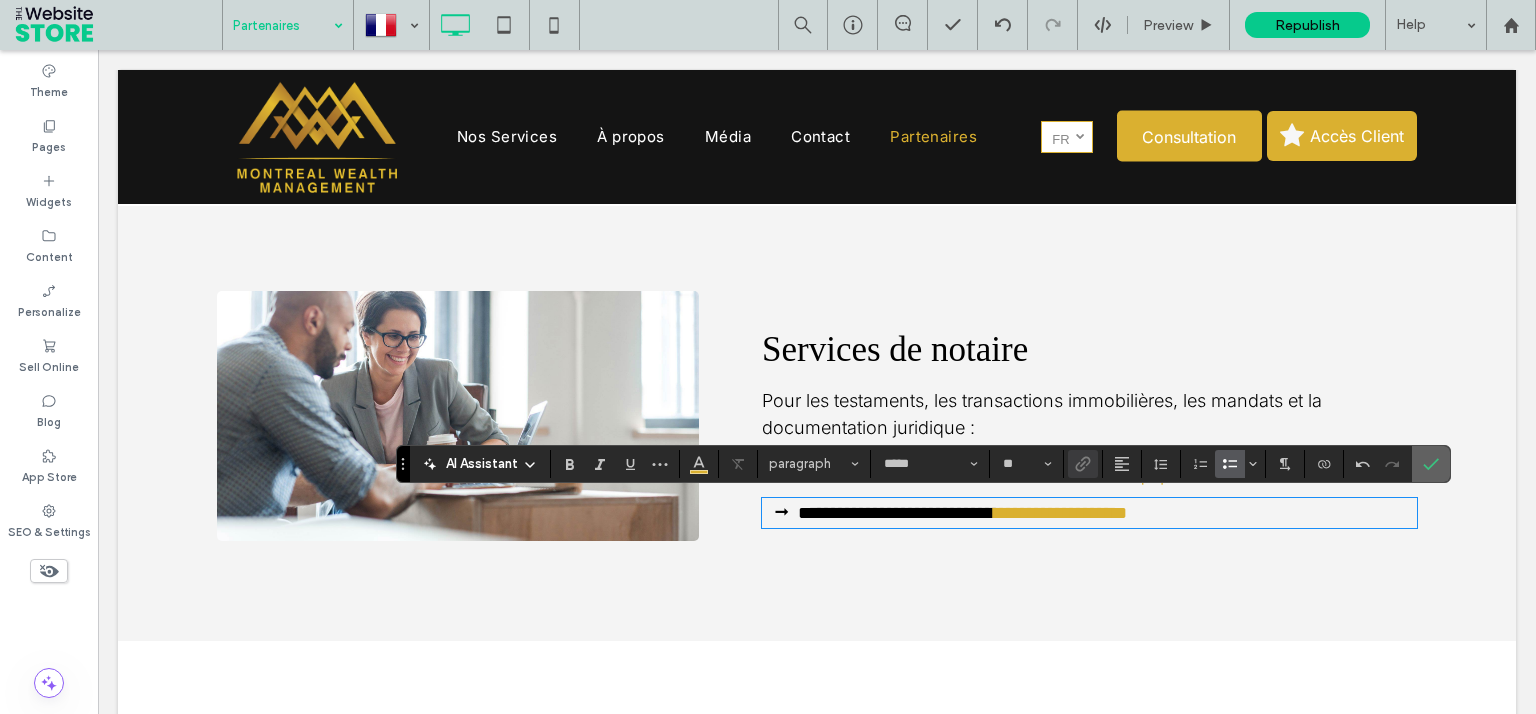 click 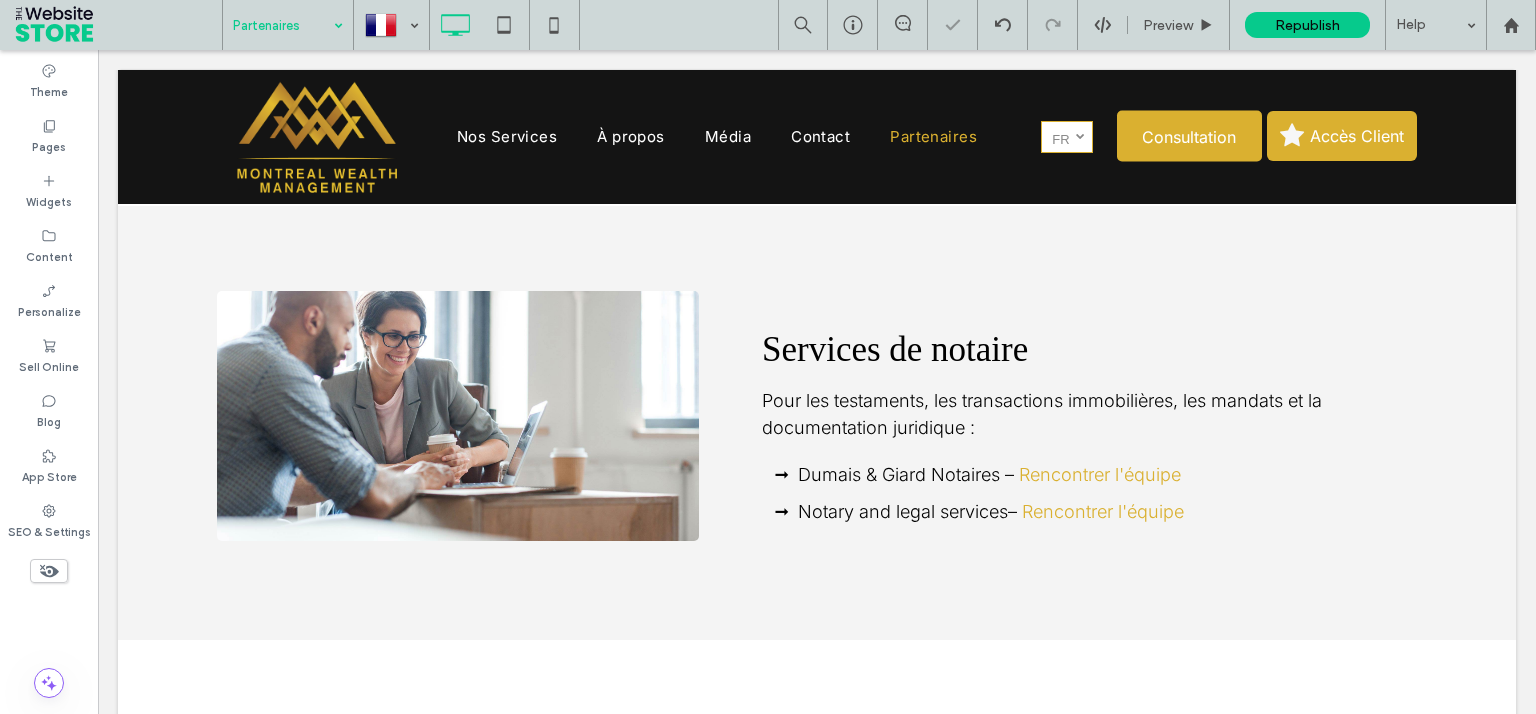 click on "Button
Afficher davantage
Click To Paste
Services de notaire
Pour les testaments, les transactions immobilières, les mandats et la documentation juridique :
Dumais & Giard Notaires –   Rencontrer l'équipe
Click To Paste     Notary and legal services  –   Rencontrer l'équipe
Row + Add Section" at bounding box center (817, 423) 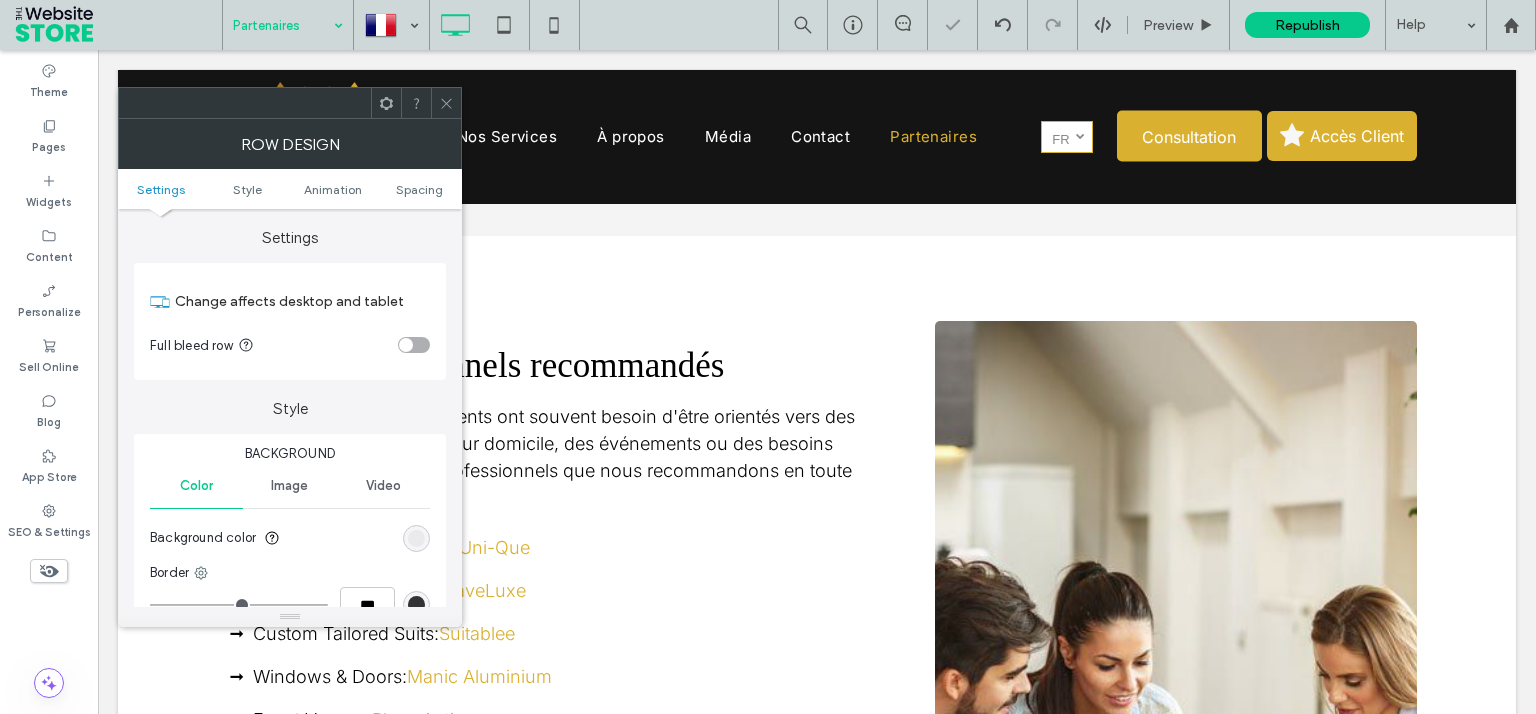 scroll, scrollTop: 3116, scrollLeft: 0, axis: vertical 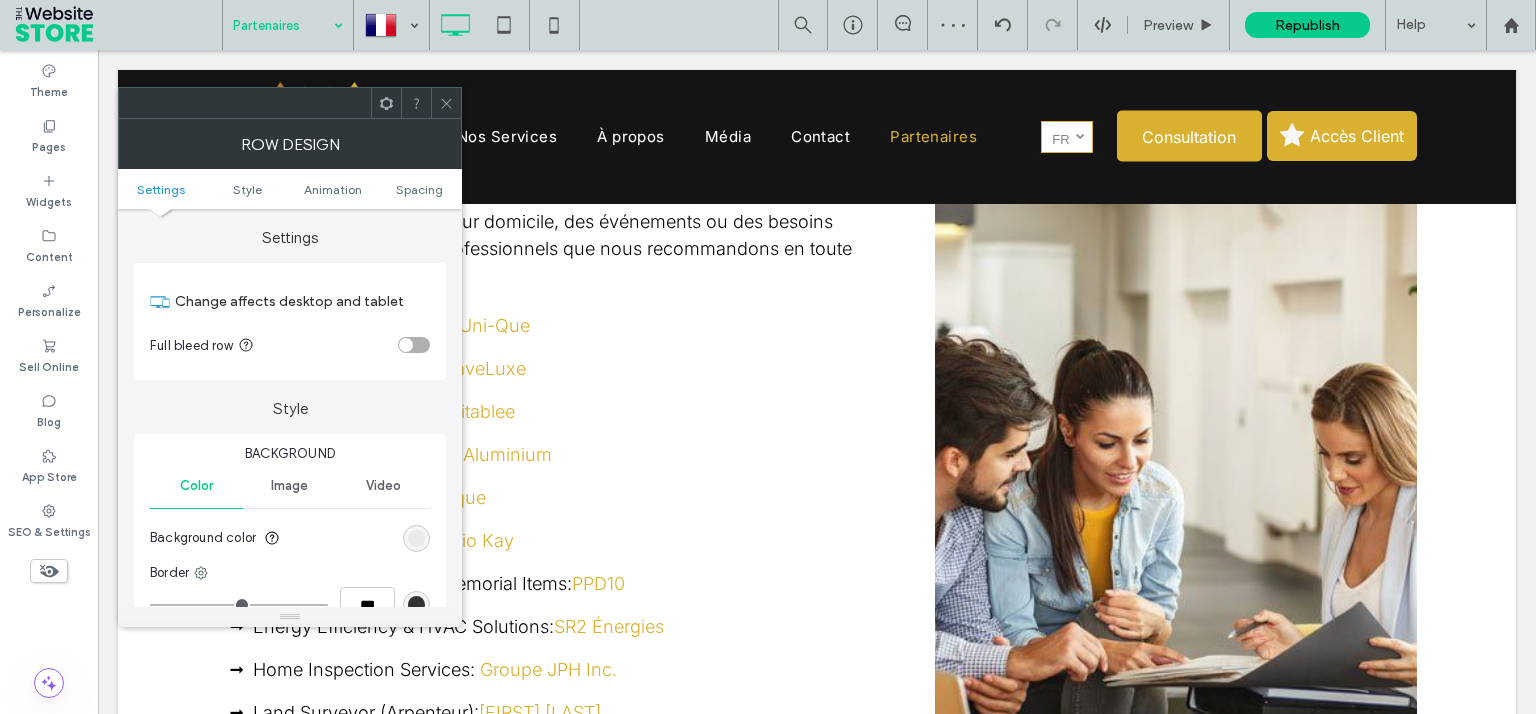 click 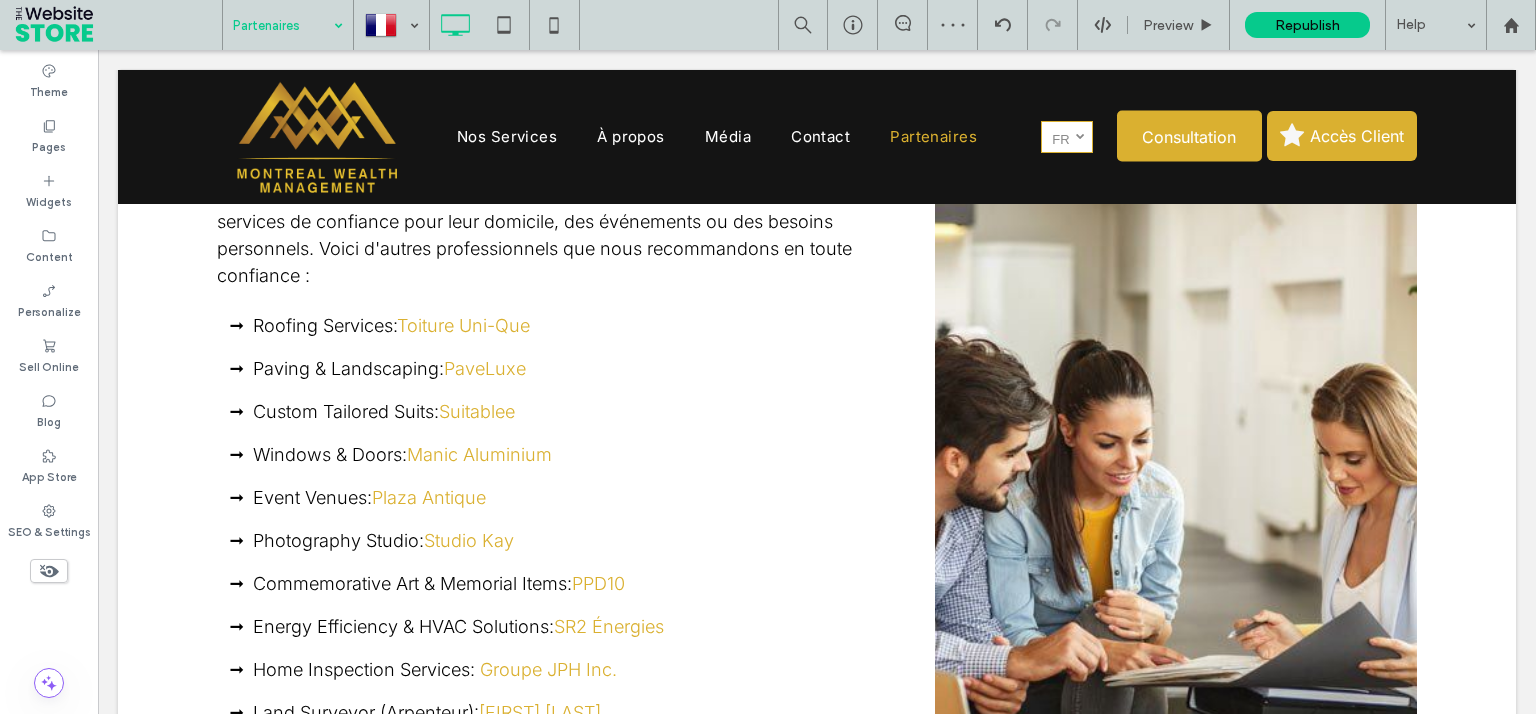 drag, startPoint x: 1519, startPoint y: 356, endPoint x: 1535, endPoint y: 295, distance: 63.06346 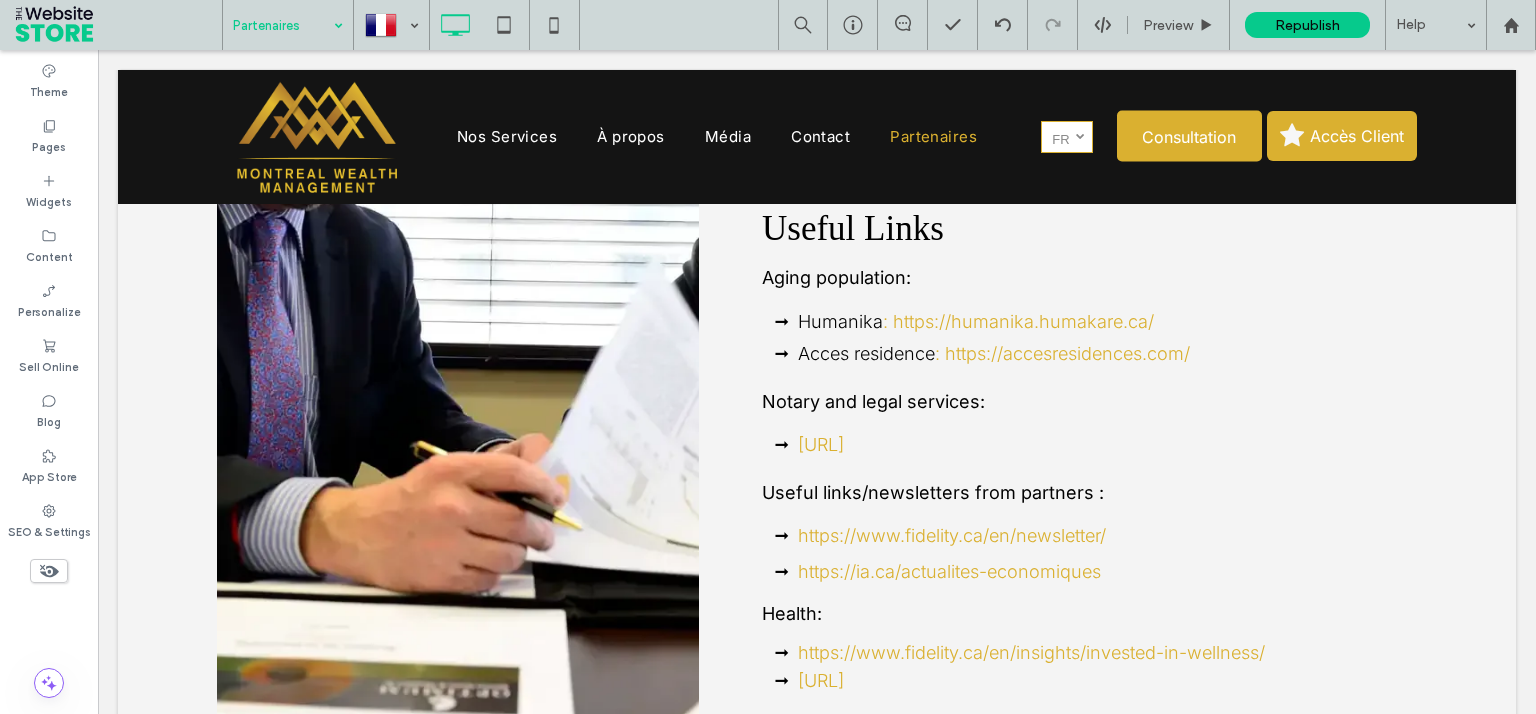 scroll, scrollTop: 3862, scrollLeft: 0, axis: vertical 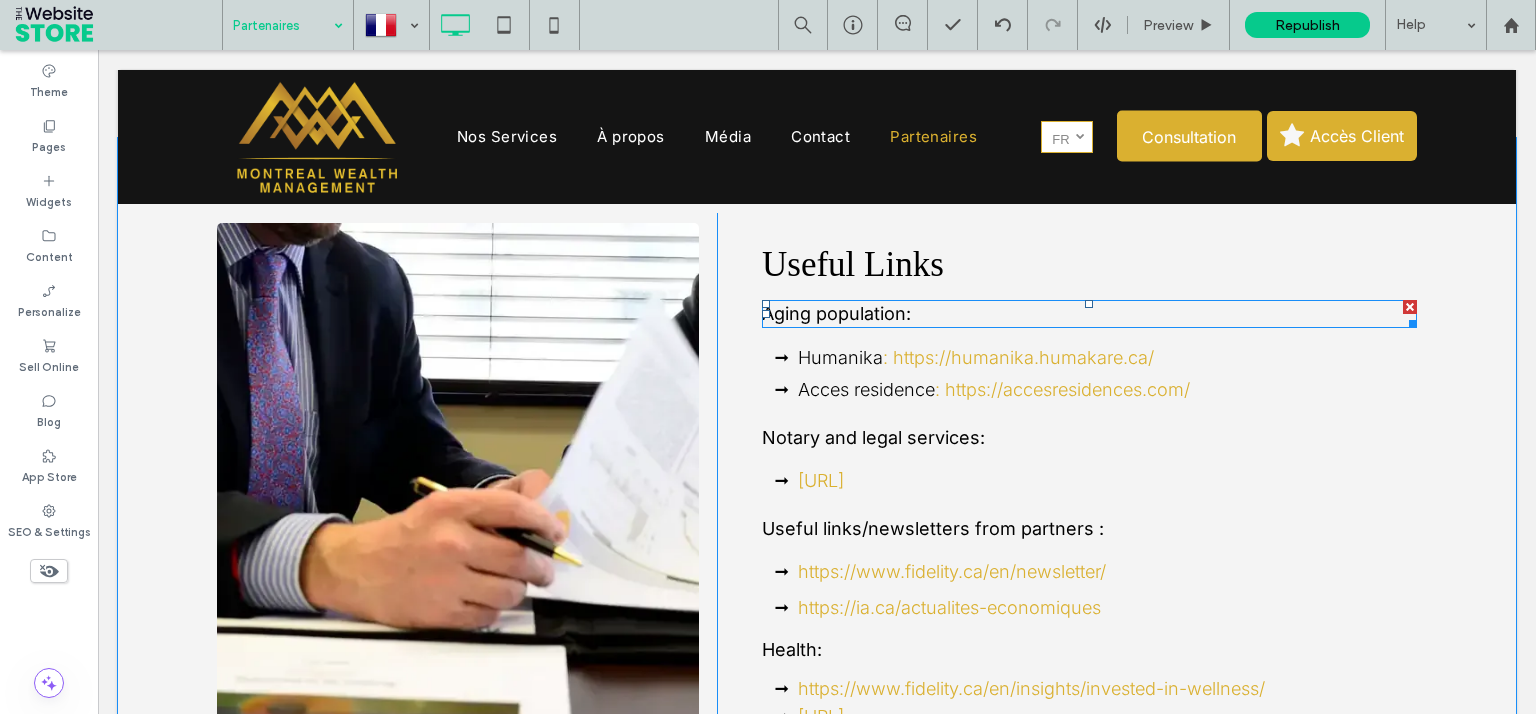 click on "Aging population:" at bounding box center [1089, 314] 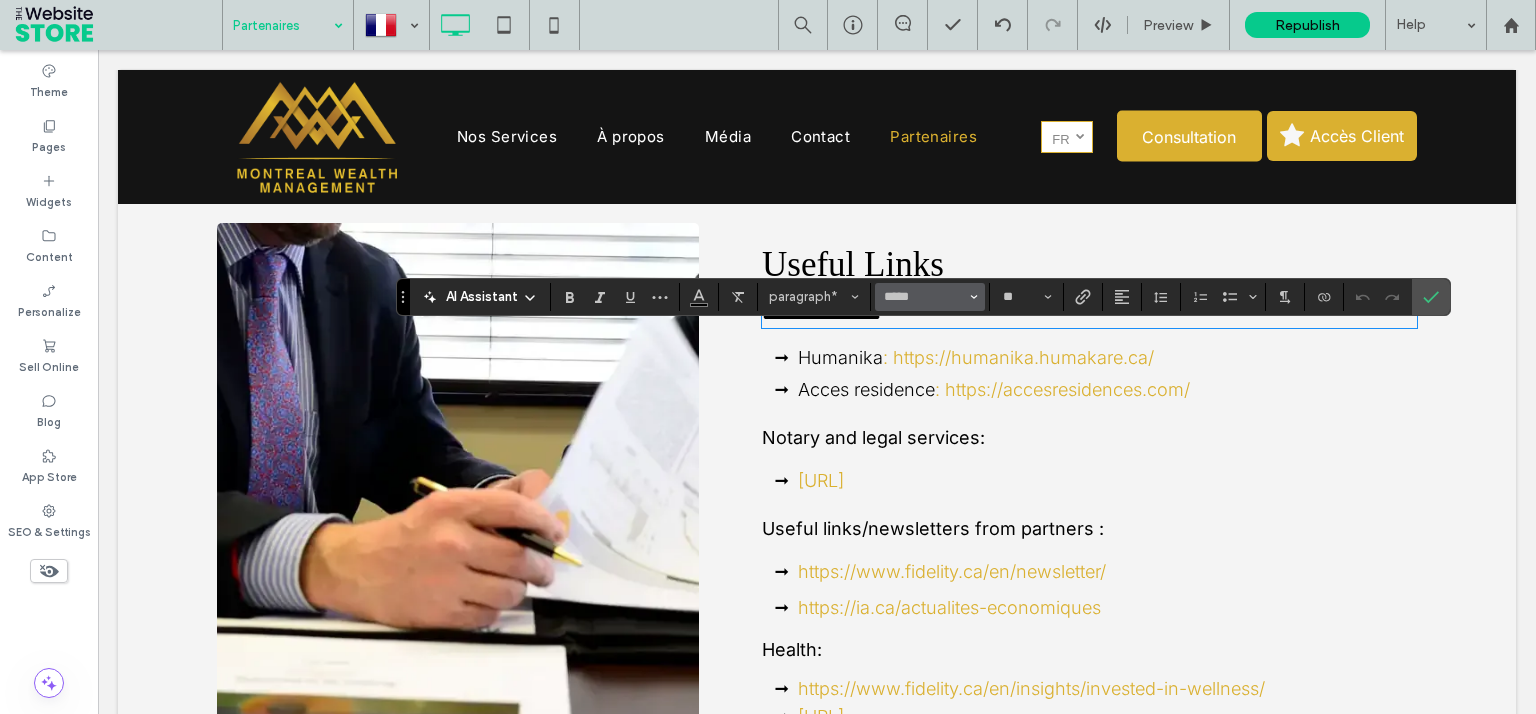 click 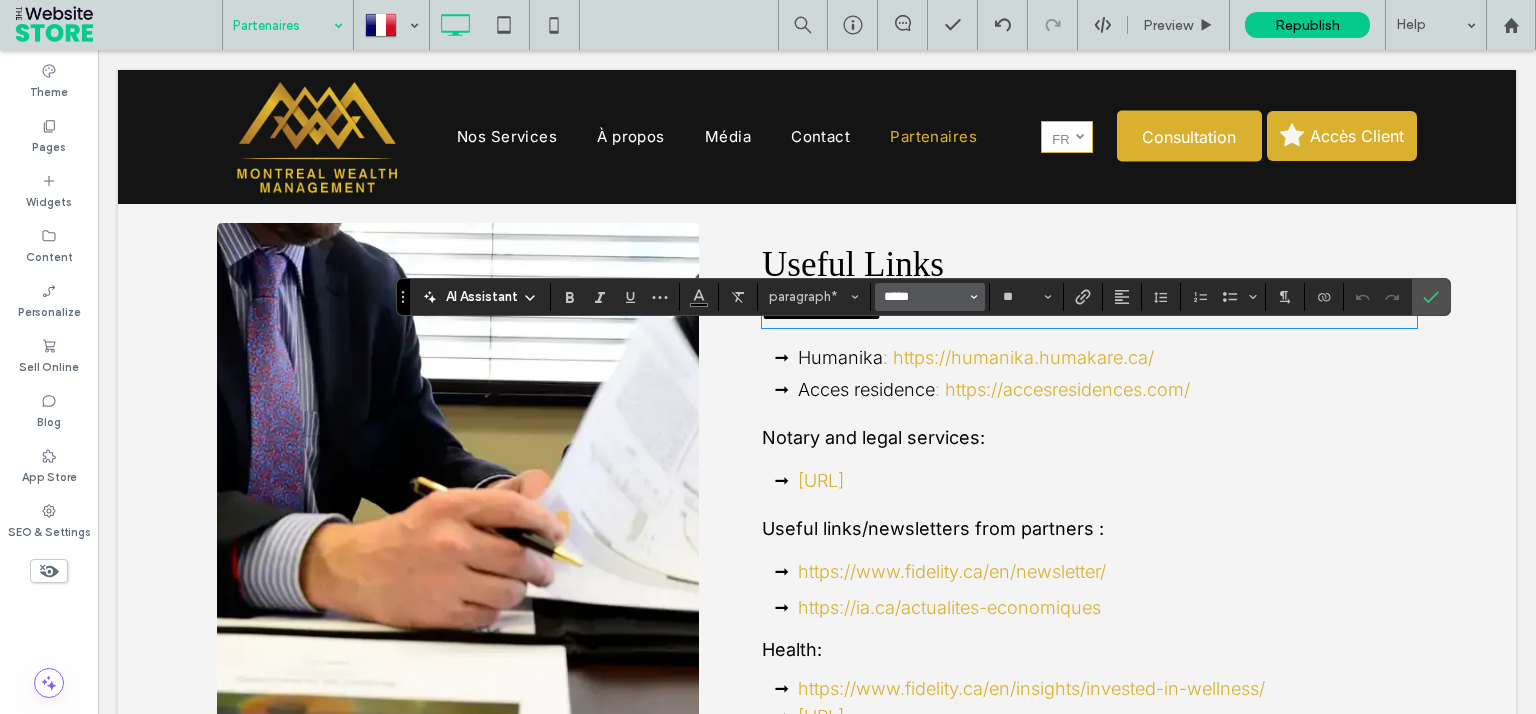 type 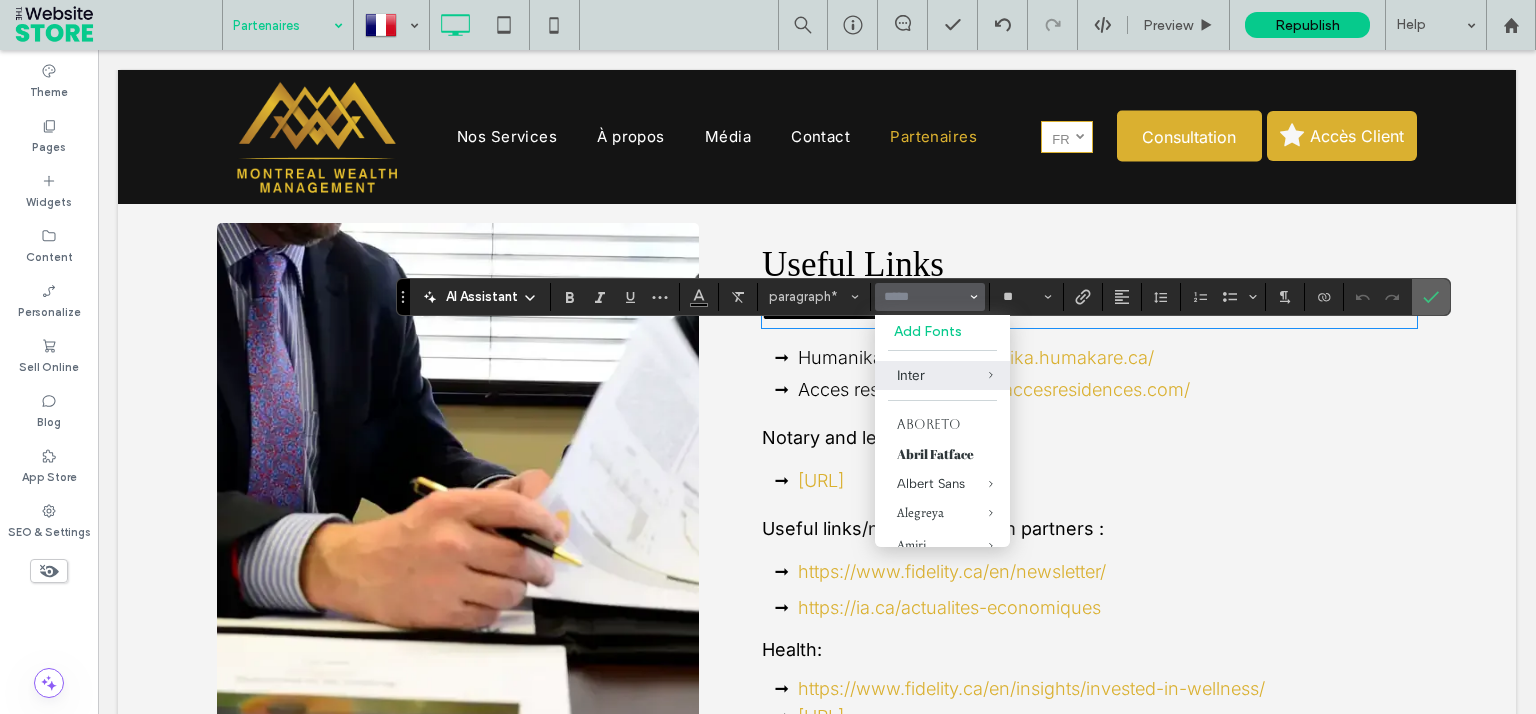click 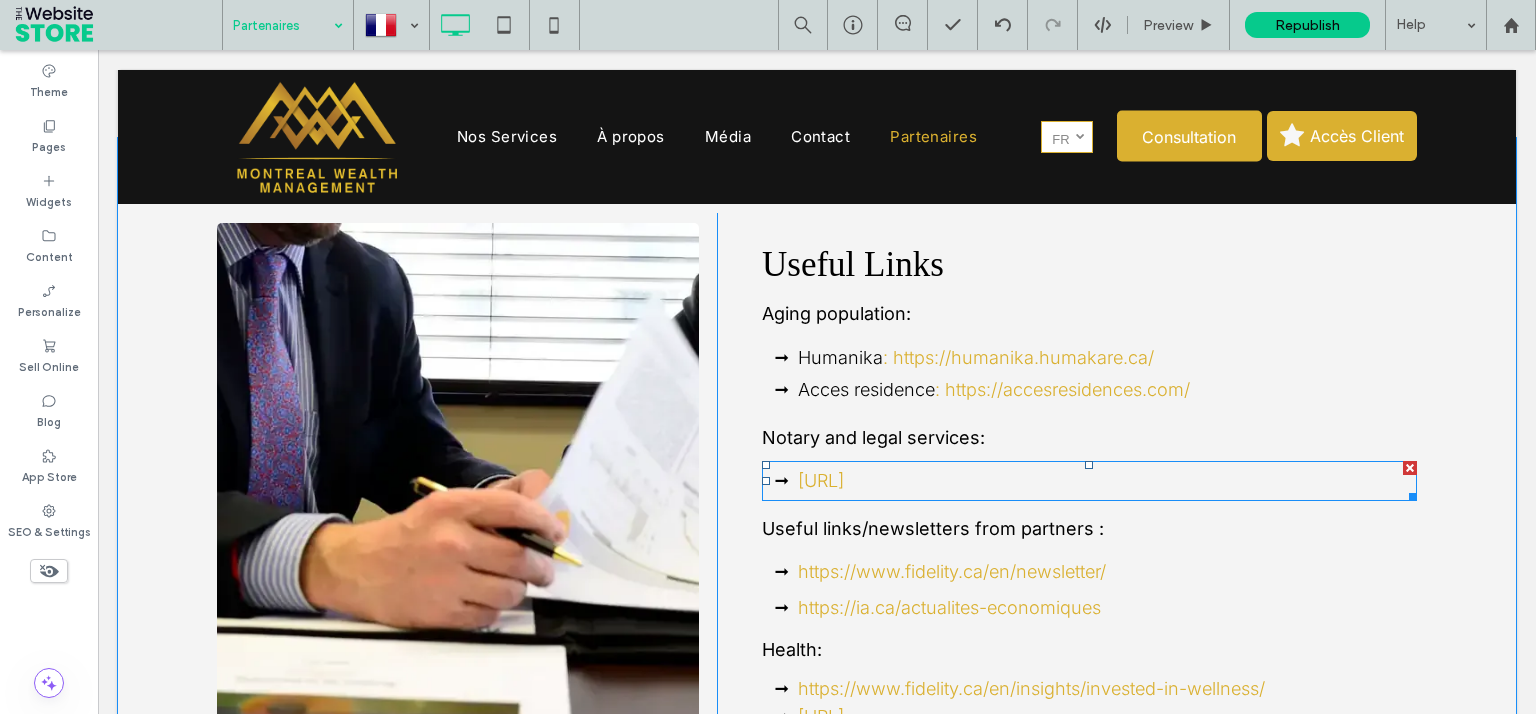 click on "[URL]" at bounding box center [821, 480] 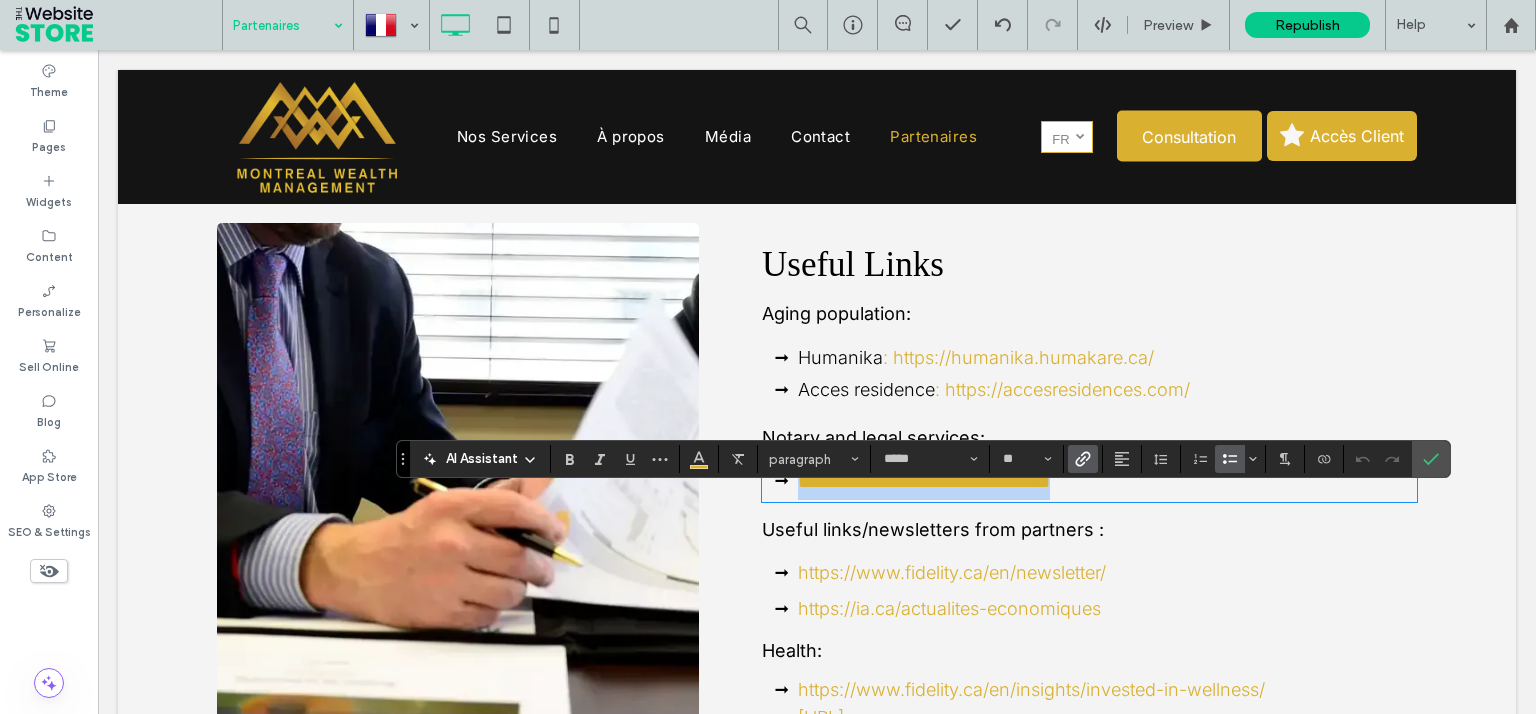 click on "**********" at bounding box center [924, 482] 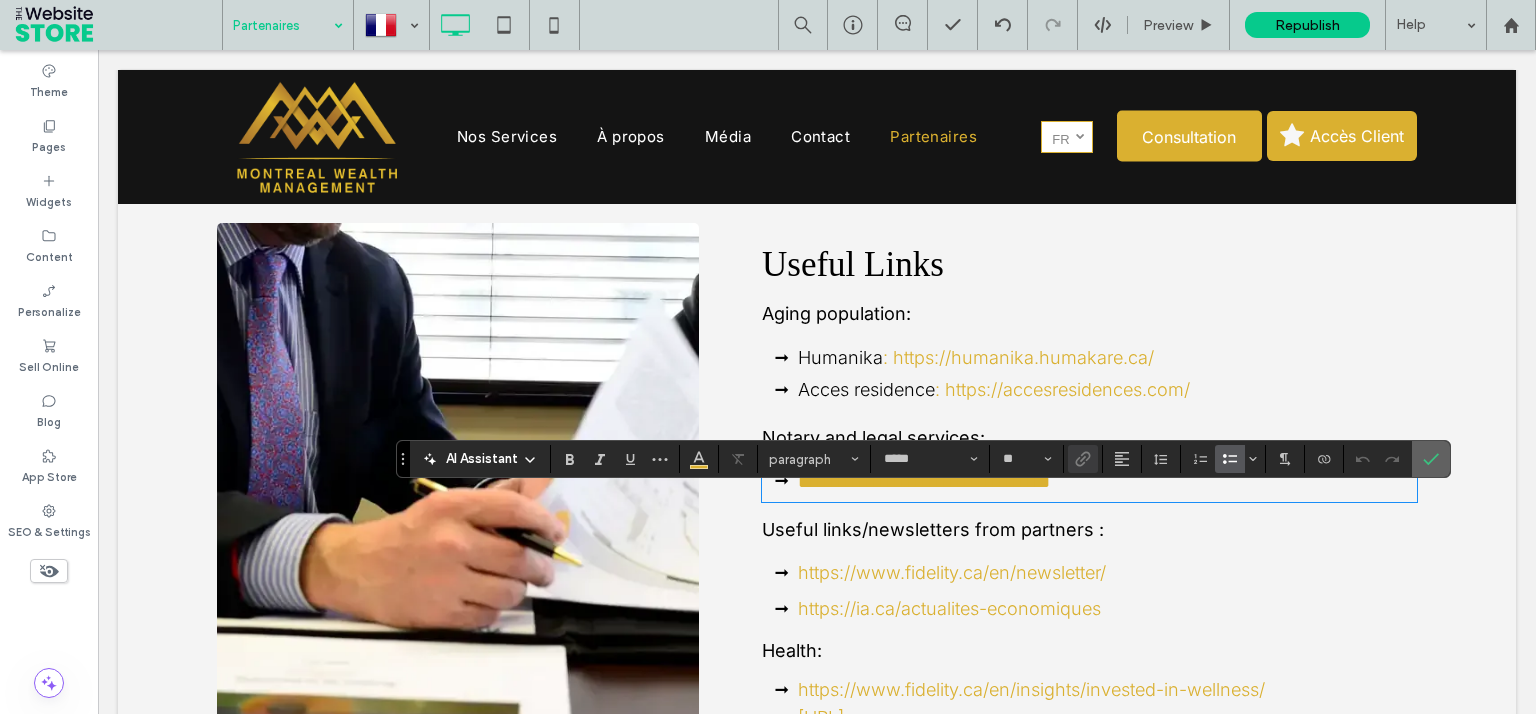 click 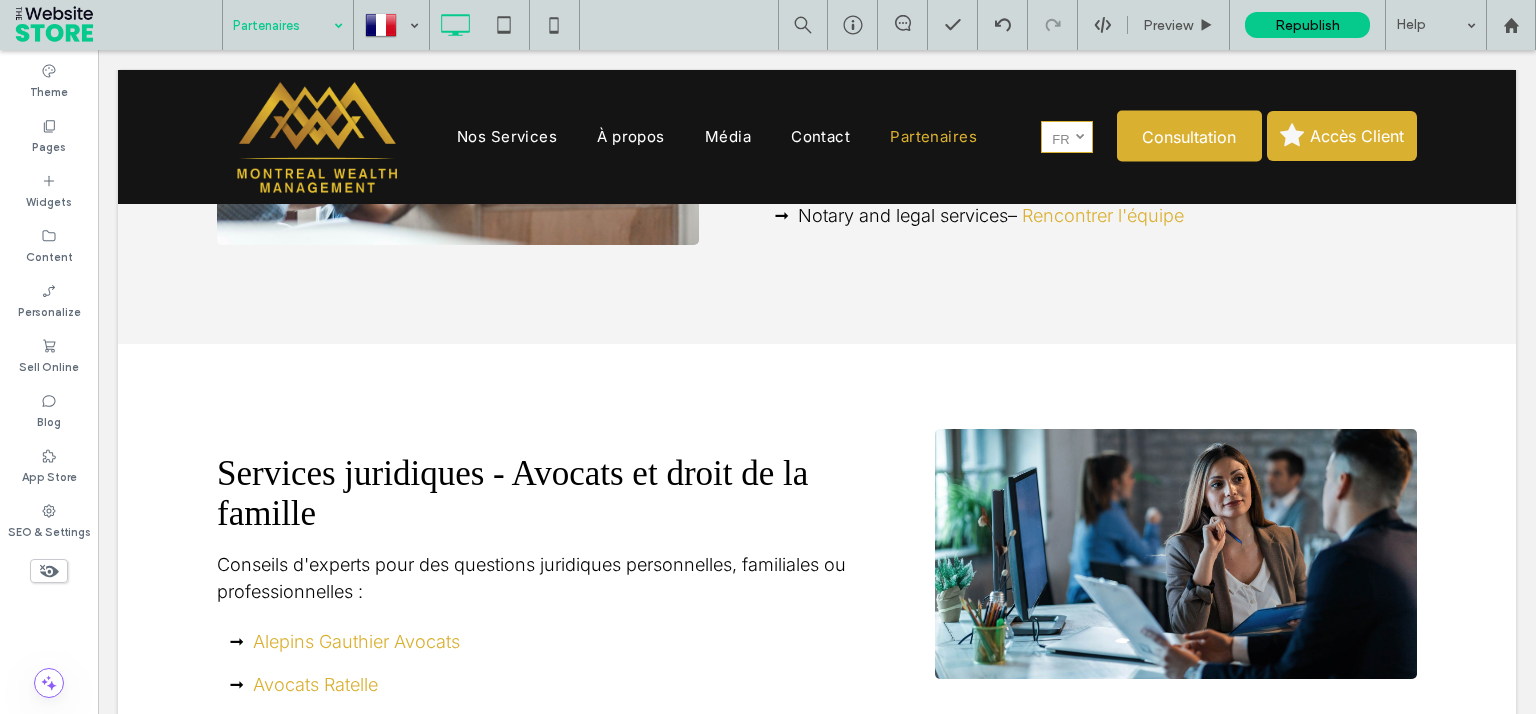 scroll, scrollTop: 1810, scrollLeft: 0, axis: vertical 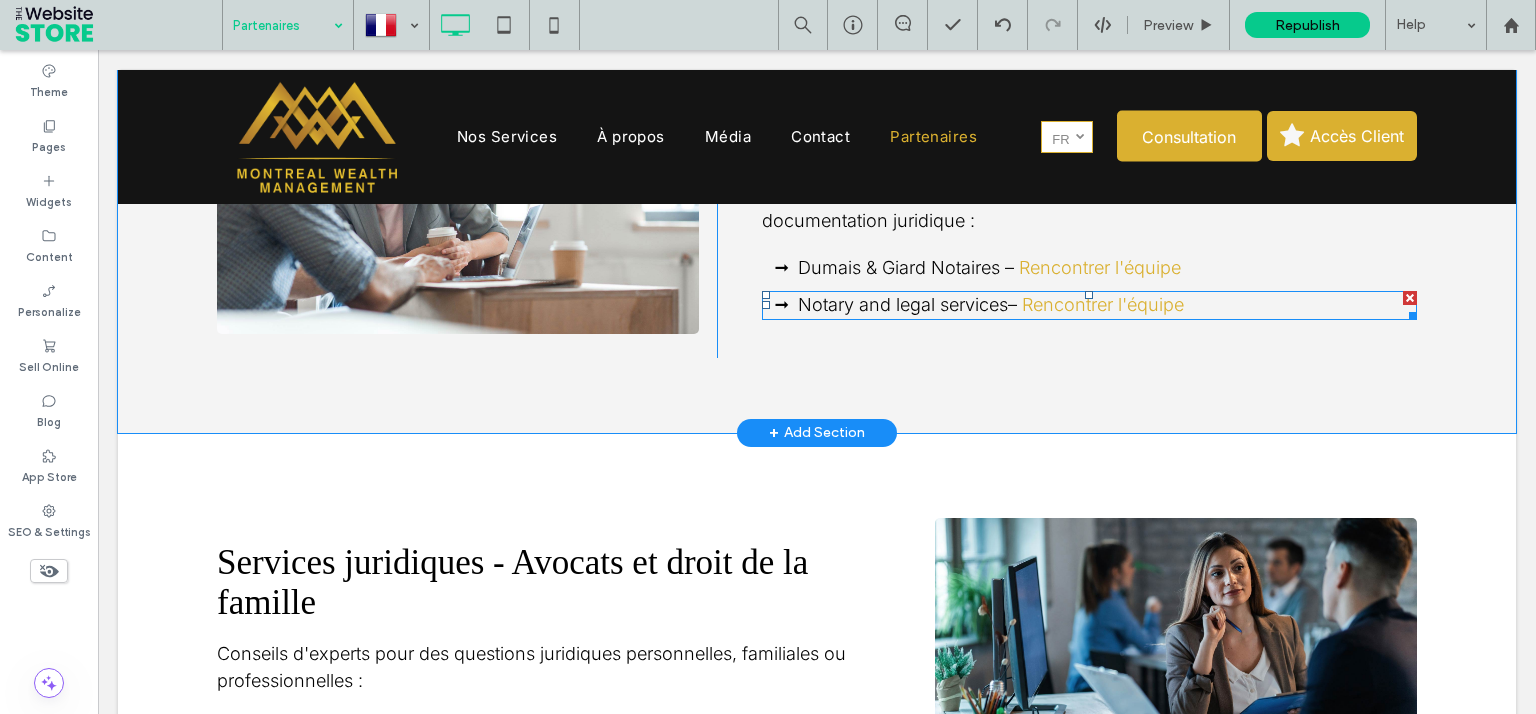 click on "Rencontrer l'équipe" at bounding box center (1103, 304) 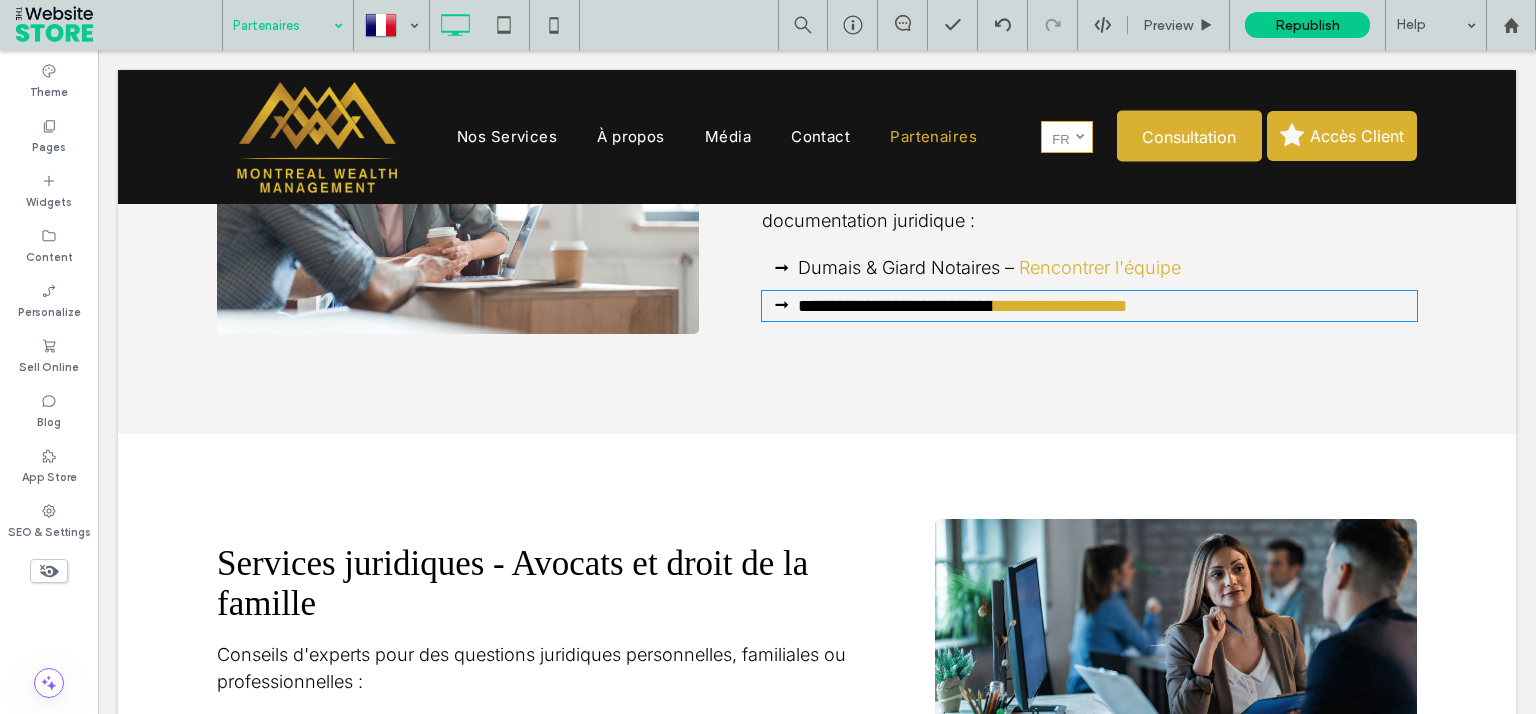 type on "*****" 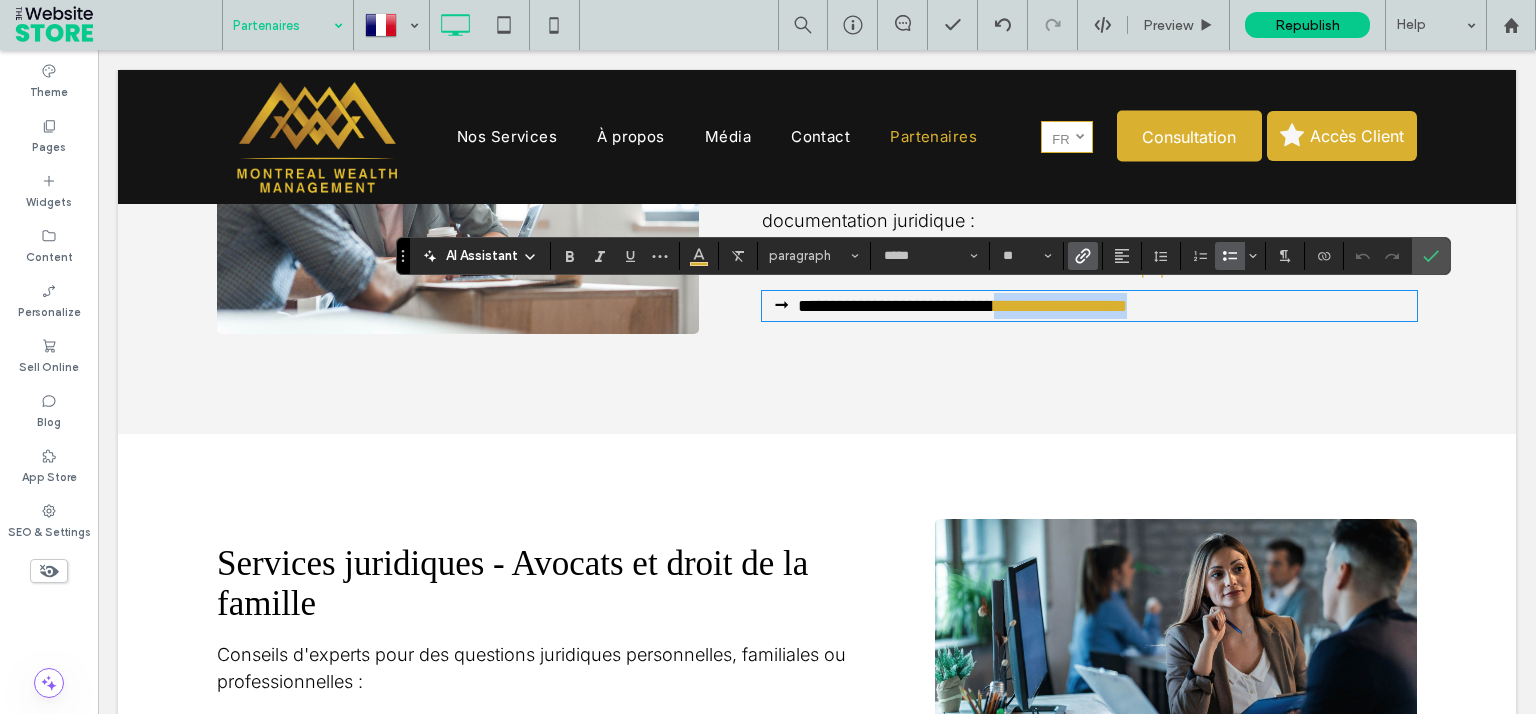 drag, startPoint x: 1026, startPoint y: 309, endPoint x: 1203, endPoint y: 309, distance: 177 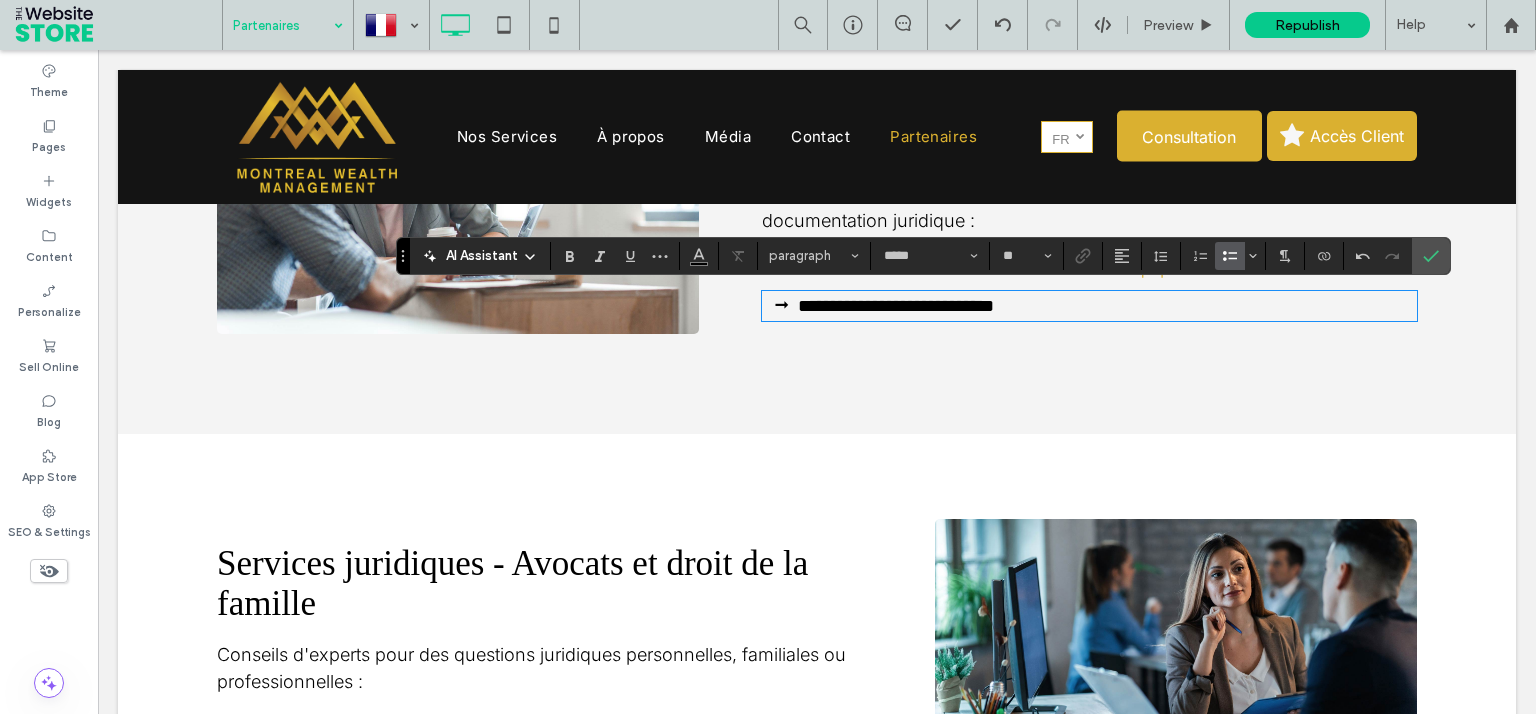 scroll, scrollTop: 1811, scrollLeft: 0, axis: vertical 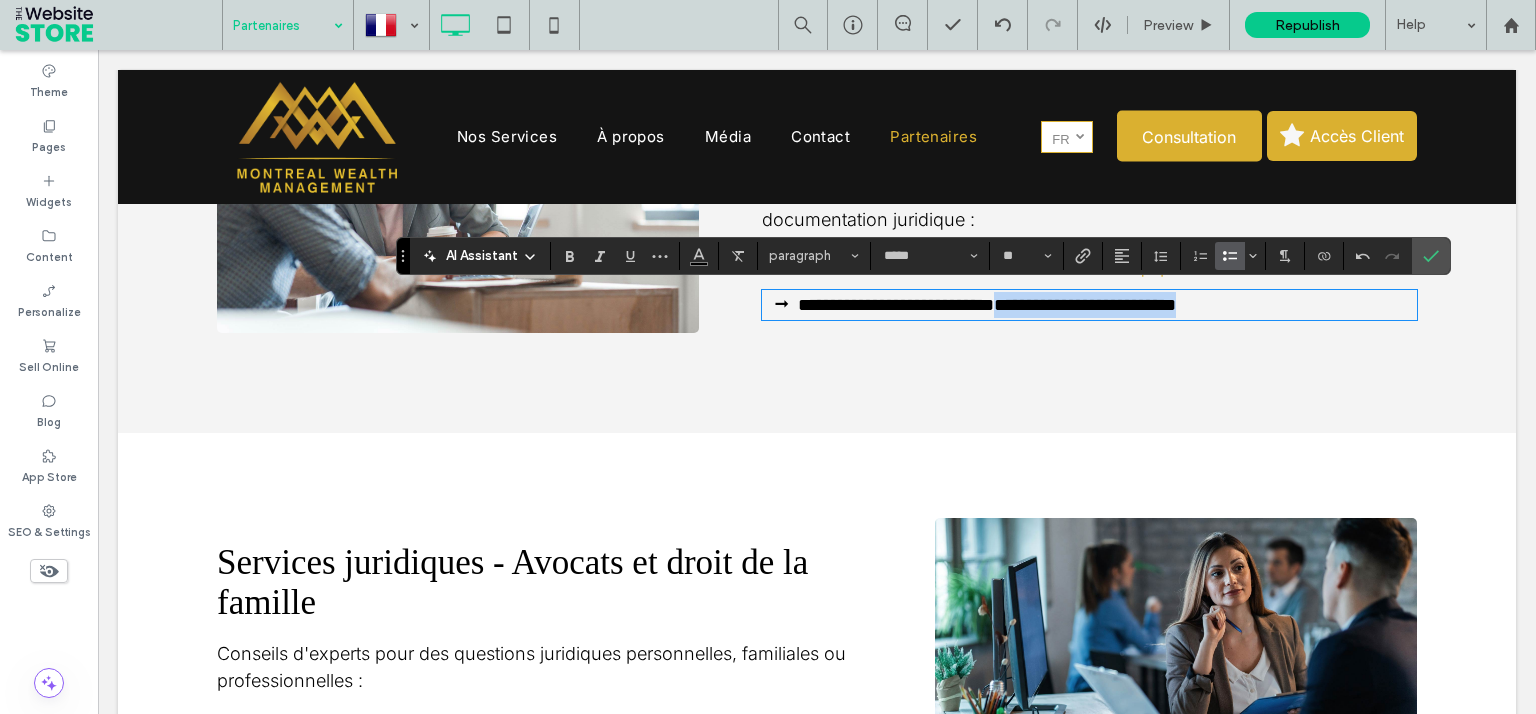 drag, startPoint x: 1026, startPoint y: 306, endPoint x: 1482, endPoint y: 306, distance: 456 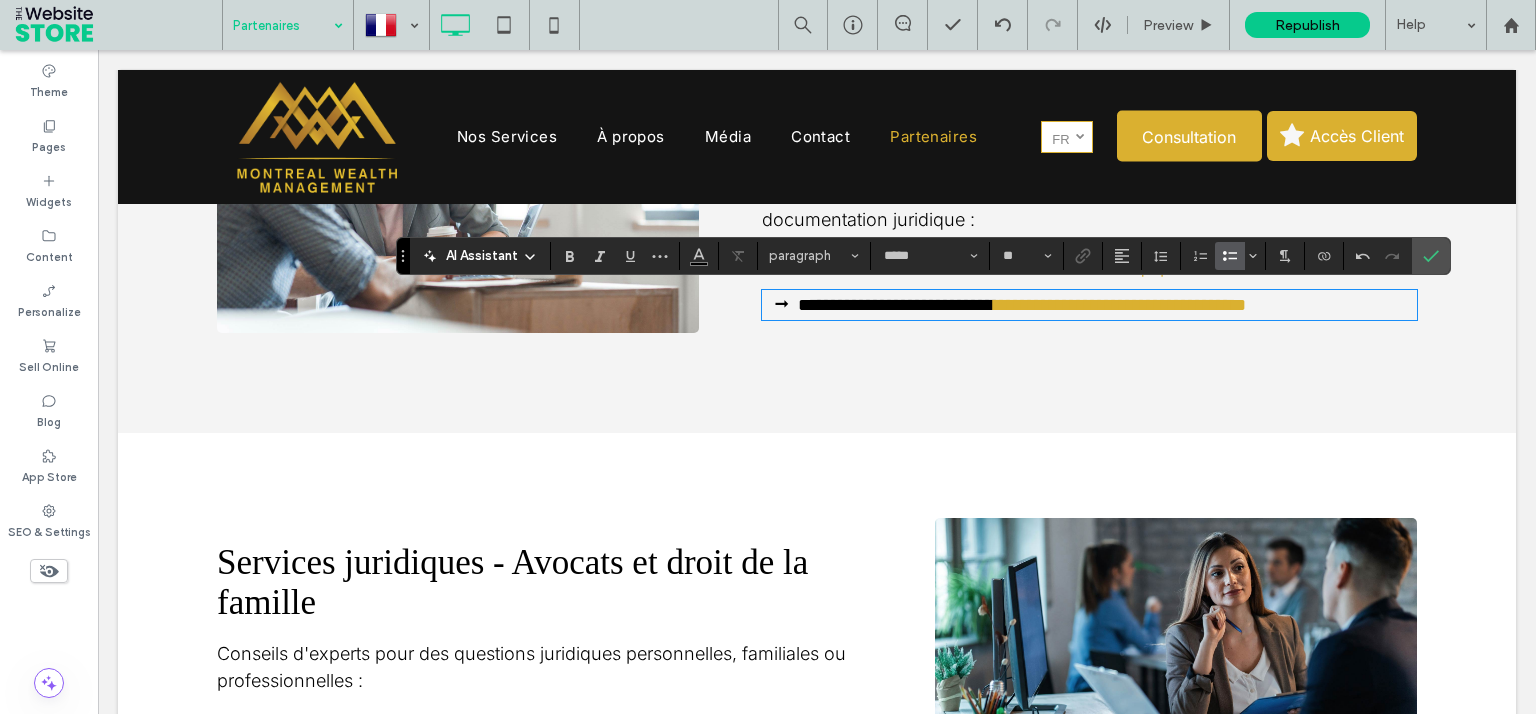 click on "**********" at bounding box center (1120, 305) 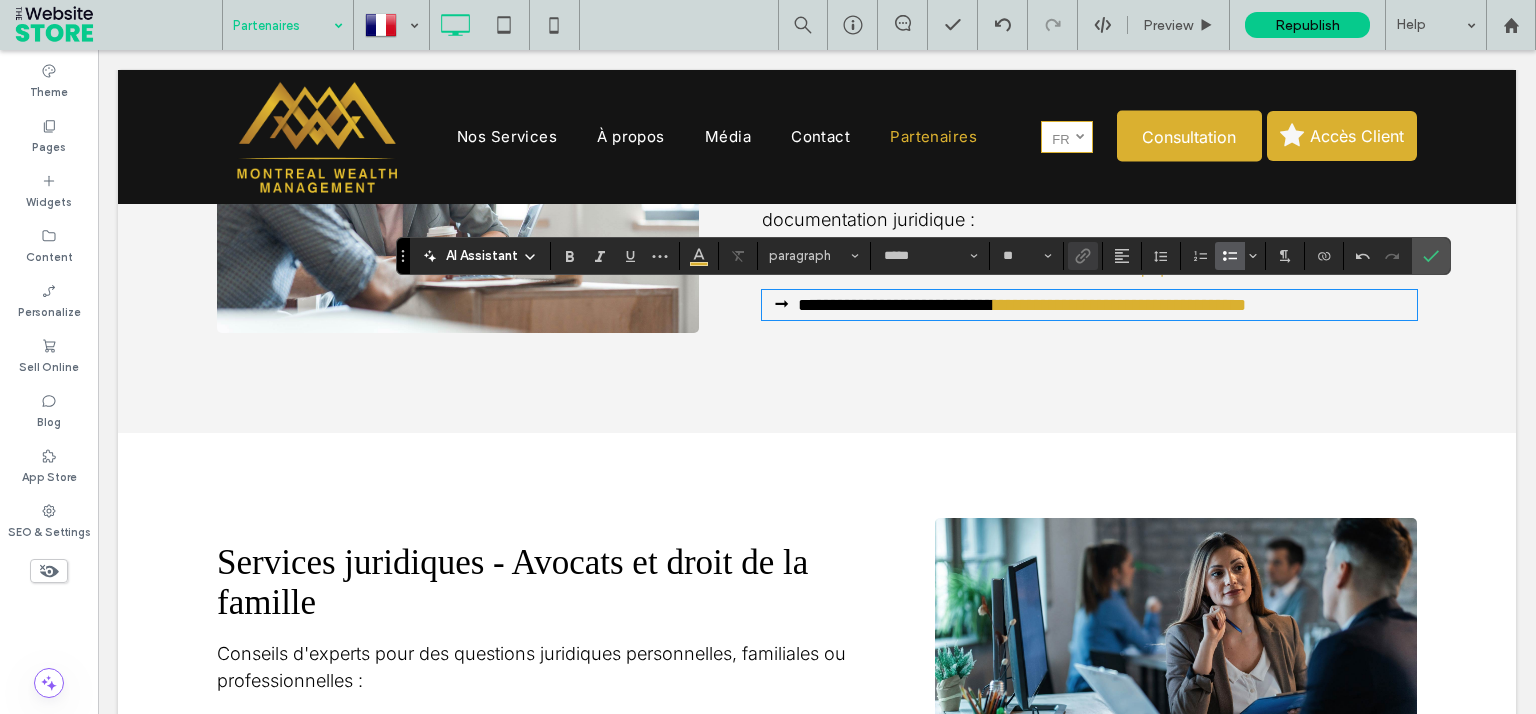 click on "**********" at bounding box center (1120, 305) 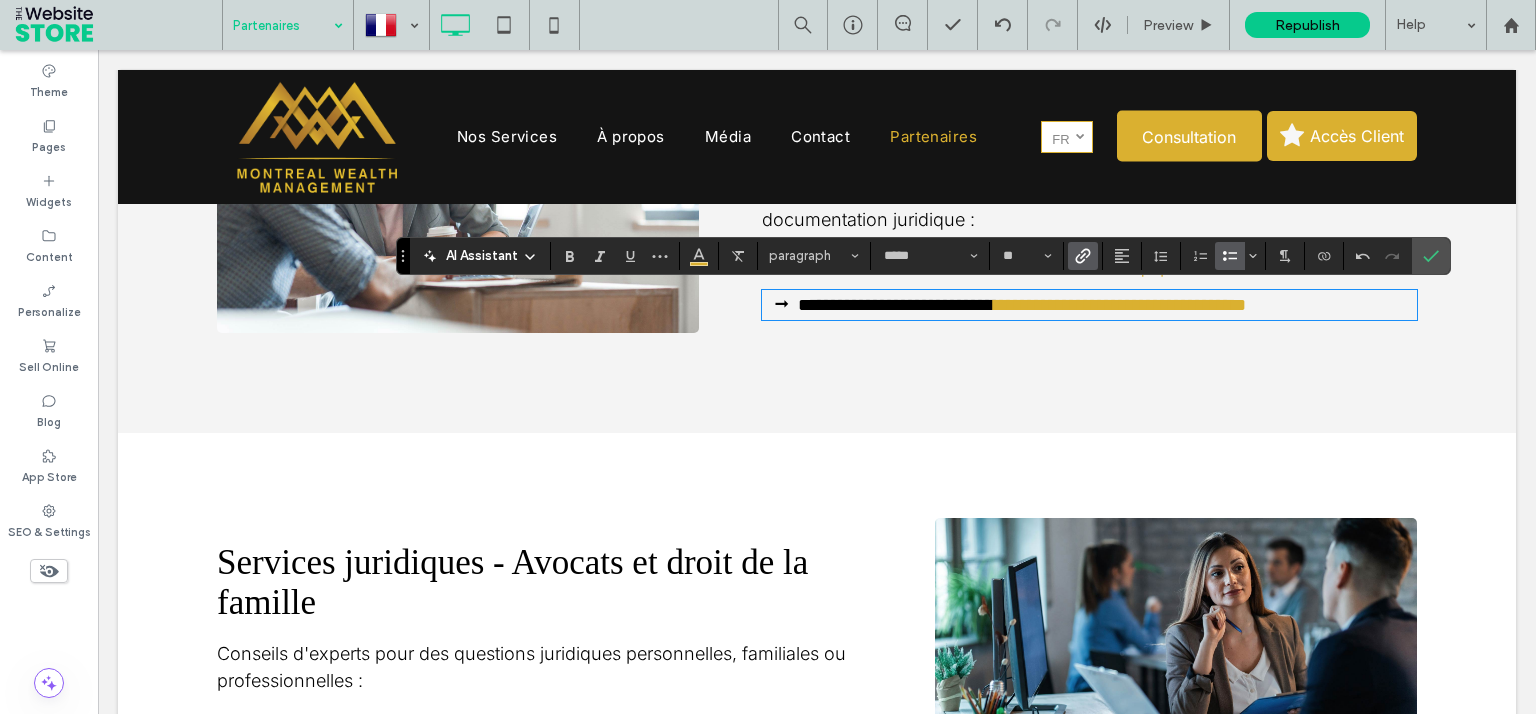 click on "**********" at bounding box center [1107, 305] 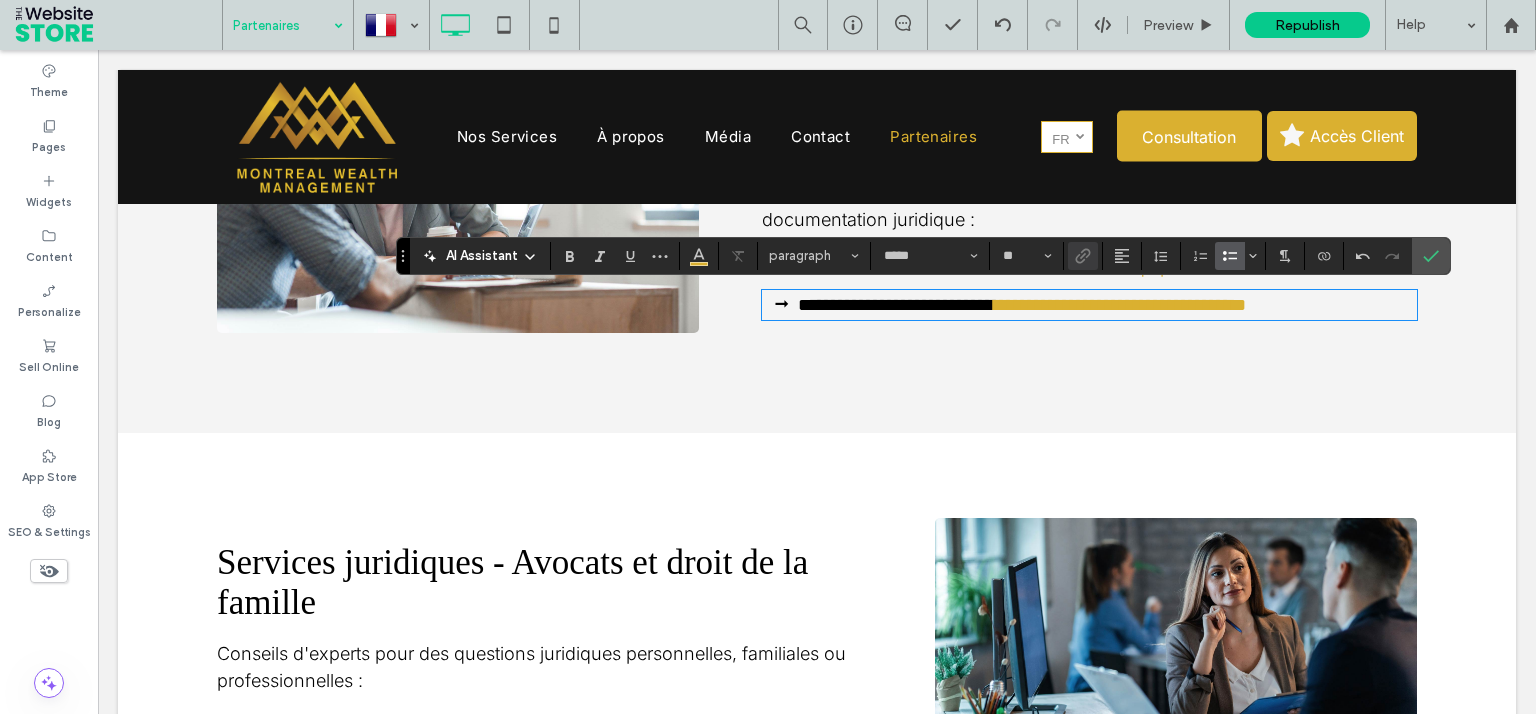 click on "**********" at bounding box center (1120, 305) 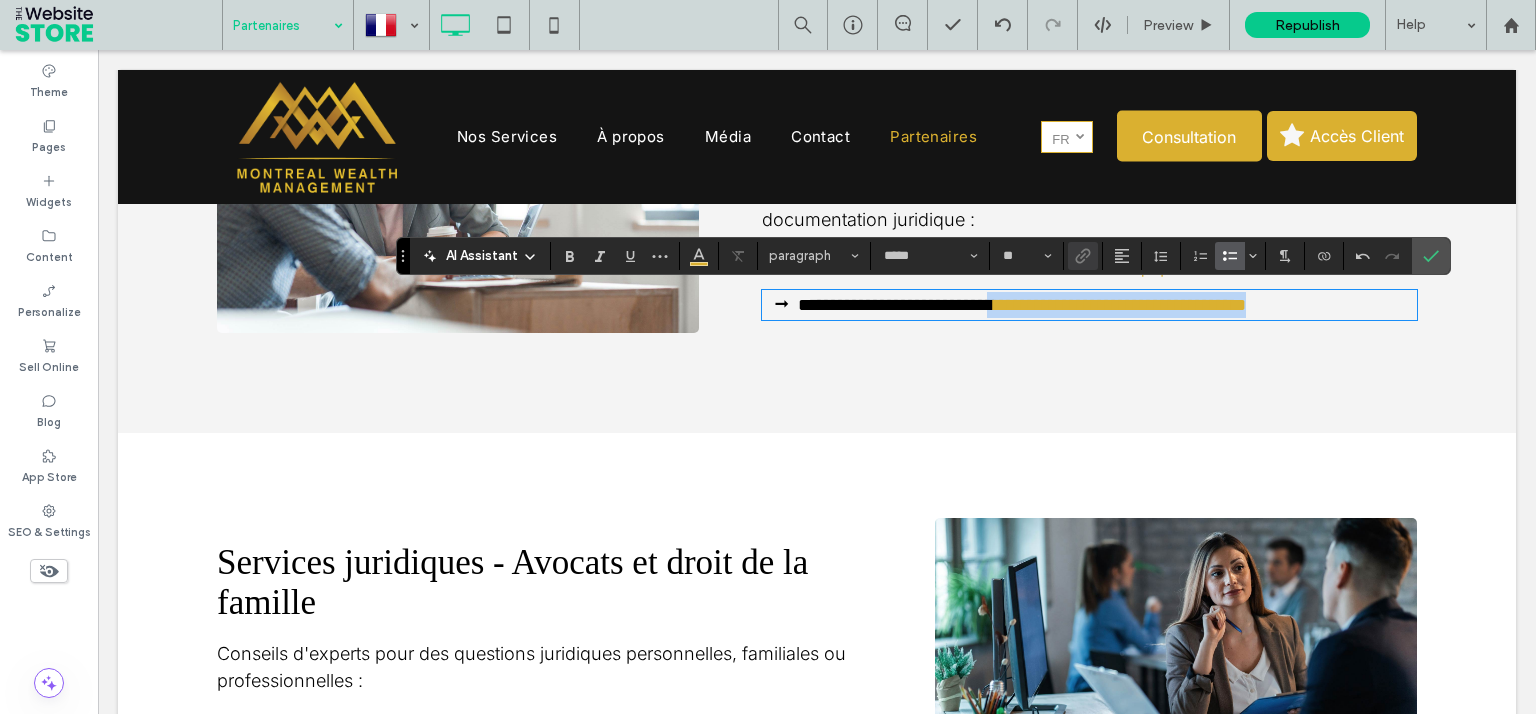 click at bounding box center [990, 305] 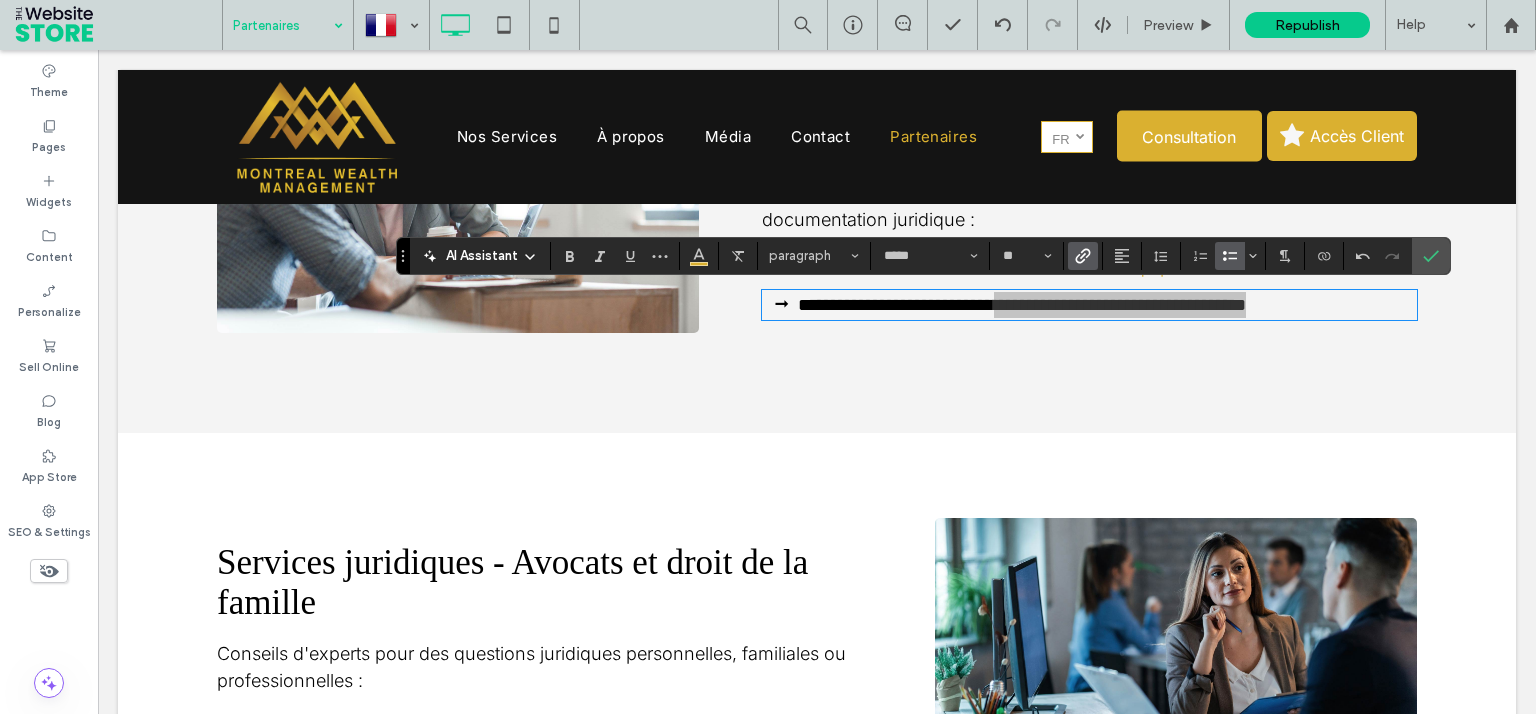 click at bounding box center (1079, 256) 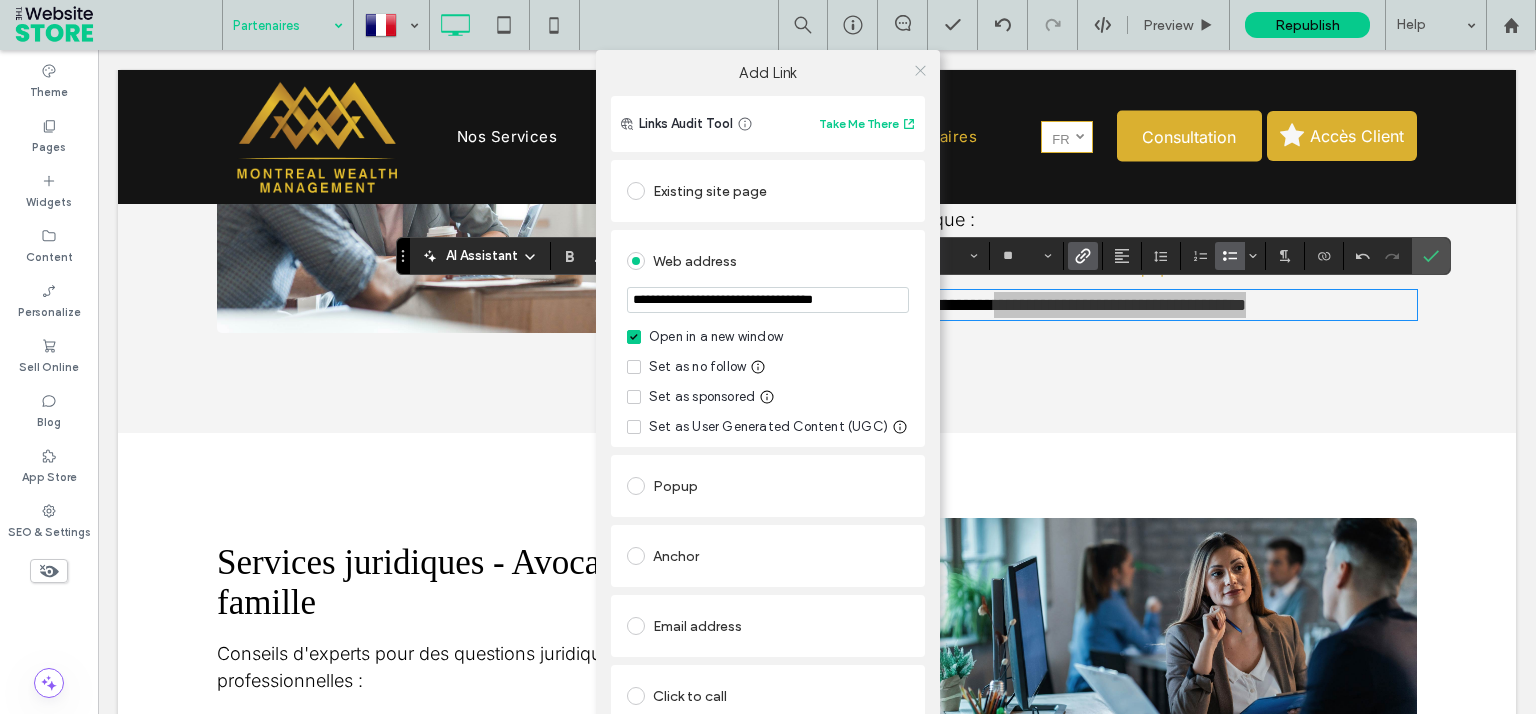 click 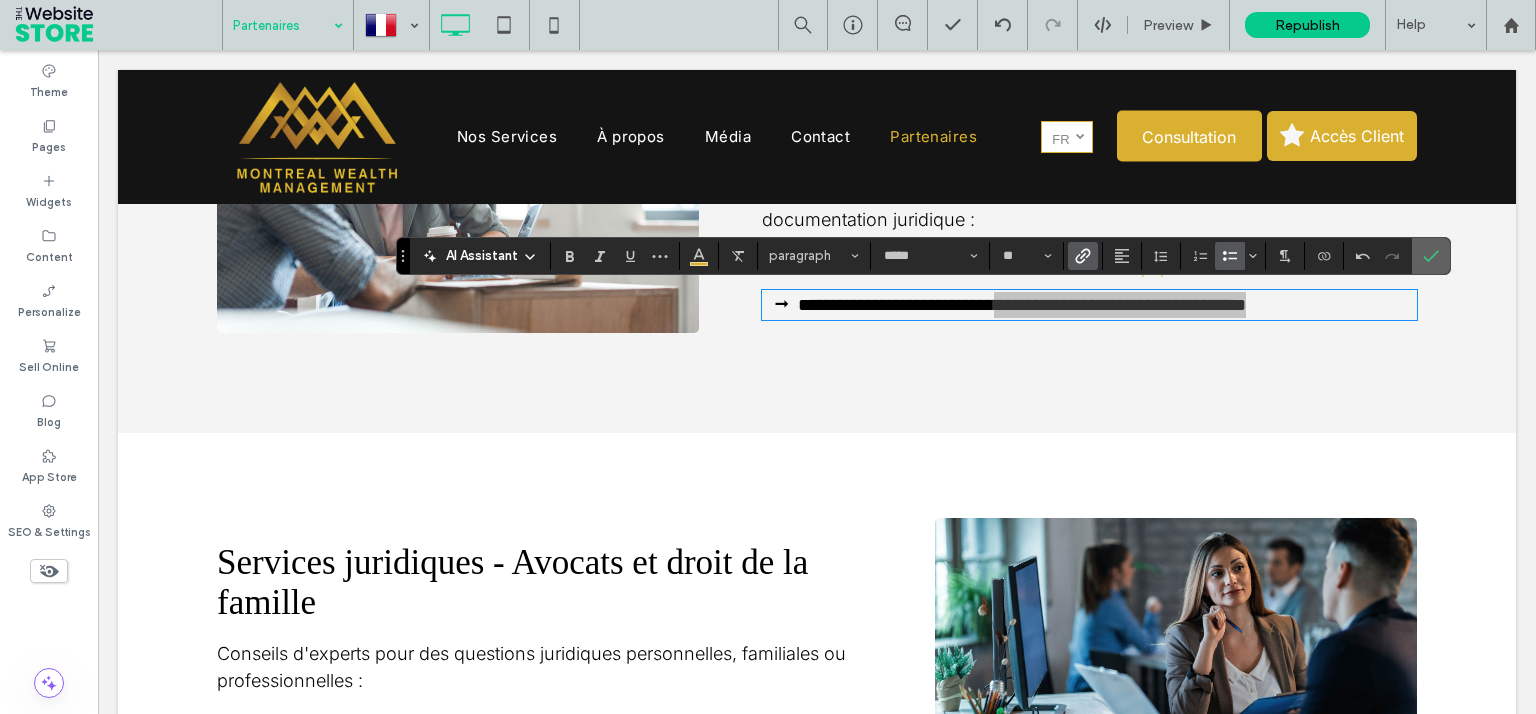 click 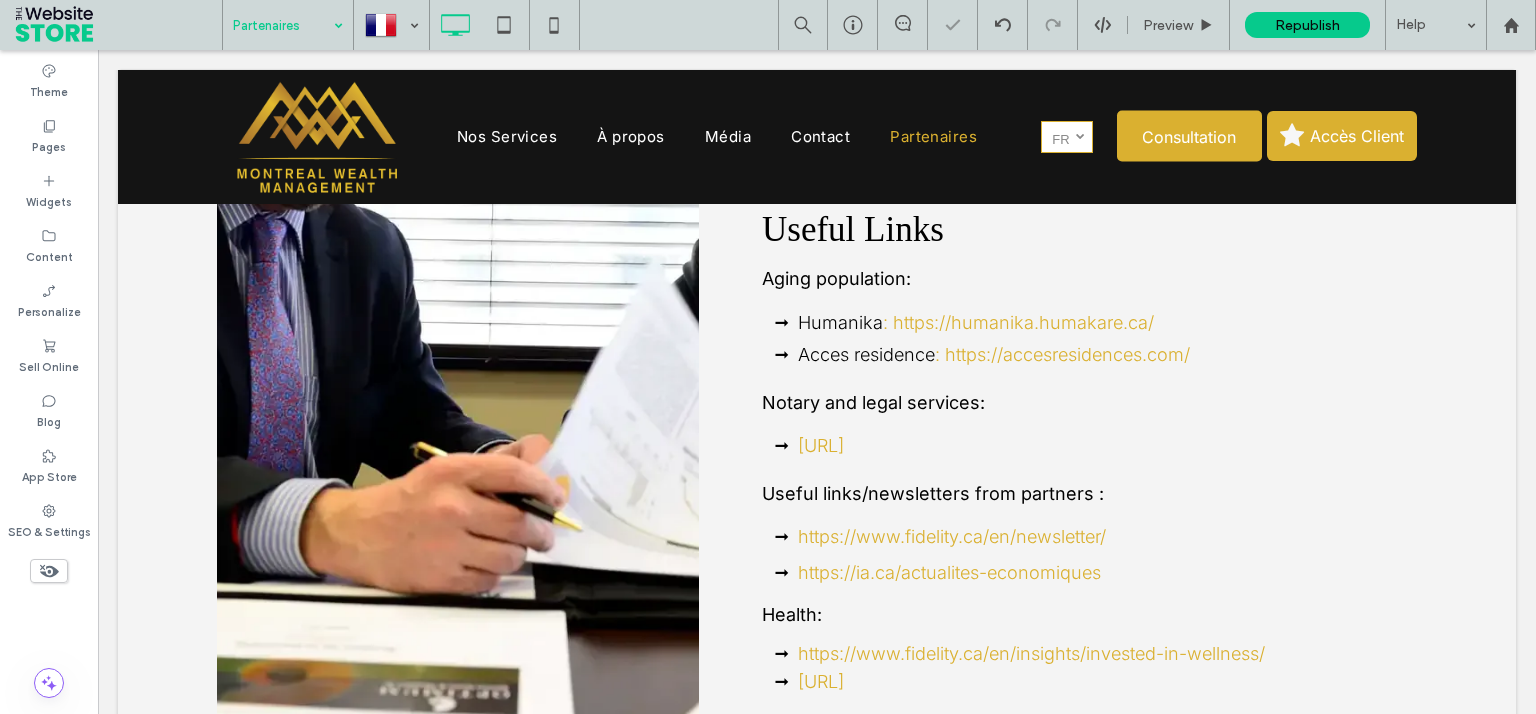 scroll, scrollTop: 3960, scrollLeft: 0, axis: vertical 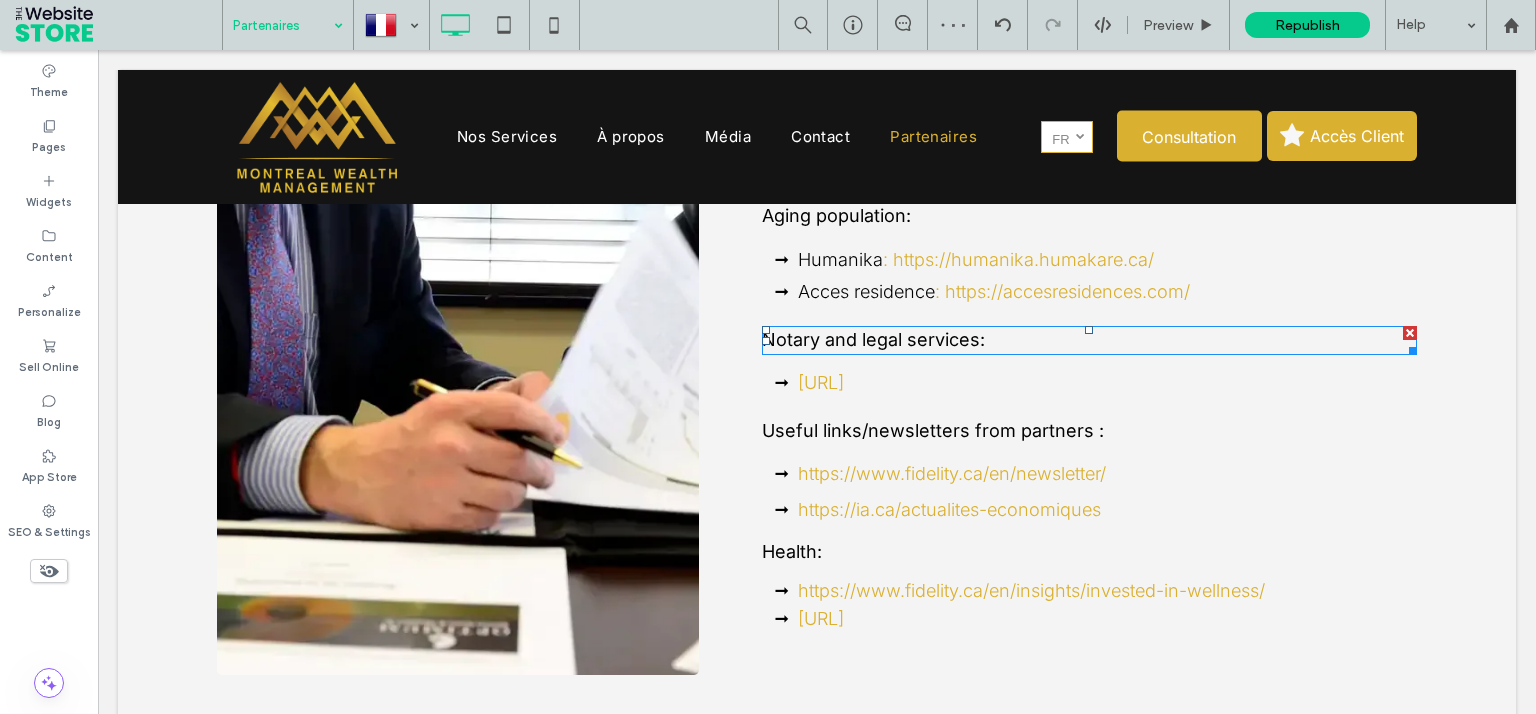 click at bounding box center (1410, 333) 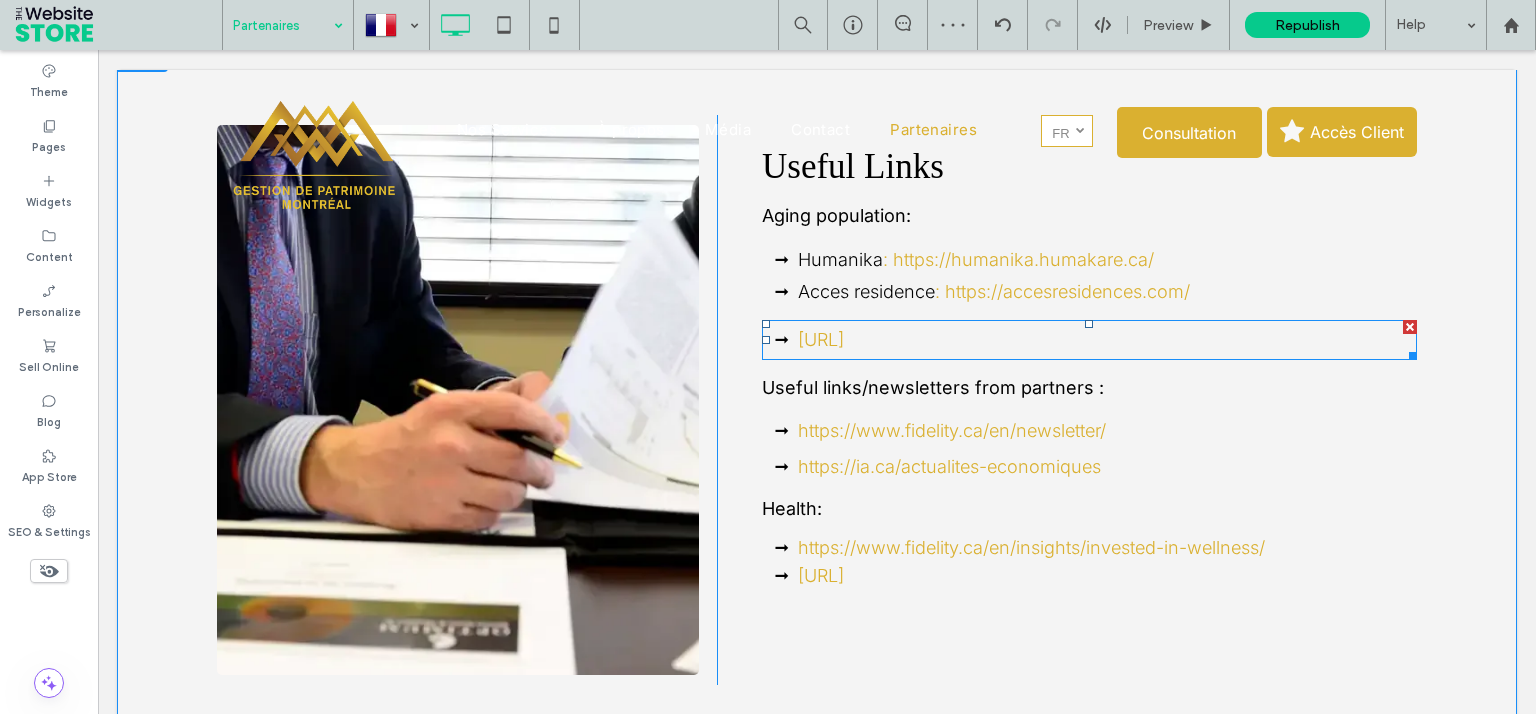 drag, startPoint x: 1401, startPoint y: 361, endPoint x: 1633, endPoint y: 417, distance: 238.66295 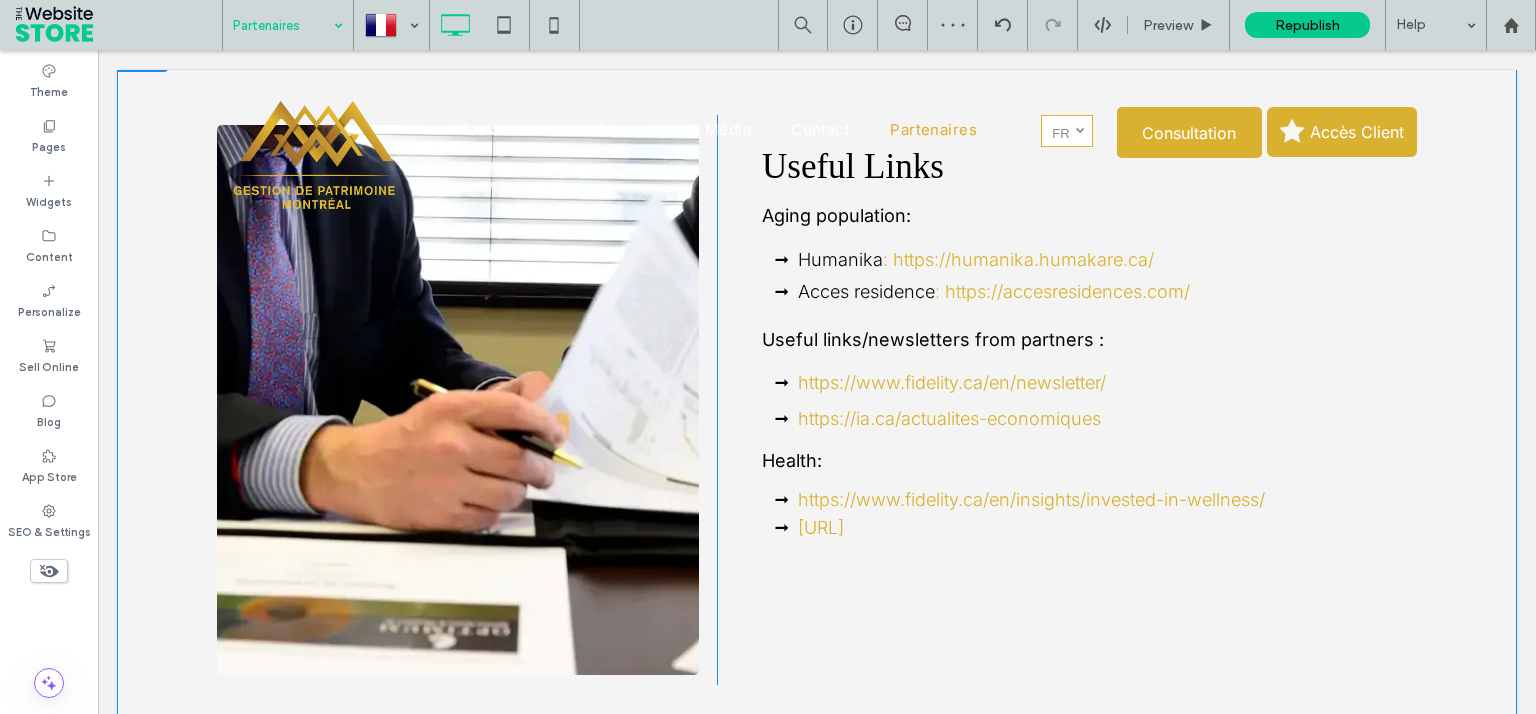 click at bounding box center (768, 357) 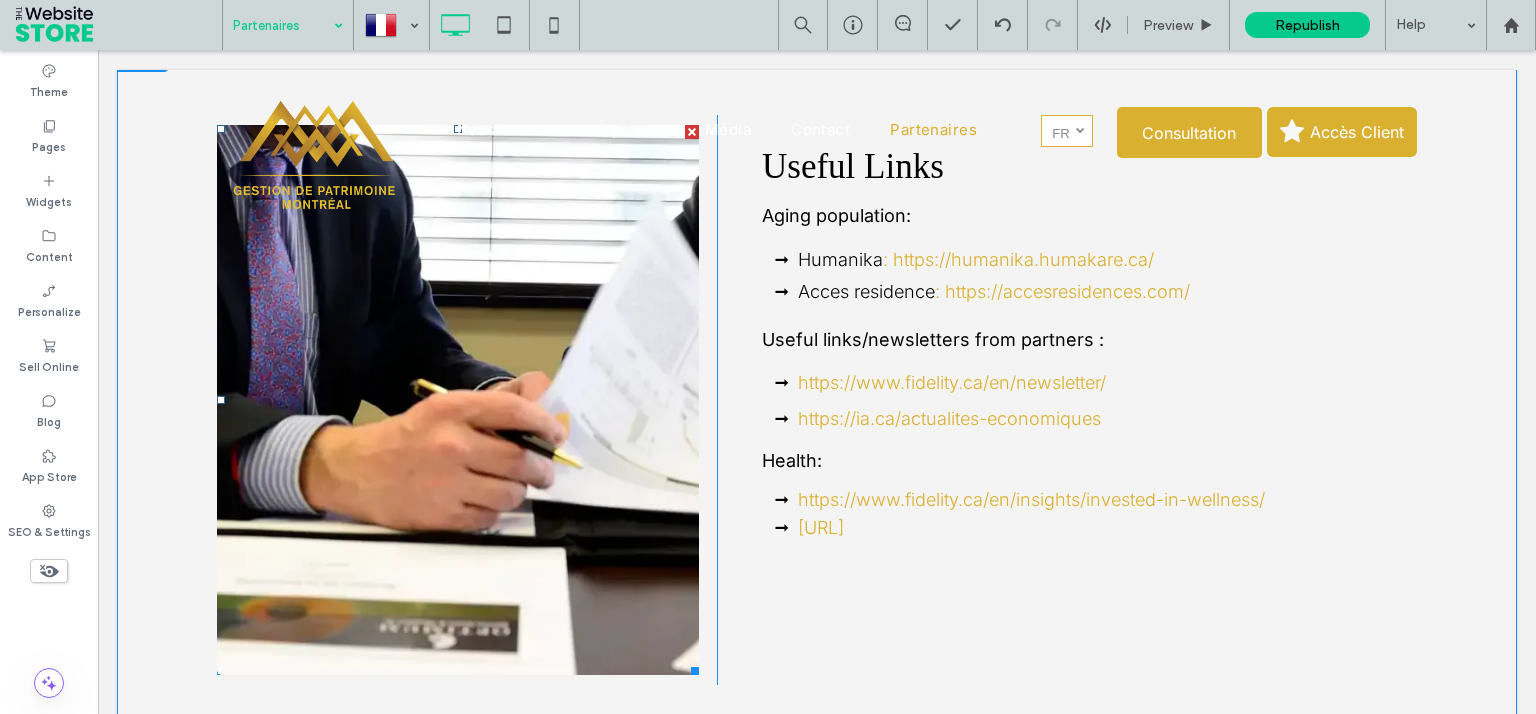 click at bounding box center (458, 400) 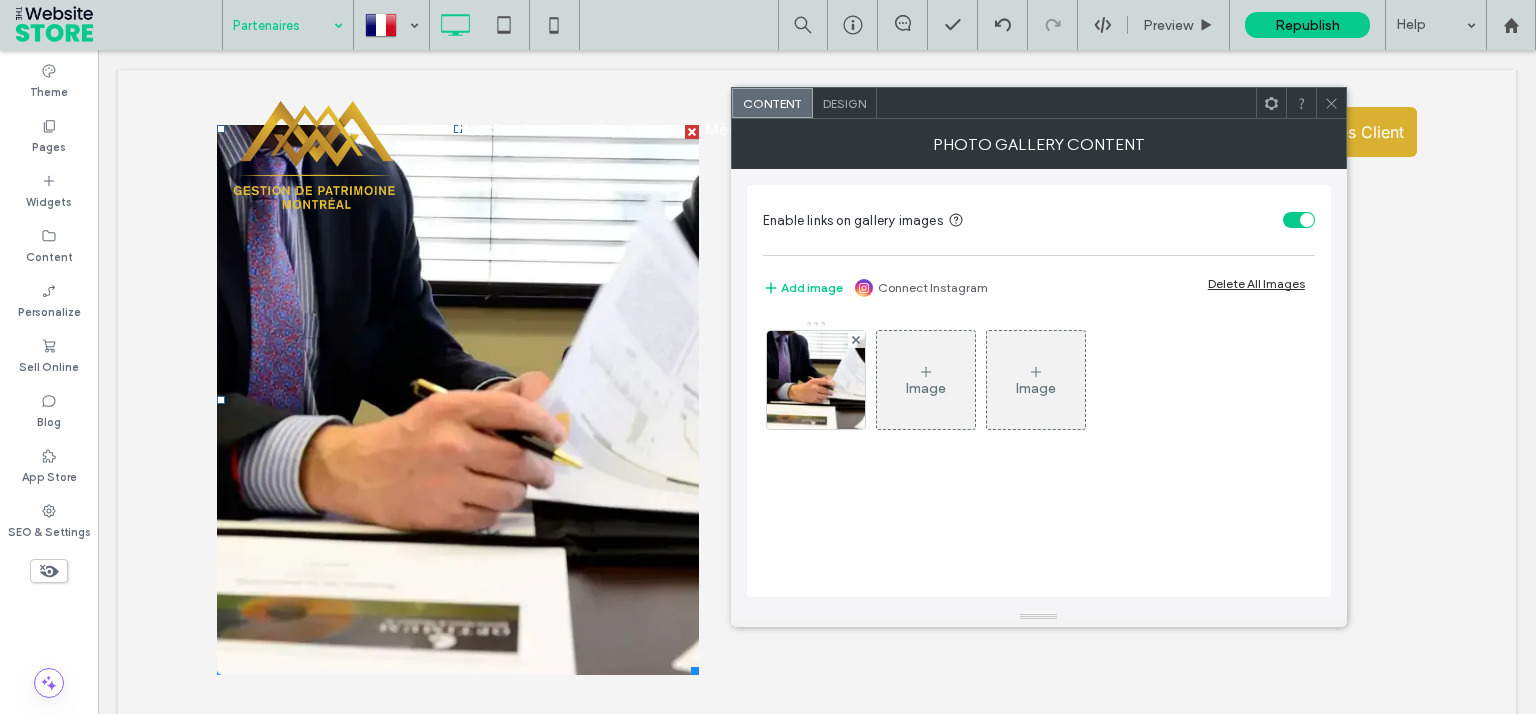click on "Design" at bounding box center [844, 103] 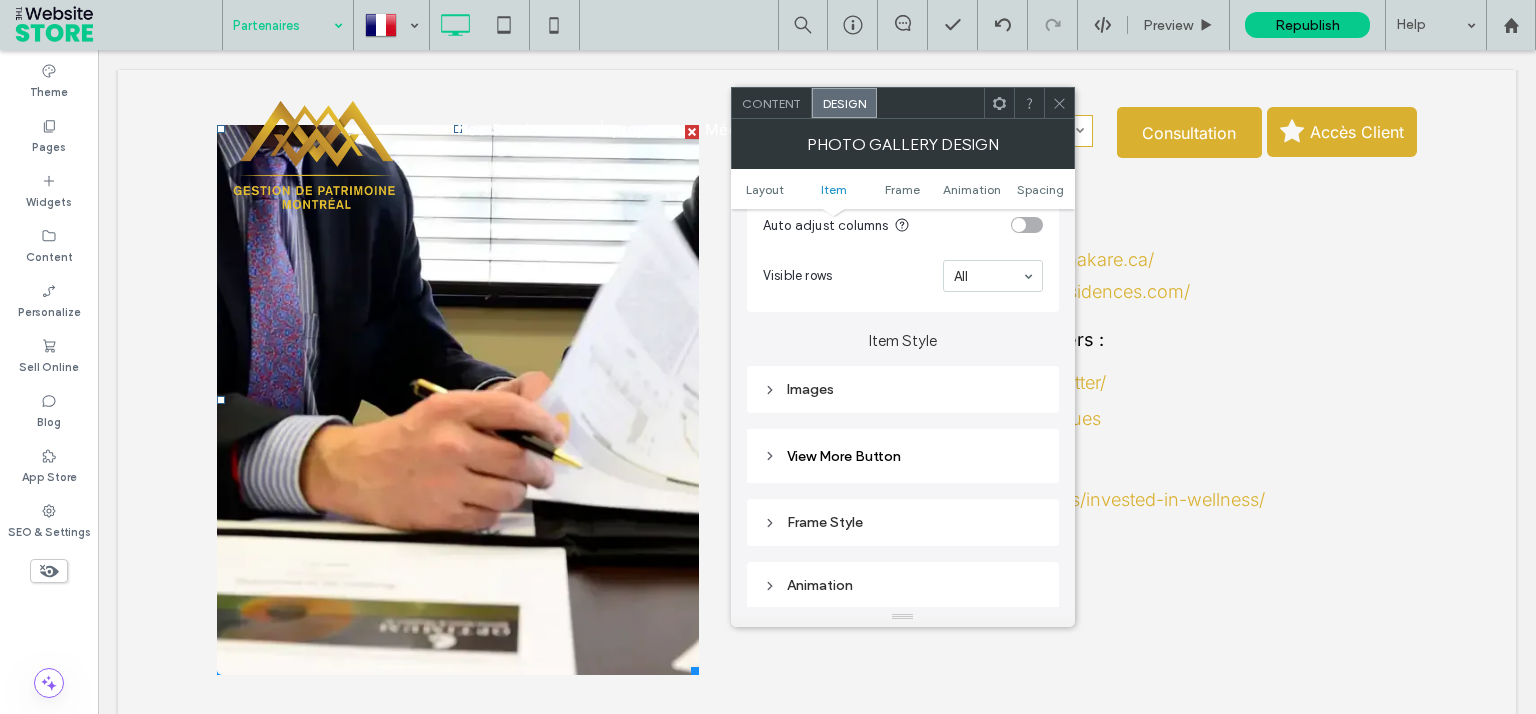 scroll, scrollTop: 720, scrollLeft: 0, axis: vertical 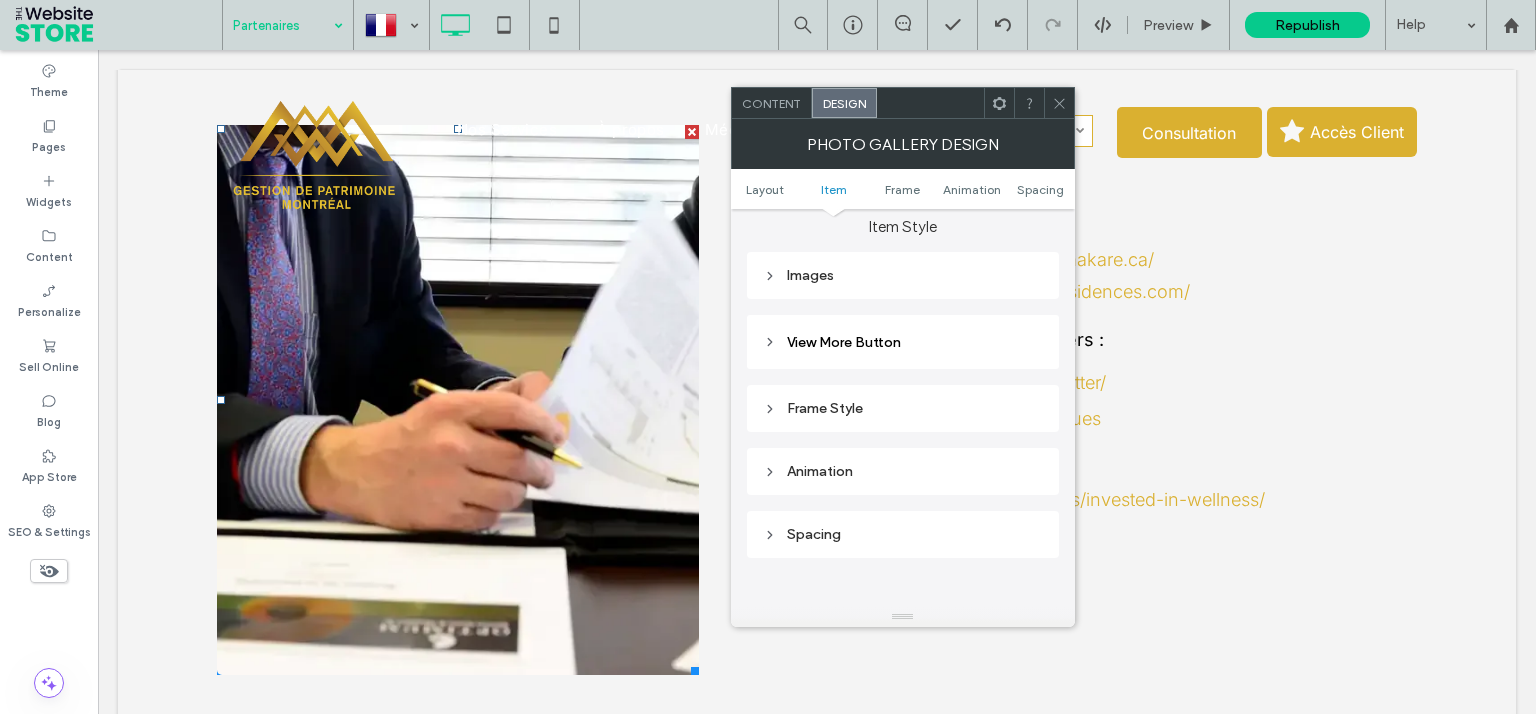 click on "Images" at bounding box center [903, 275] 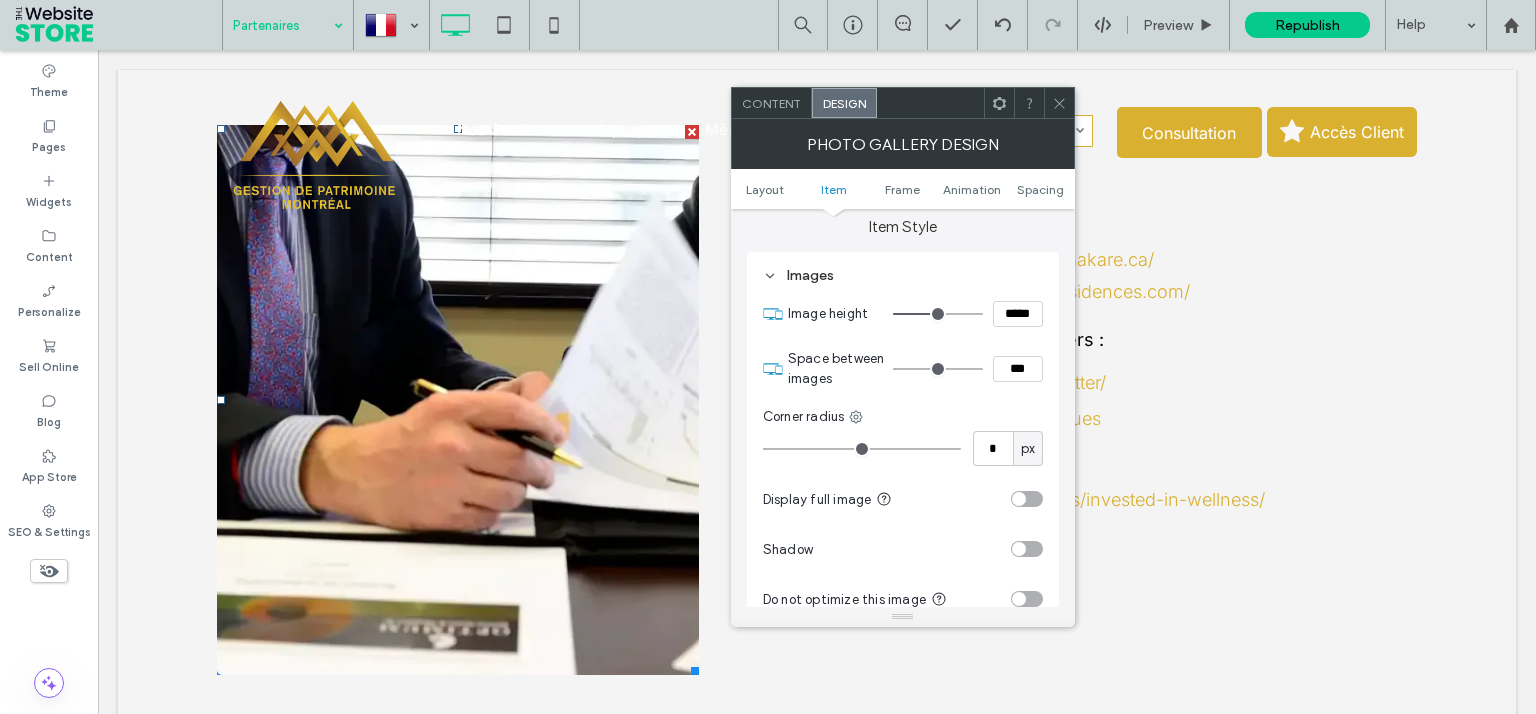 click on "*****" at bounding box center (1018, 314) 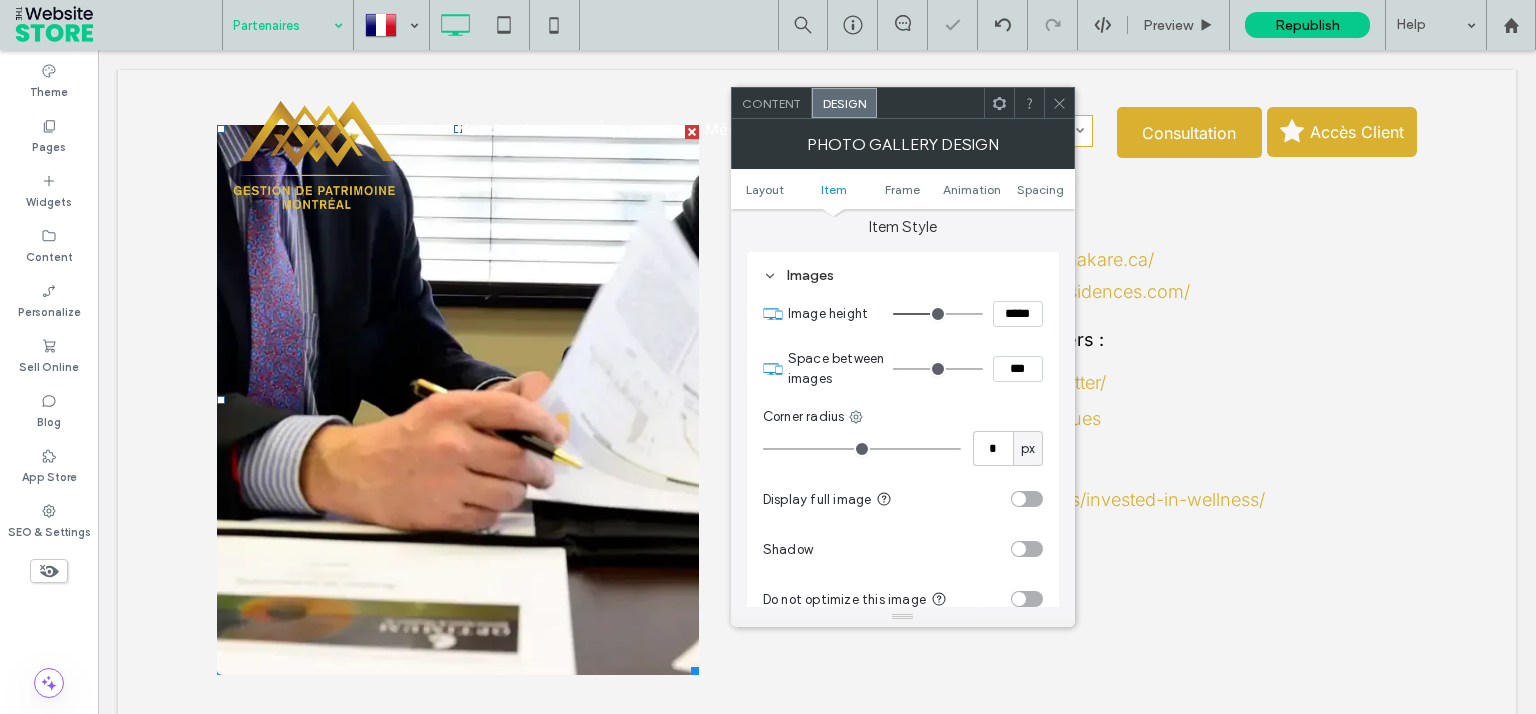 click on "Image height *****" at bounding box center (915, 314) 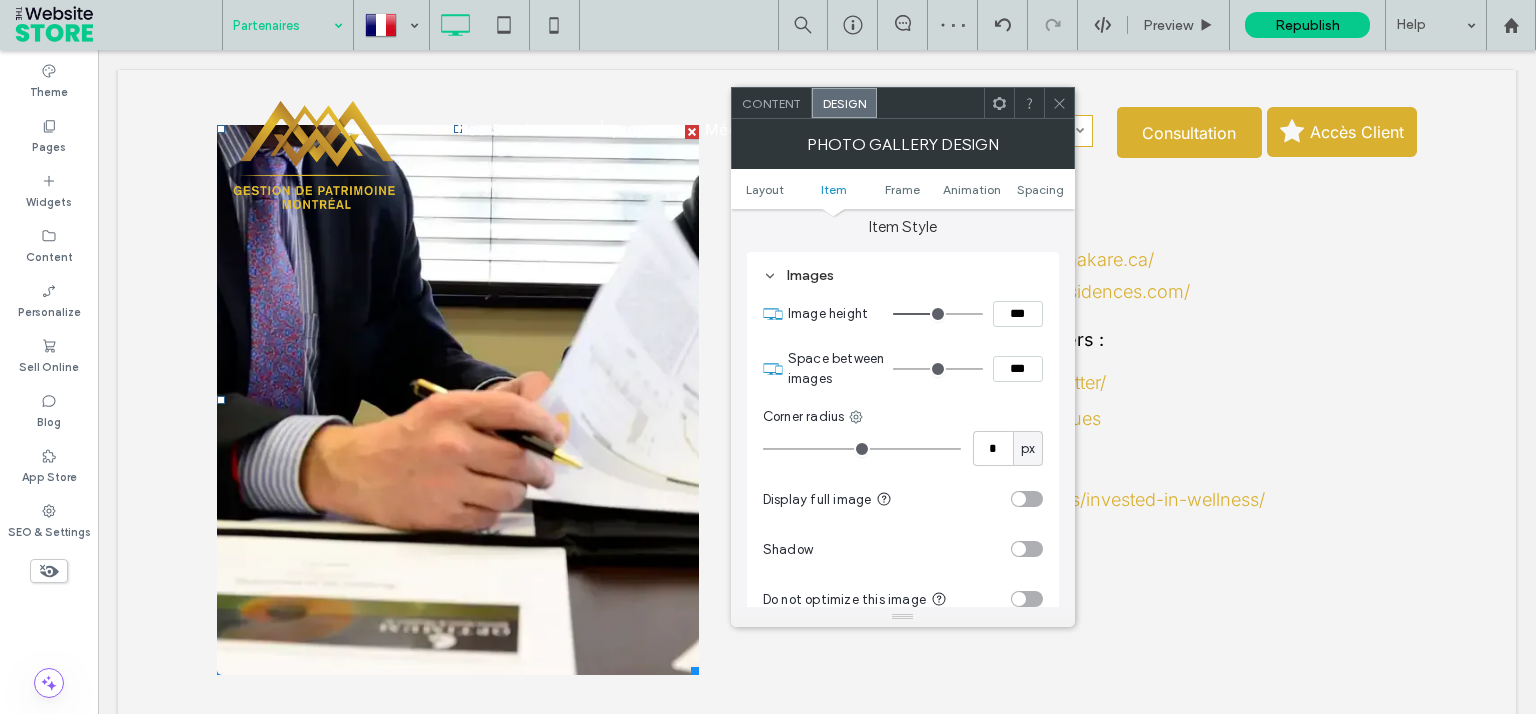 type on "*****" 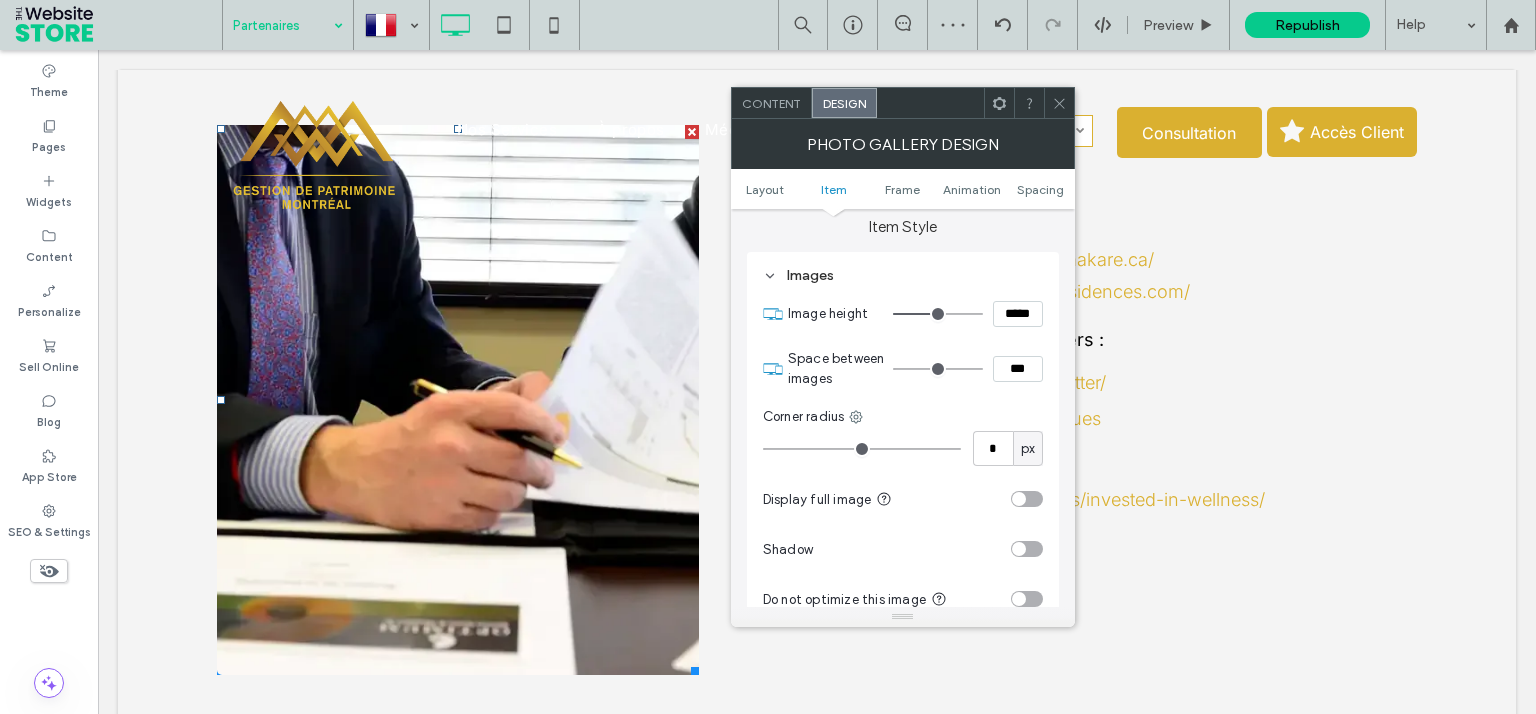 type on "***" 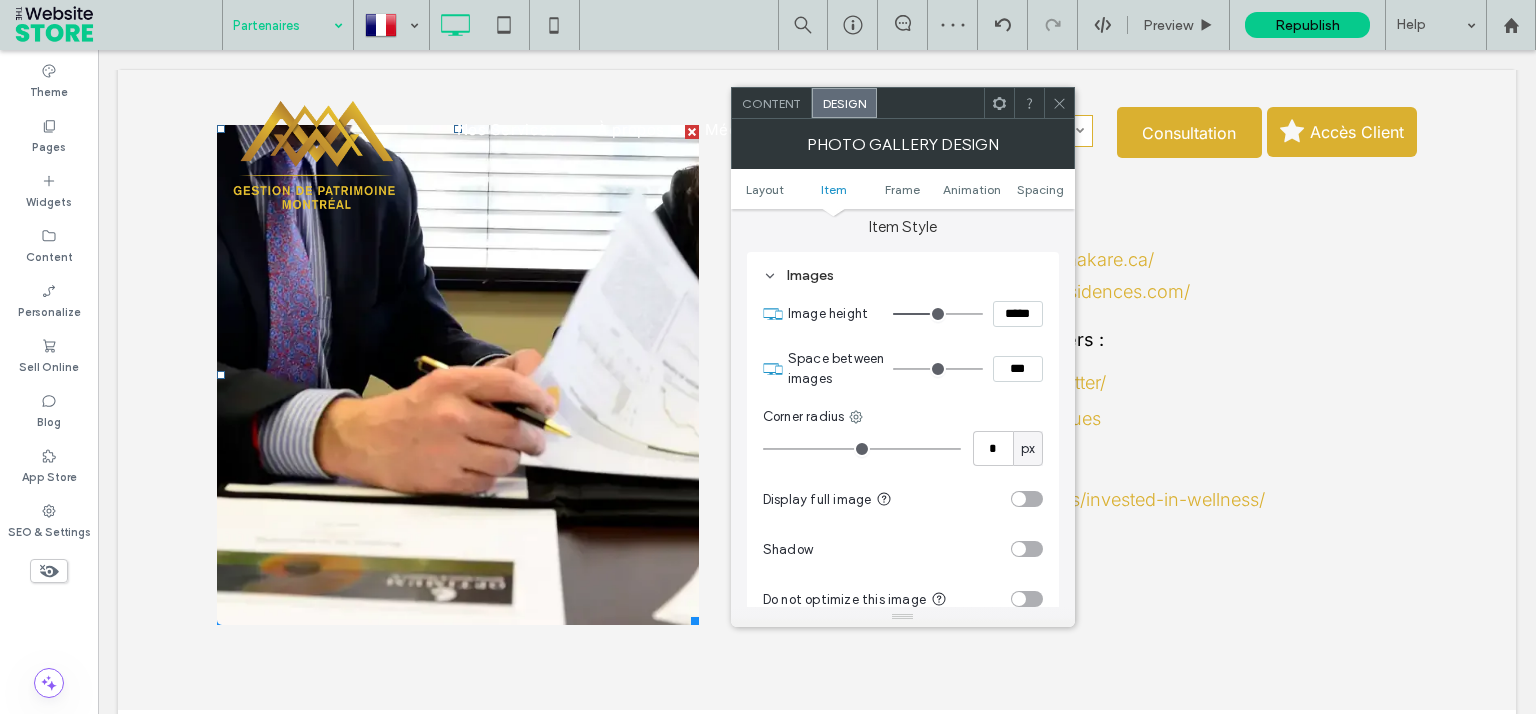 click on "Images   Image height *****   Space between images *** Corner radius * px Display full image Shadow Do not optimize this image Hover color Image hover effect None Image animation None" at bounding box center (903, 530) 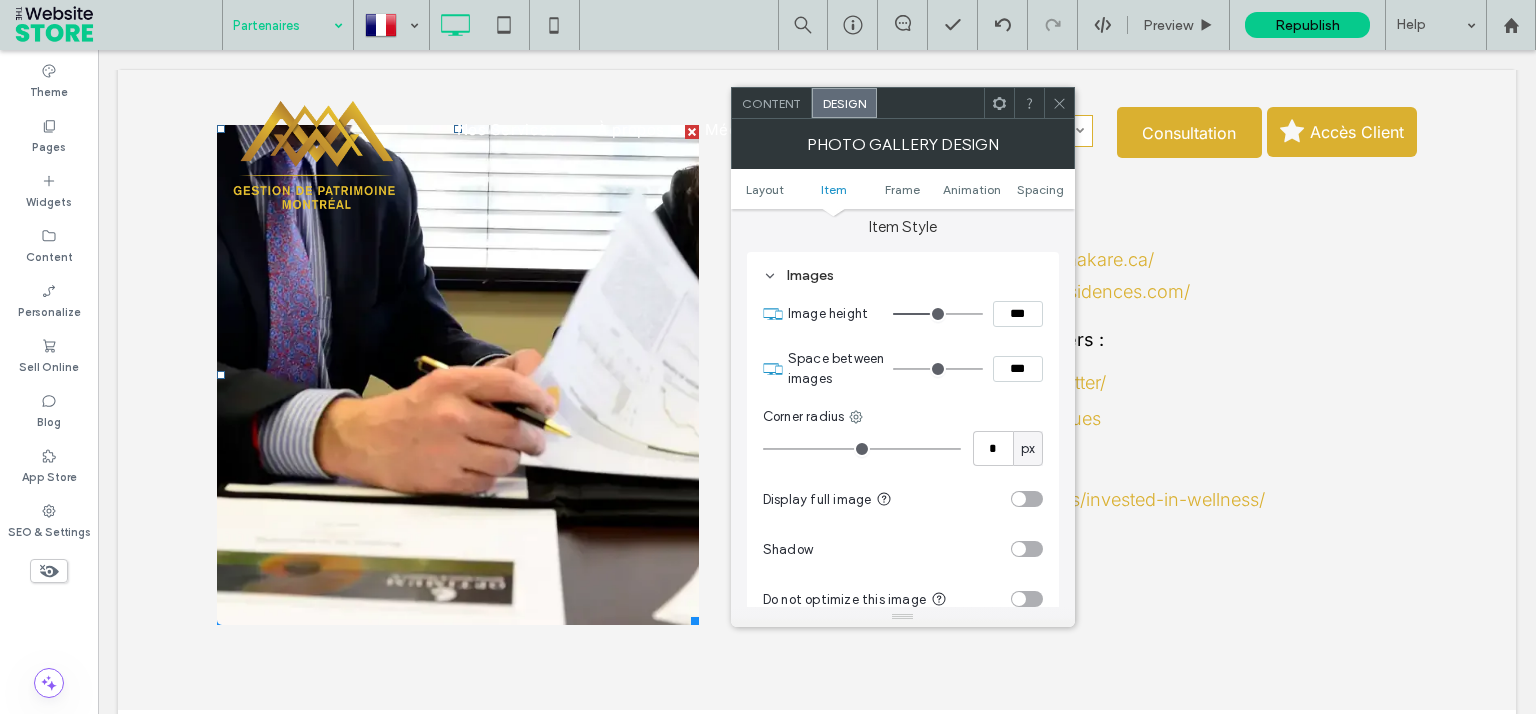 type on "*****" 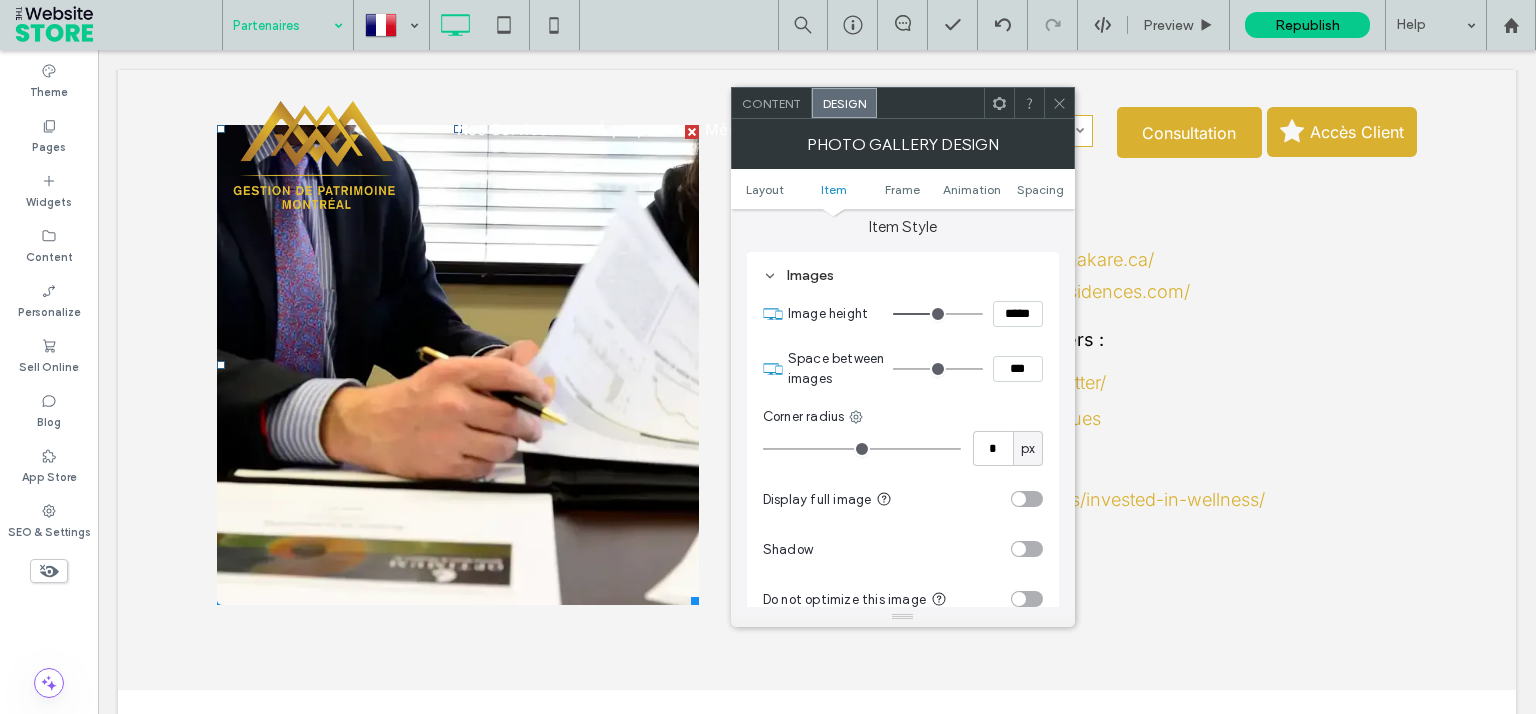 type on "***" 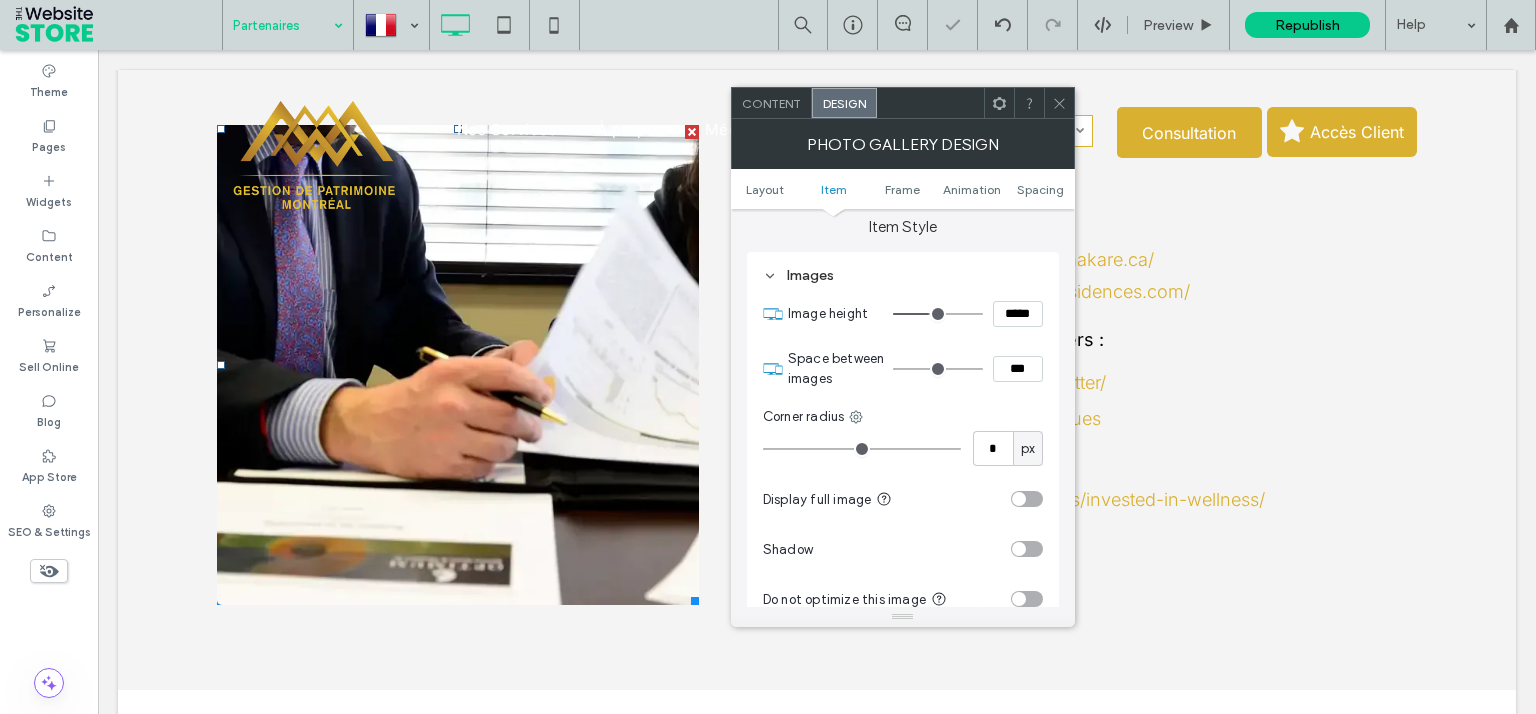click 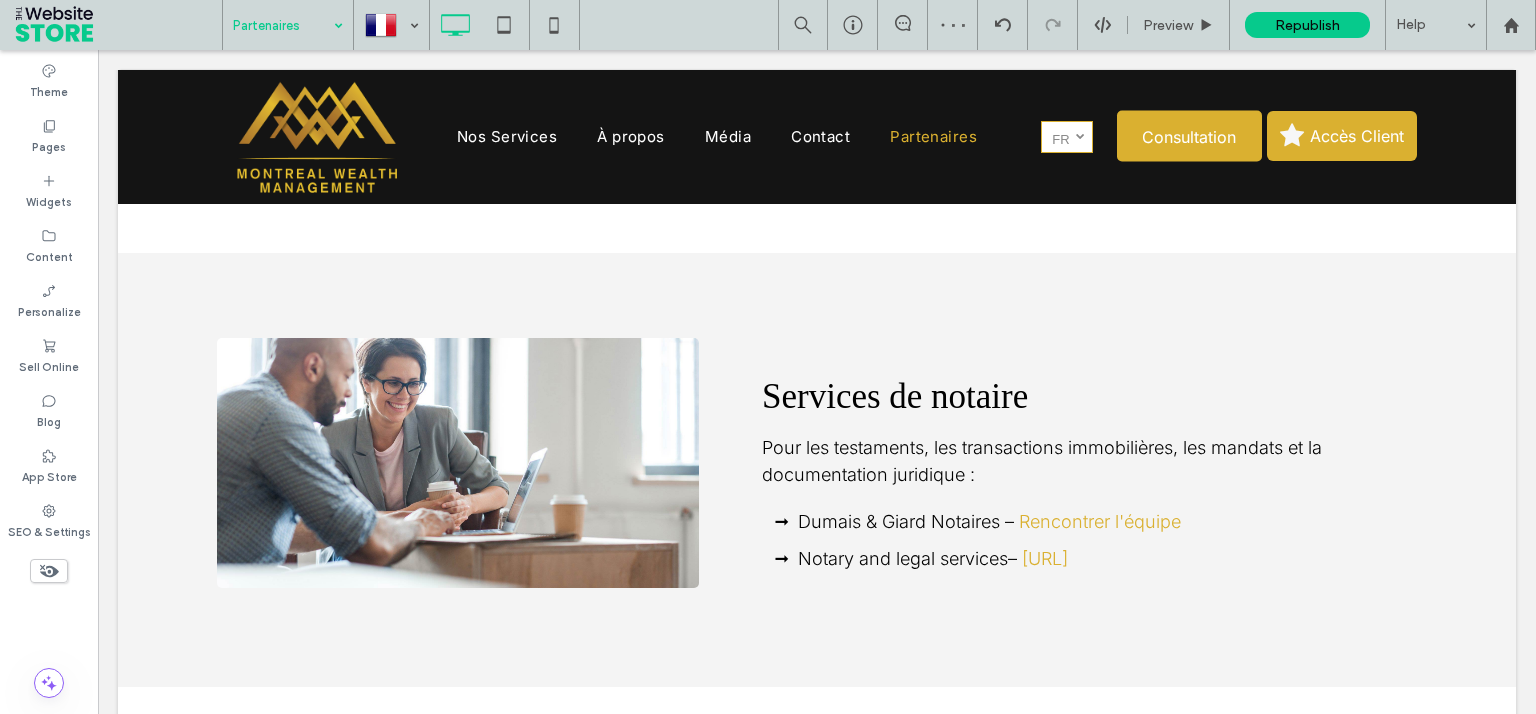 scroll, scrollTop: 1520, scrollLeft: 0, axis: vertical 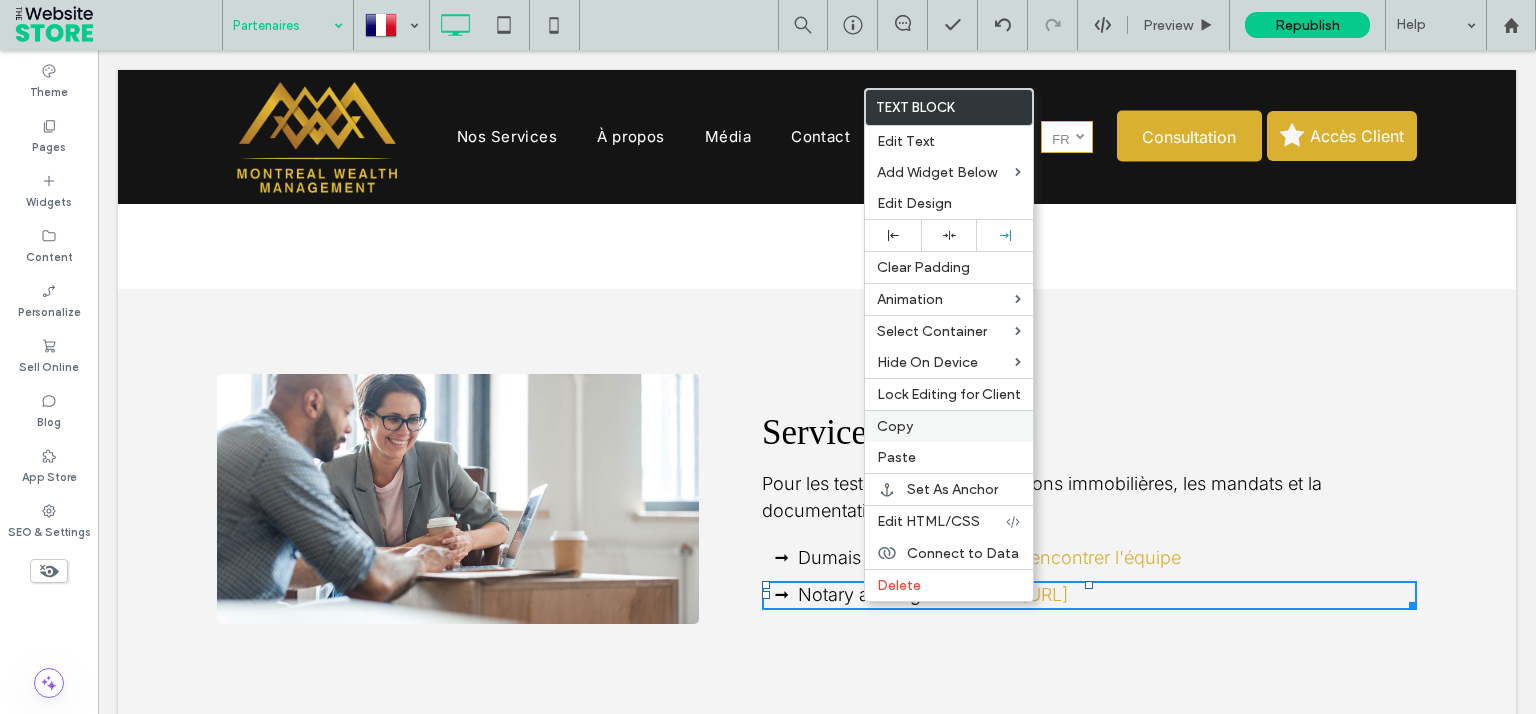 click on "Copy" at bounding box center (895, 426) 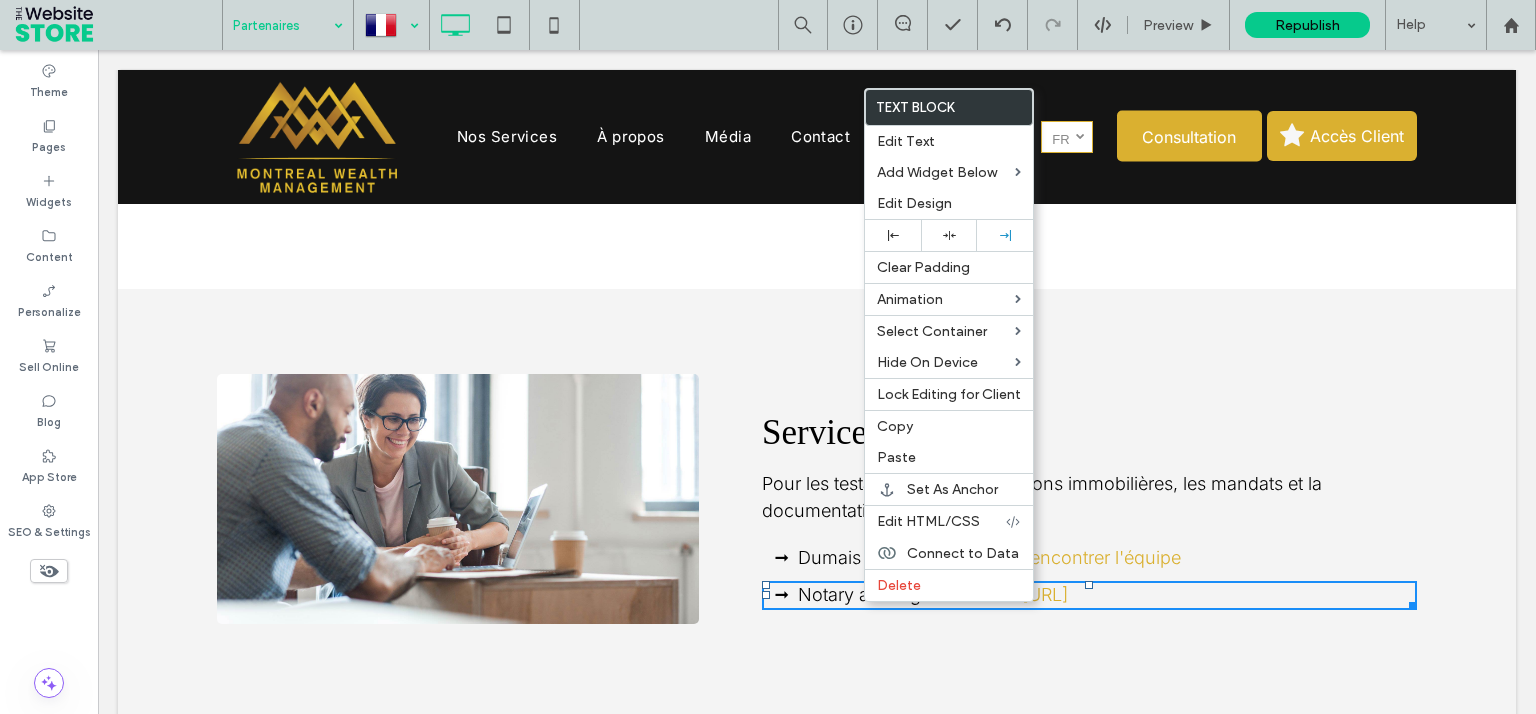 click at bounding box center (391, 25) 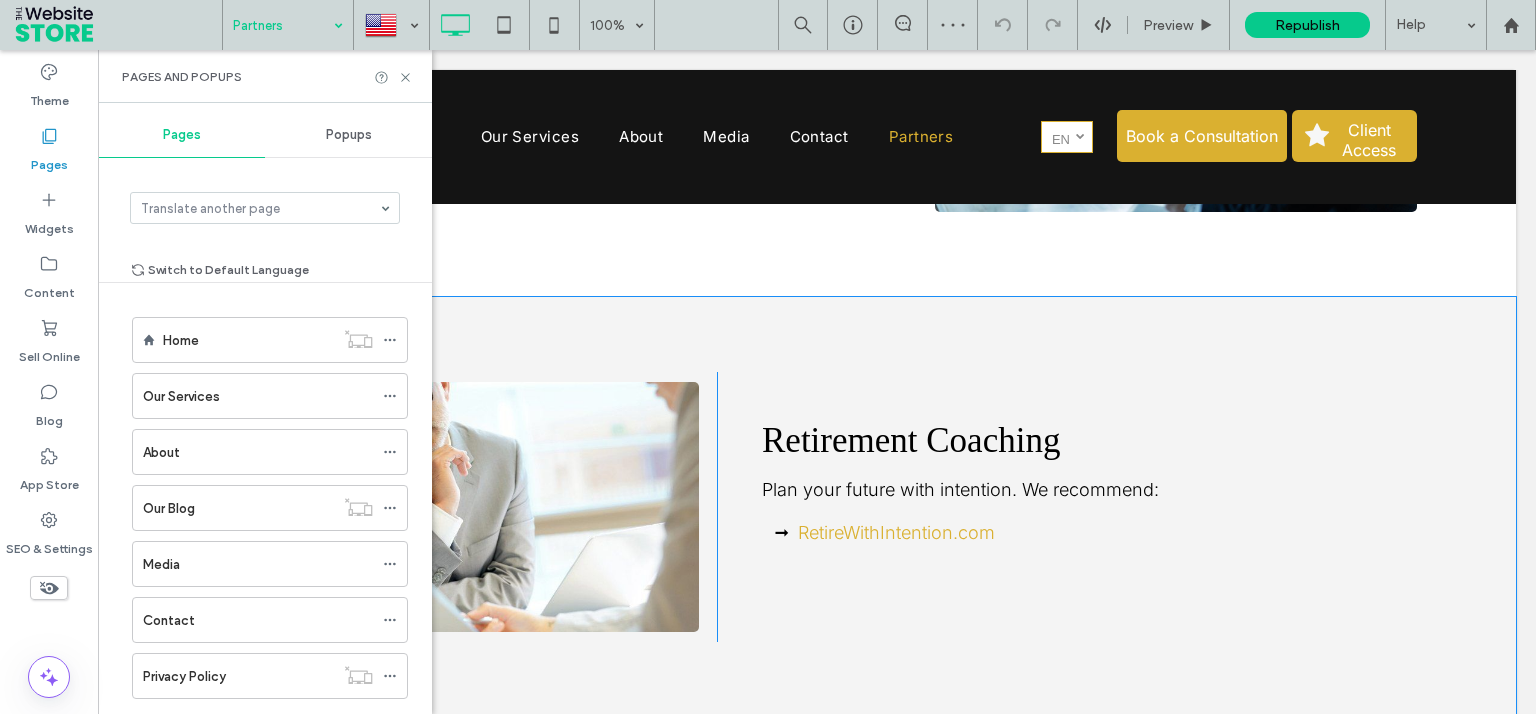 scroll, scrollTop: 2348, scrollLeft: 0, axis: vertical 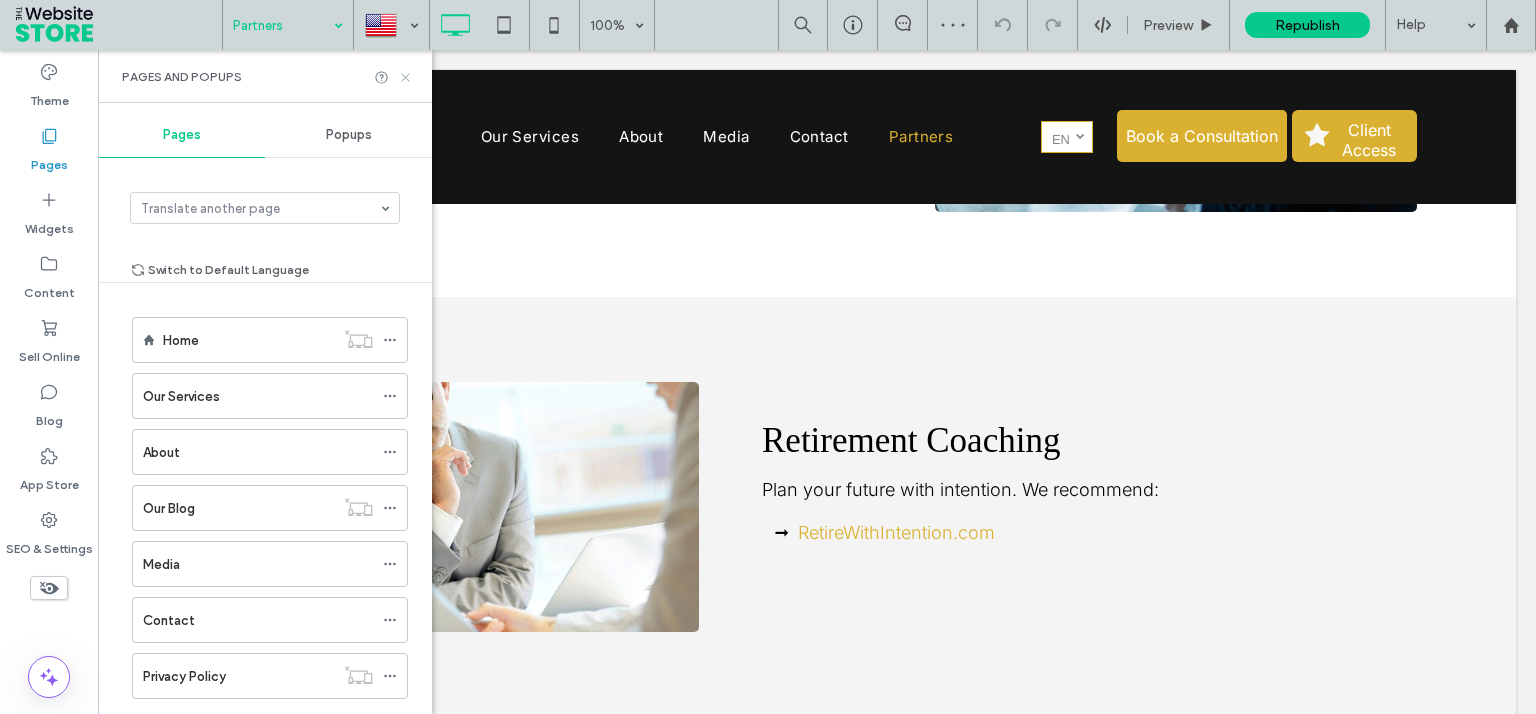 click 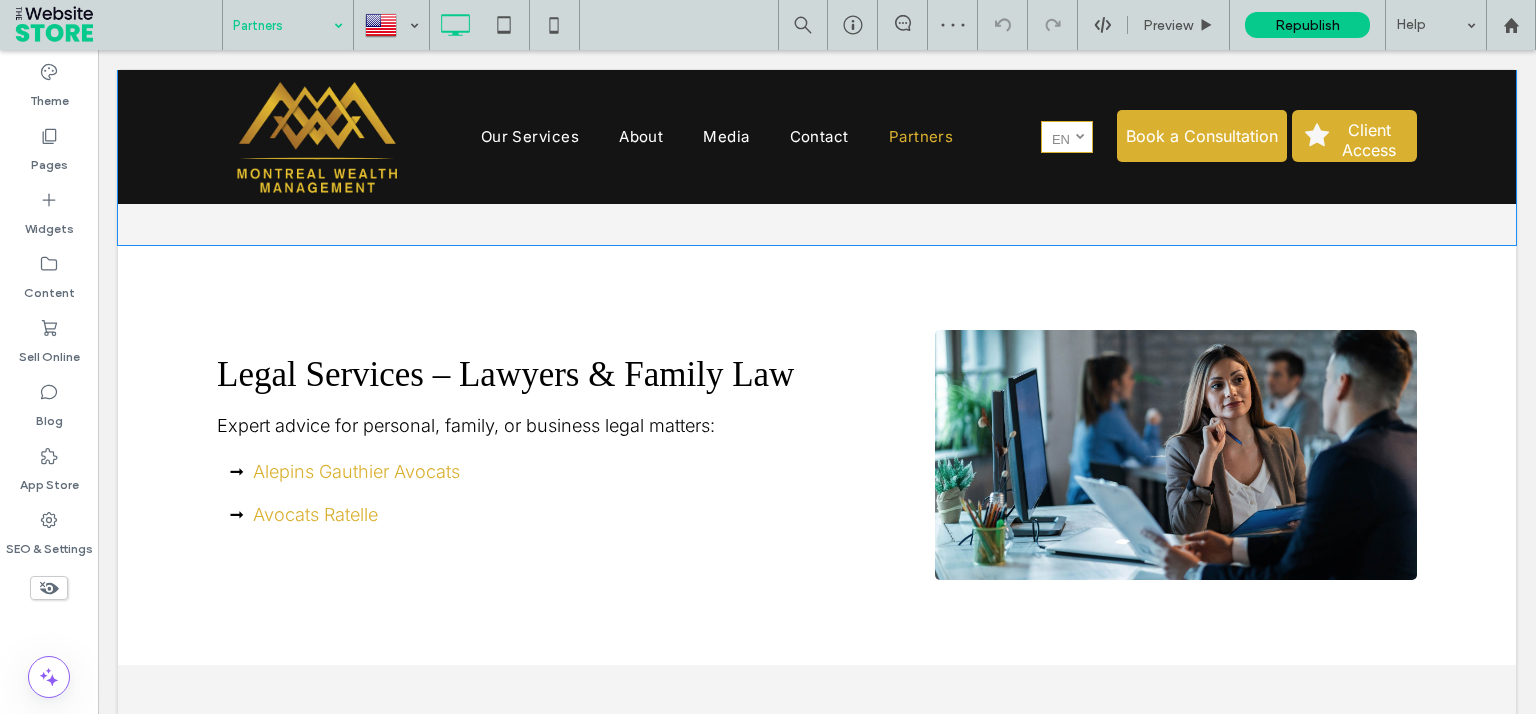 scroll, scrollTop: 1454, scrollLeft: 0, axis: vertical 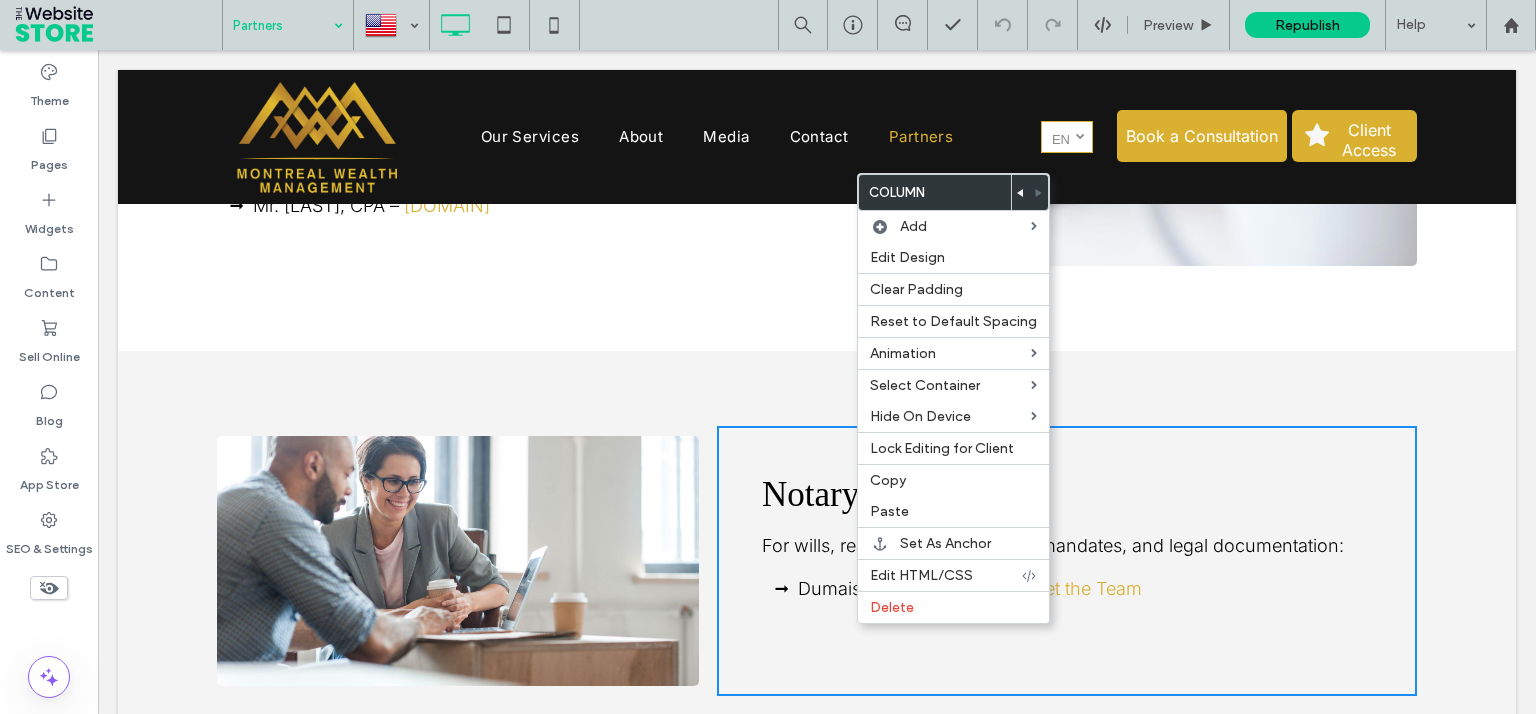 click on "Notary Services
For wills, real estate transactions, mandates, and legal documentation:
Dumais & Giard Notaires –
Meet the Team
Click To Paste" at bounding box center [1067, 561] 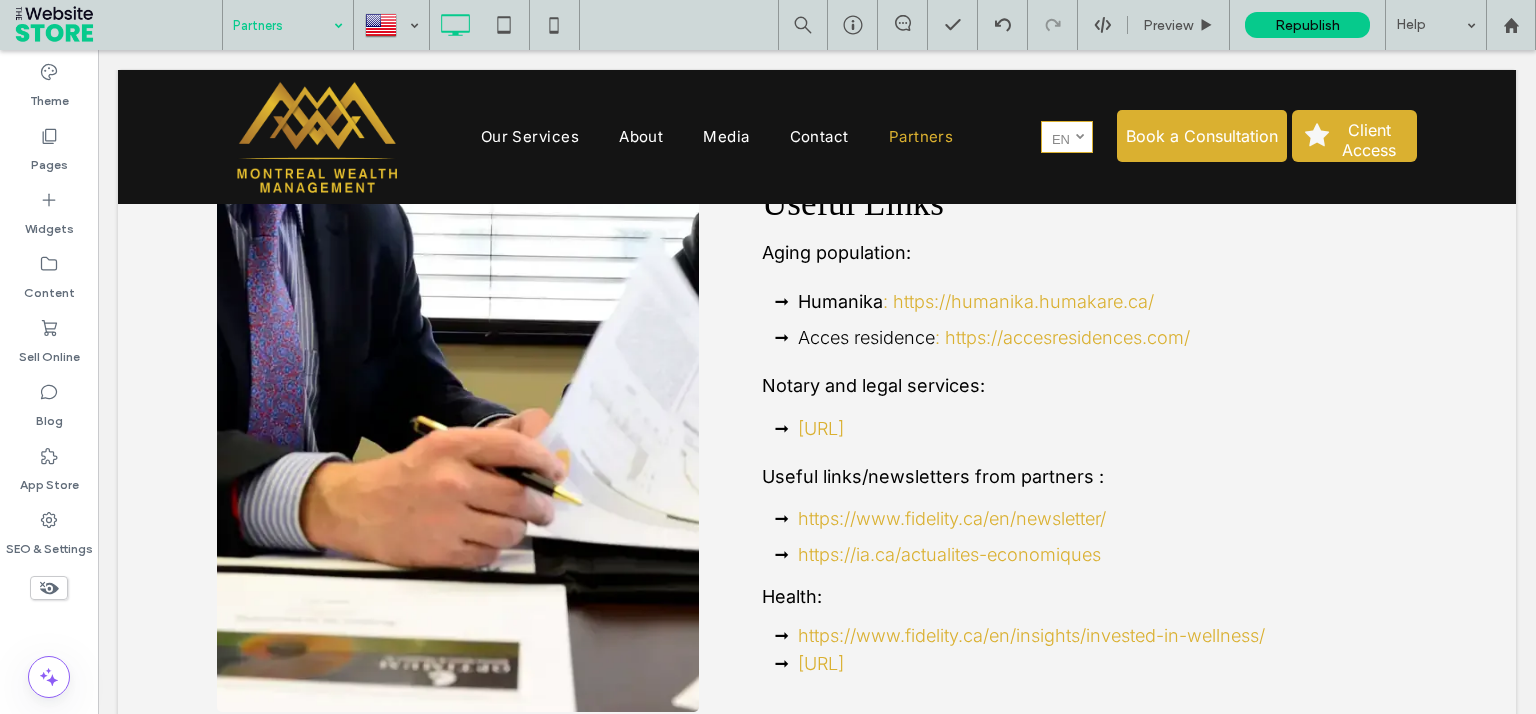 scroll, scrollTop: 3849, scrollLeft: 0, axis: vertical 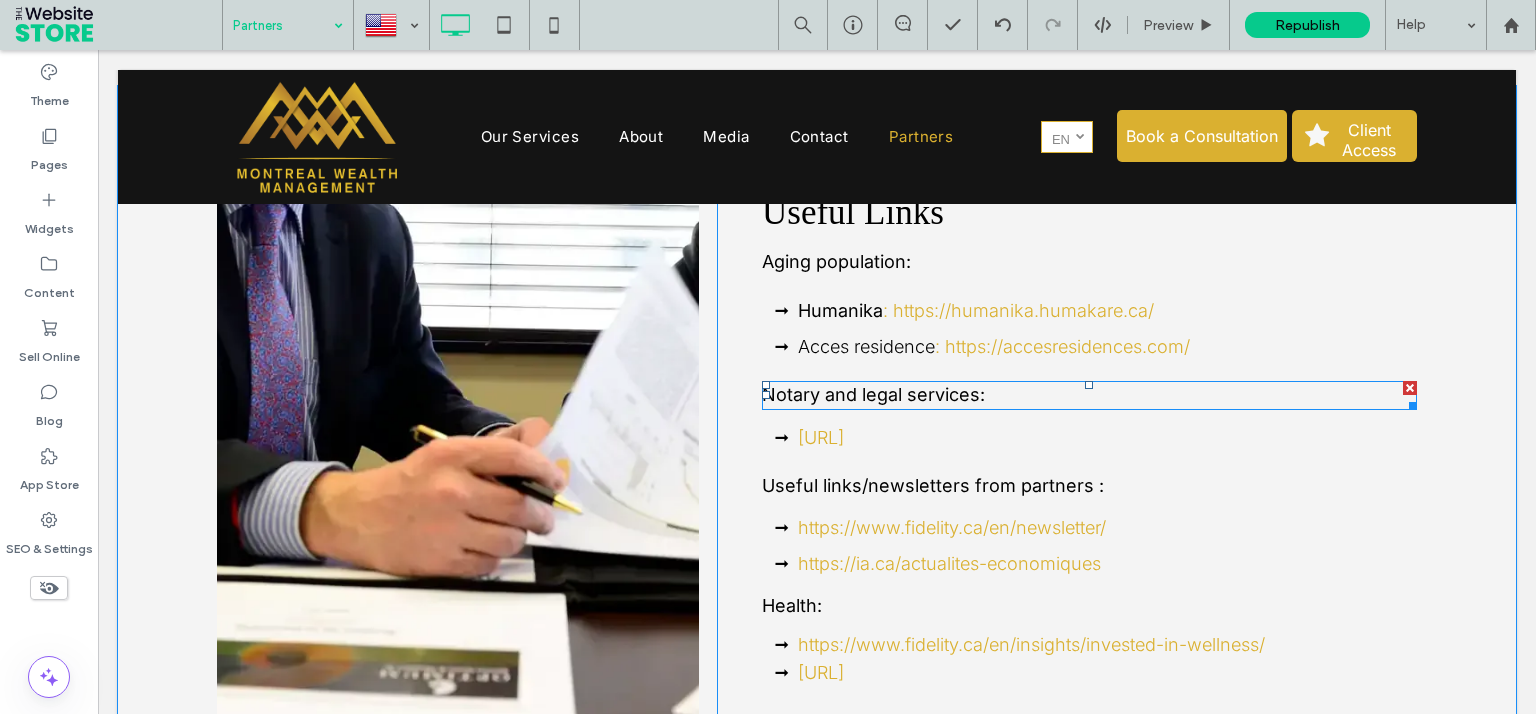 click at bounding box center [1410, 388] 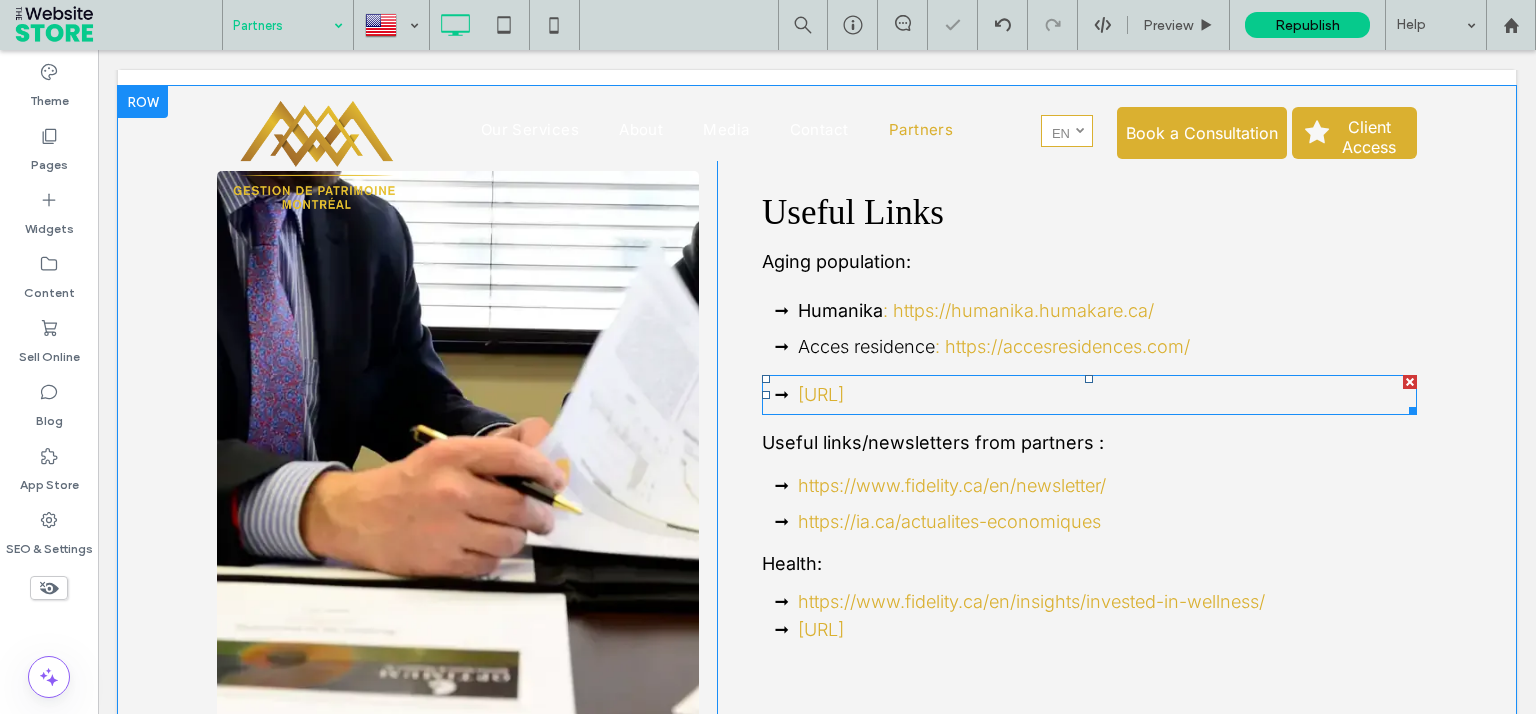click at bounding box center [1410, 382] 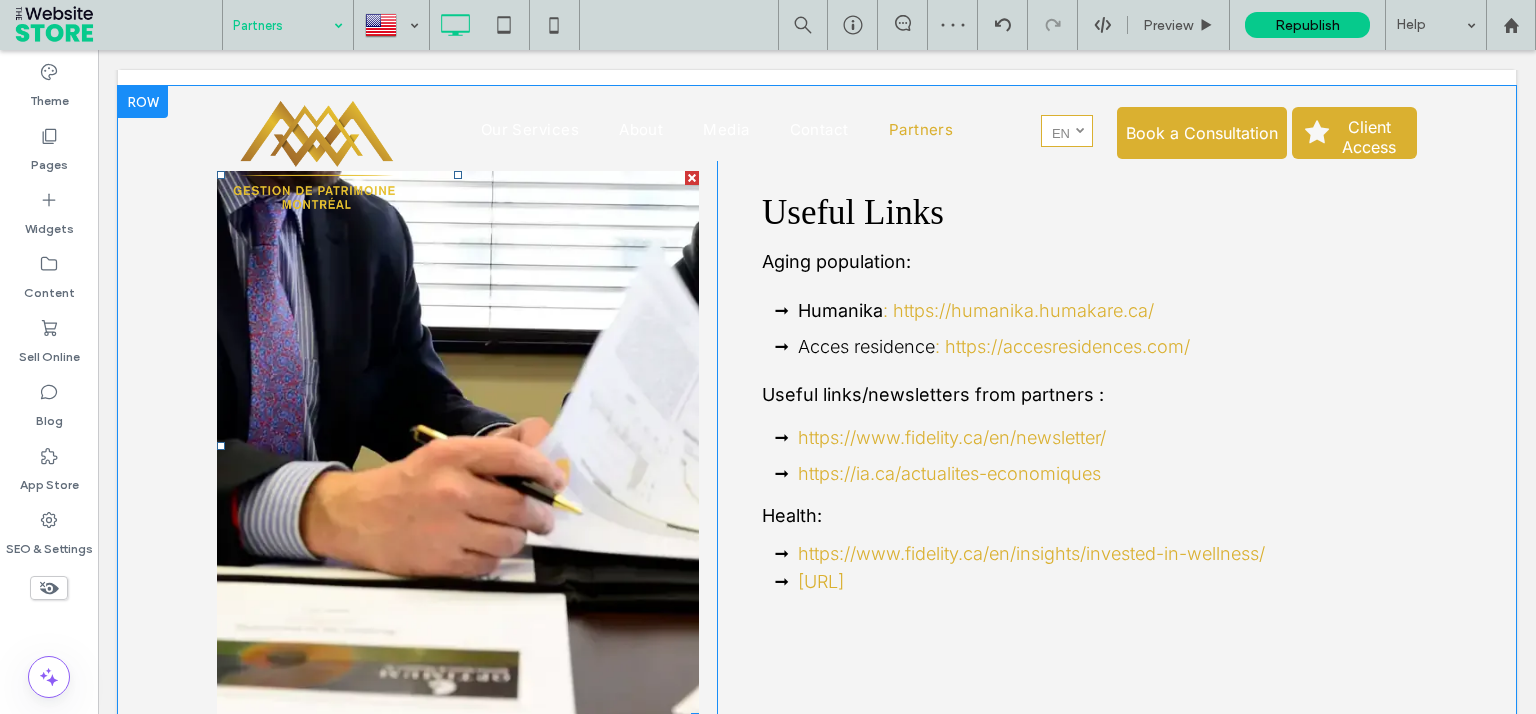 click at bounding box center (458, 446) 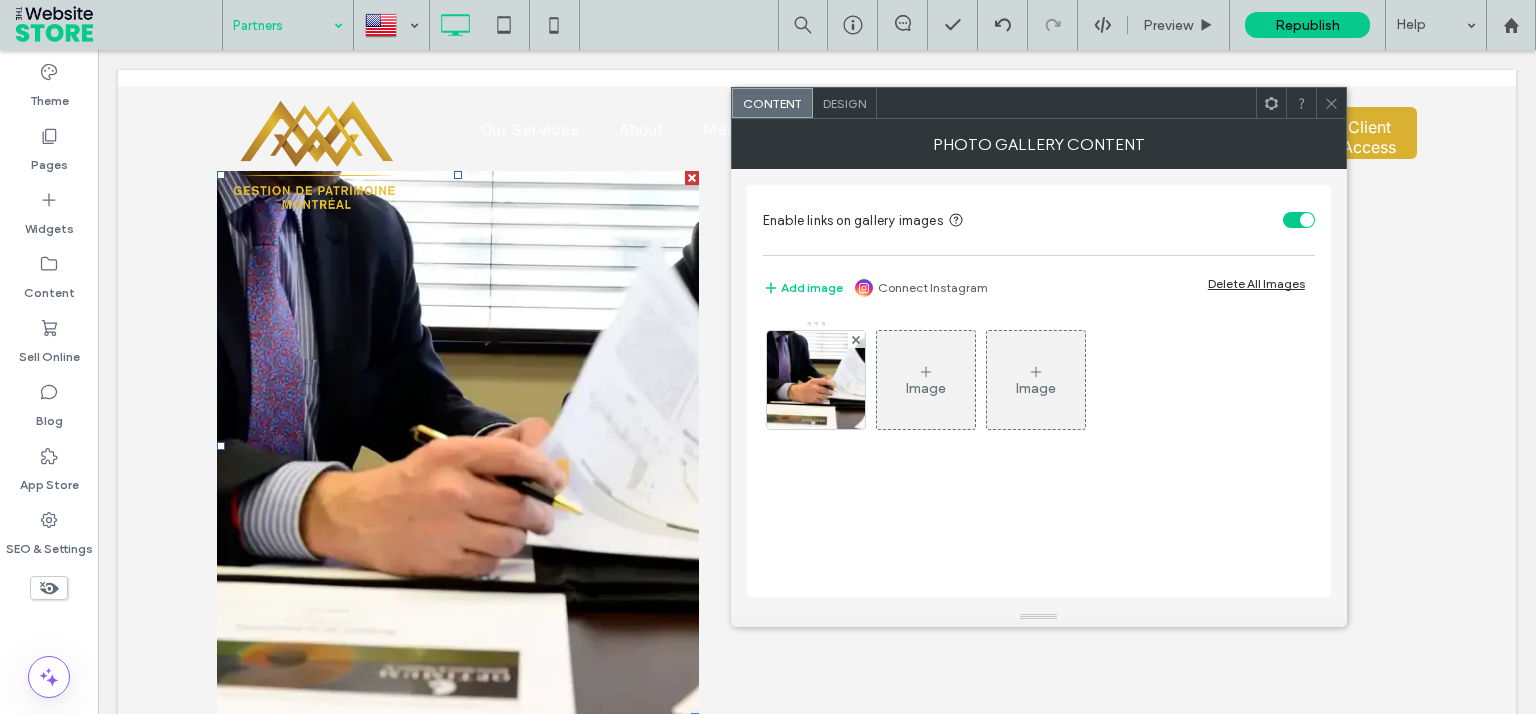 click on "Design" at bounding box center (844, 103) 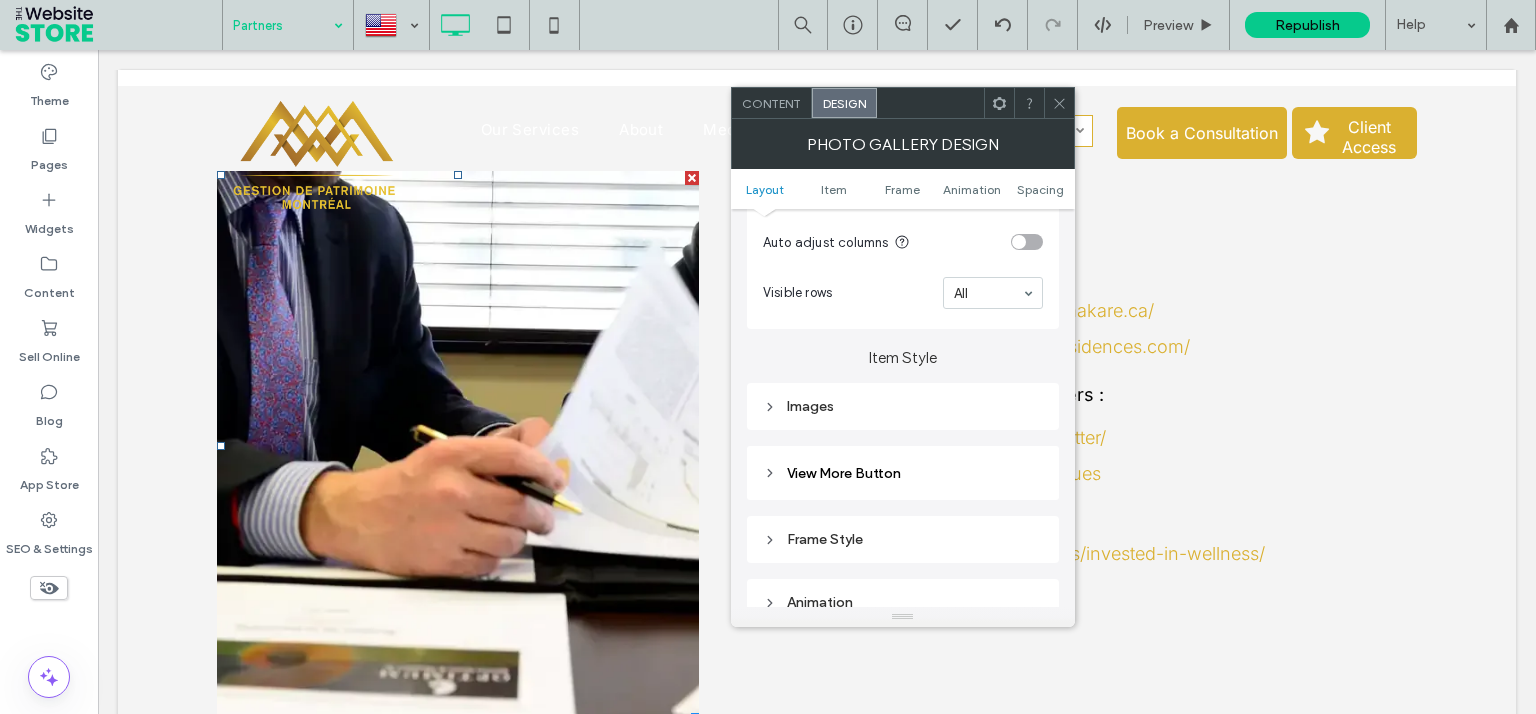 scroll, scrollTop: 720, scrollLeft: 0, axis: vertical 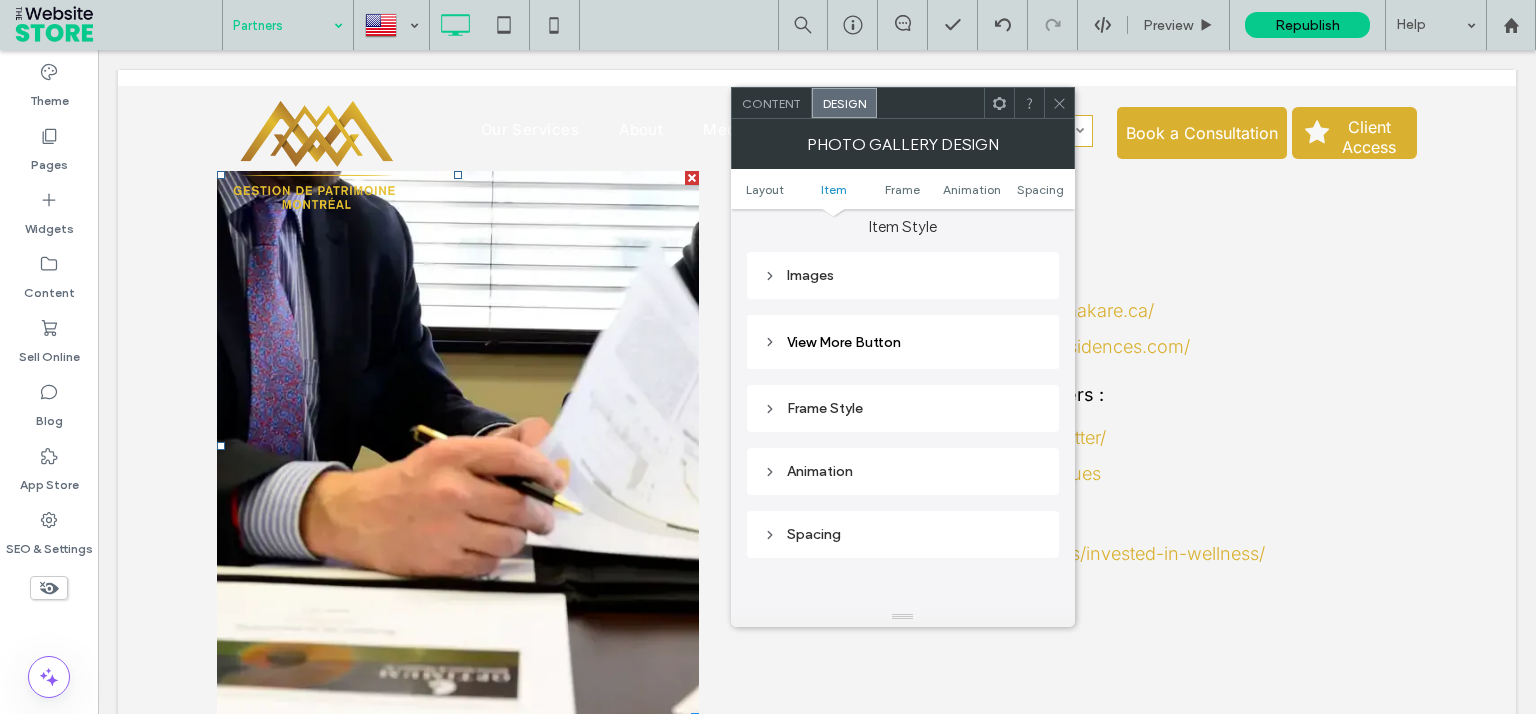 click on "Images" at bounding box center [903, 275] 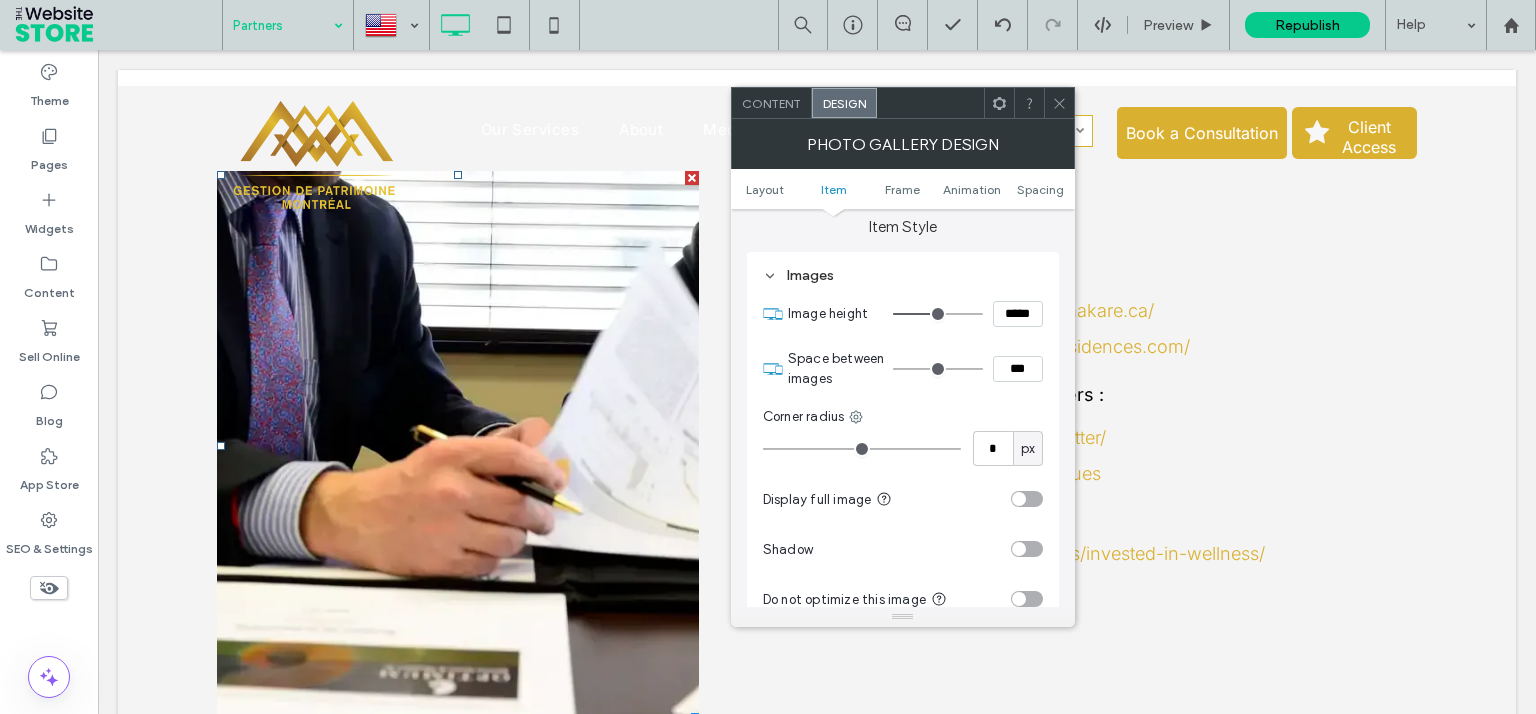 type on "*" 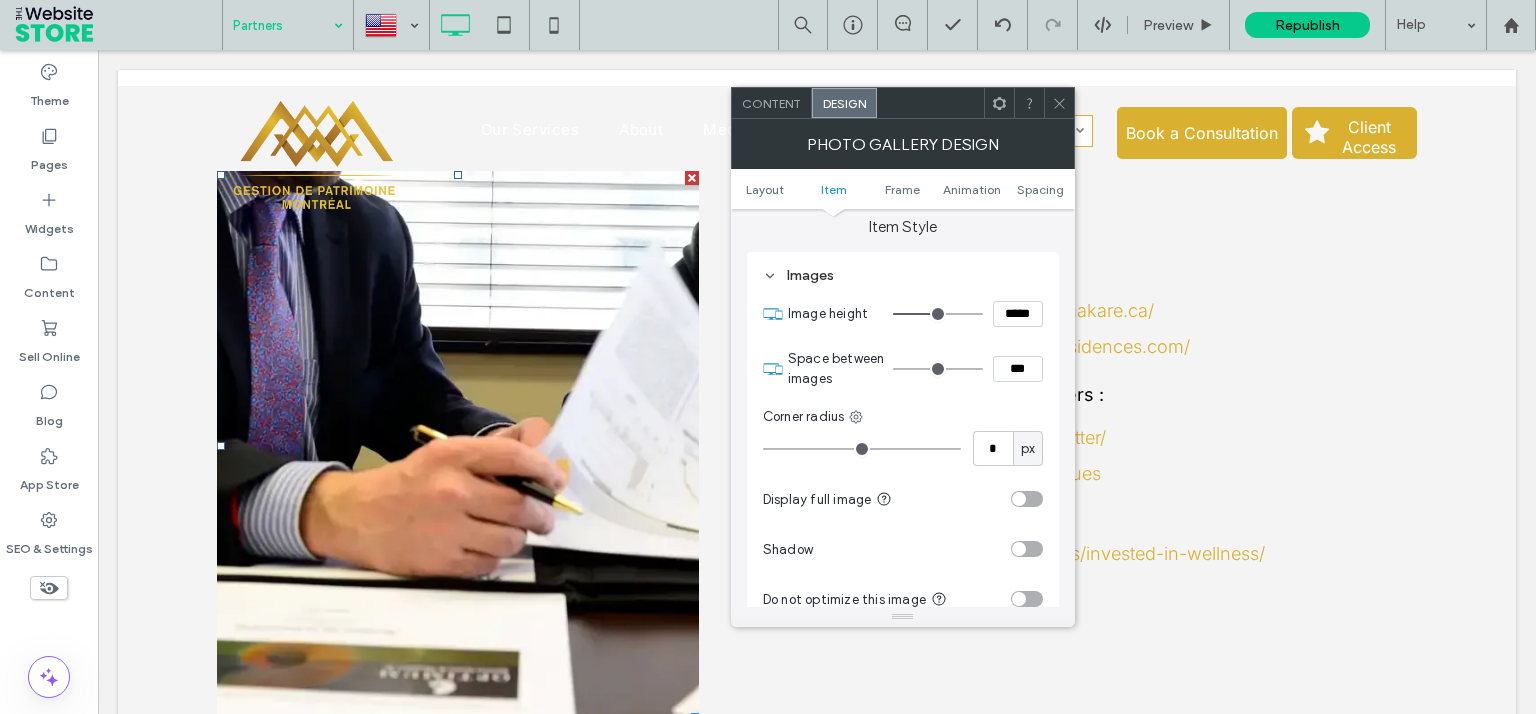 click on "*****" at bounding box center [1018, 314] 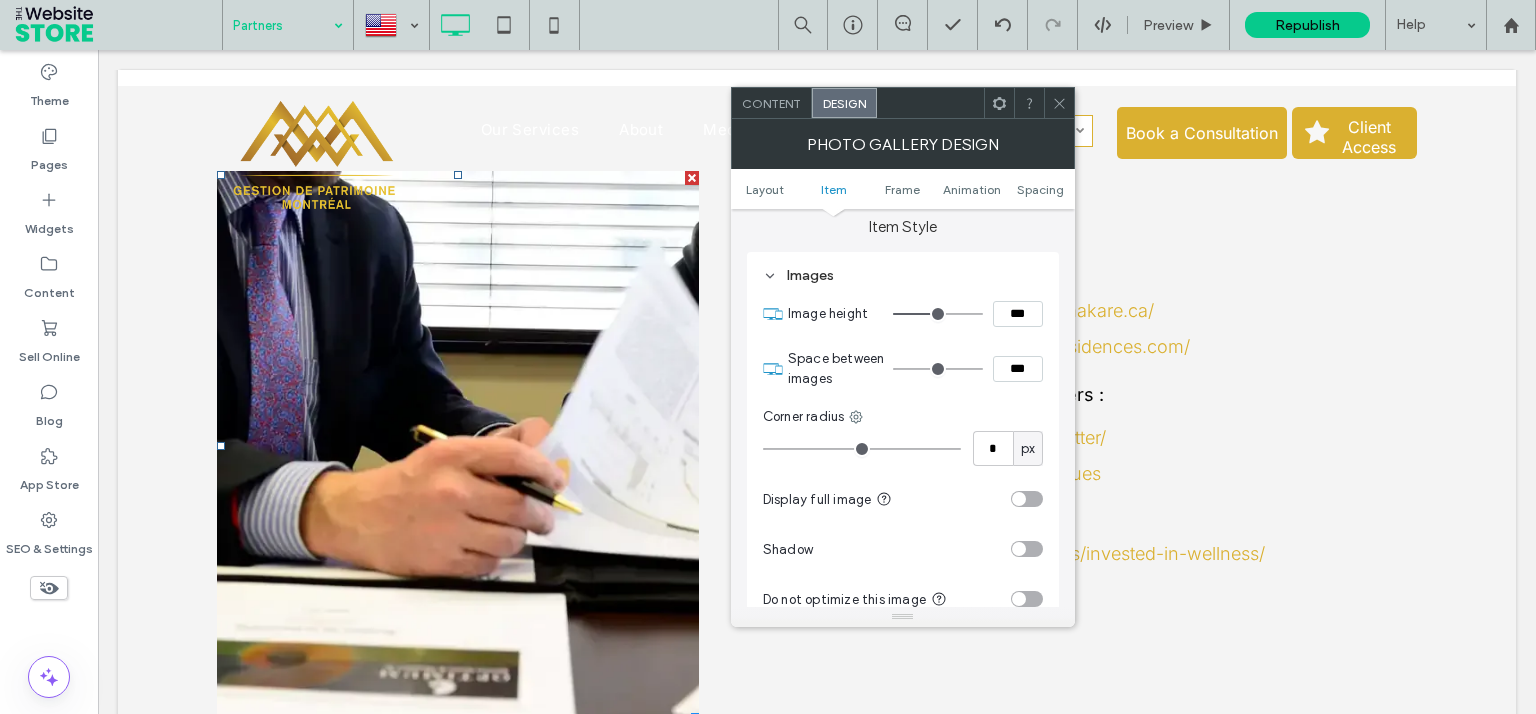 type on "*****" 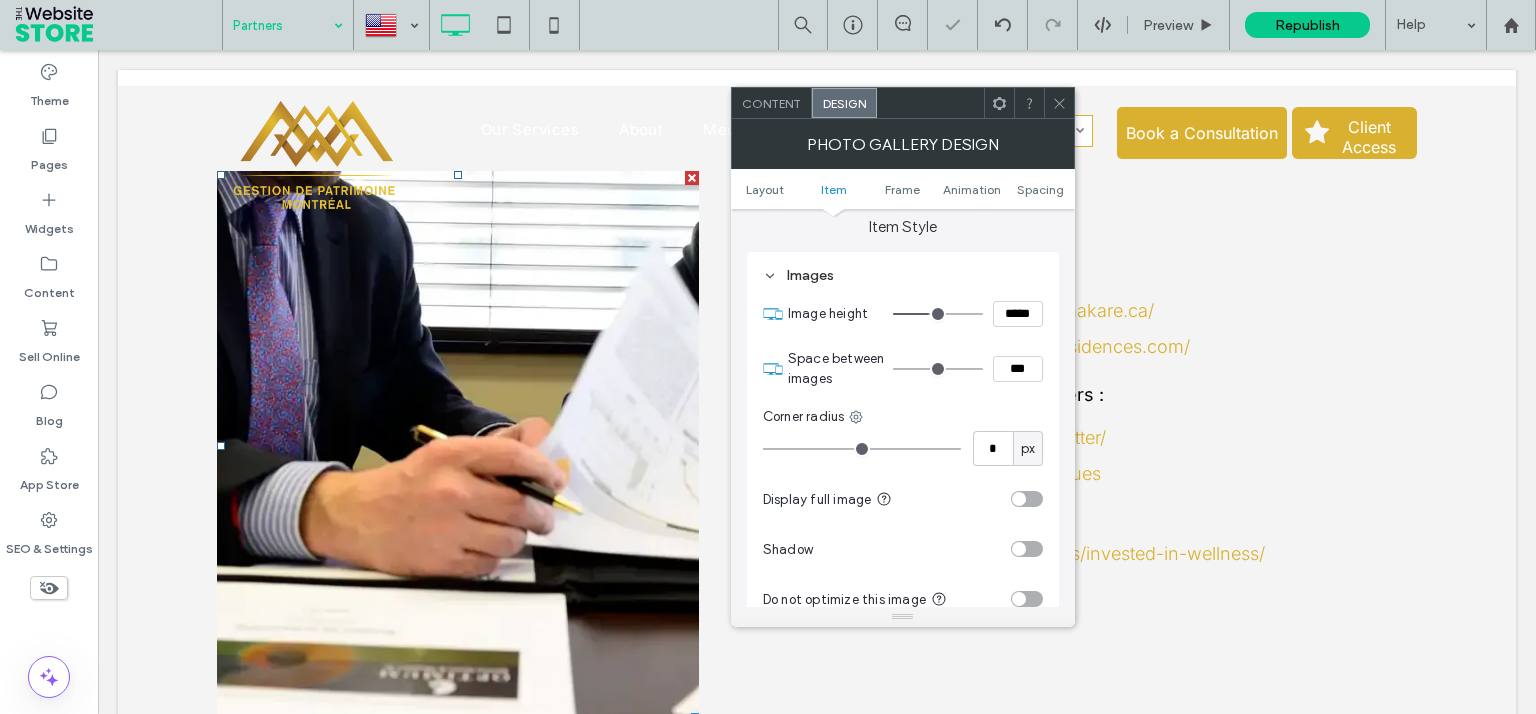 type on "***" 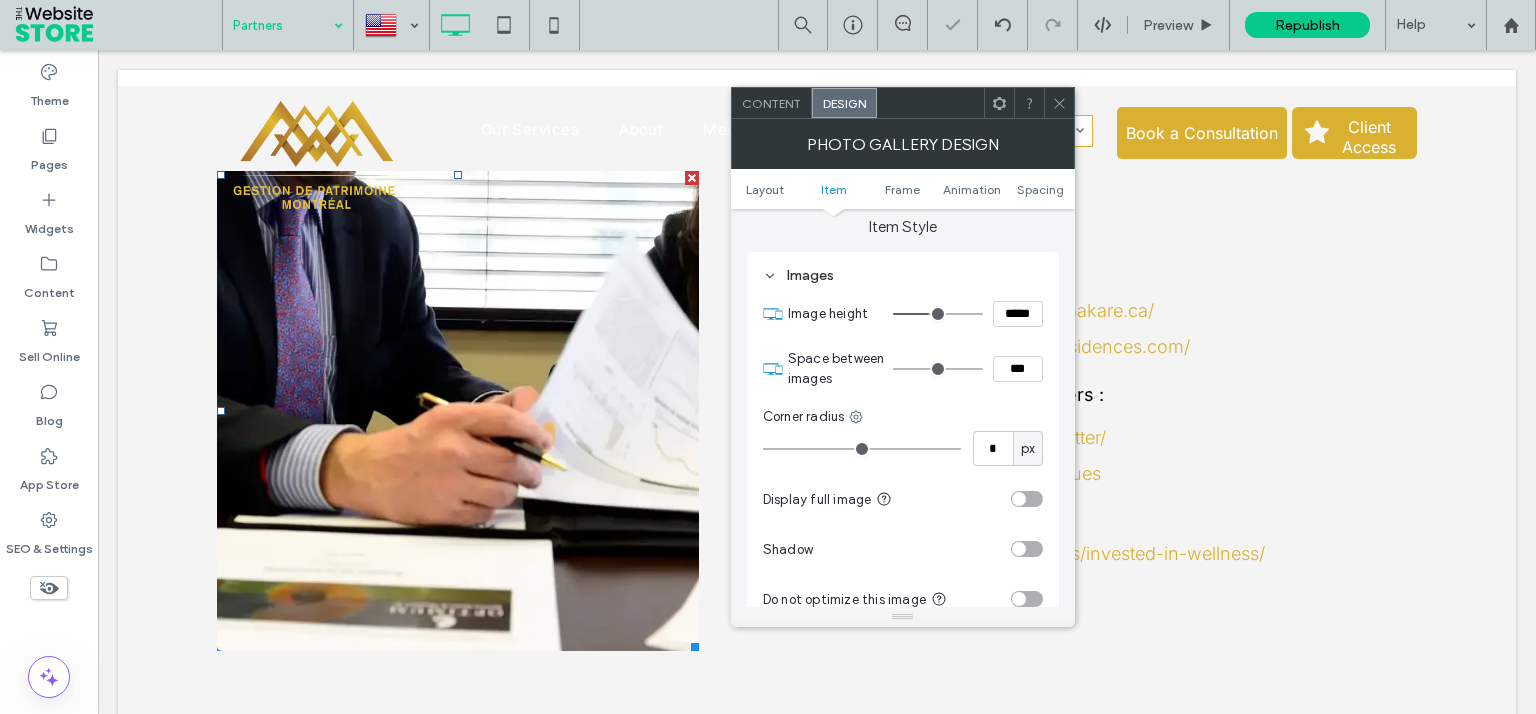 click 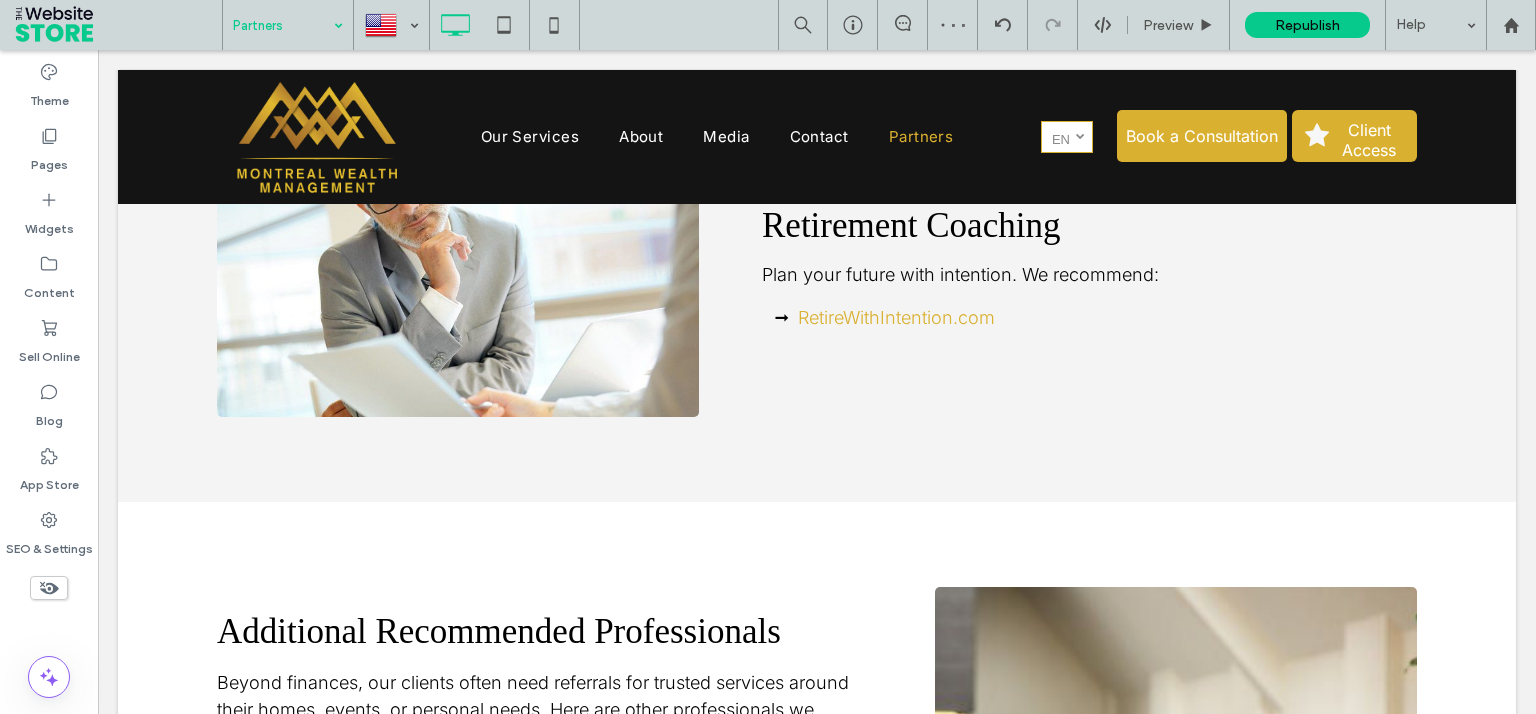 scroll, scrollTop: 2417, scrollLeft: 0, axis: vertical 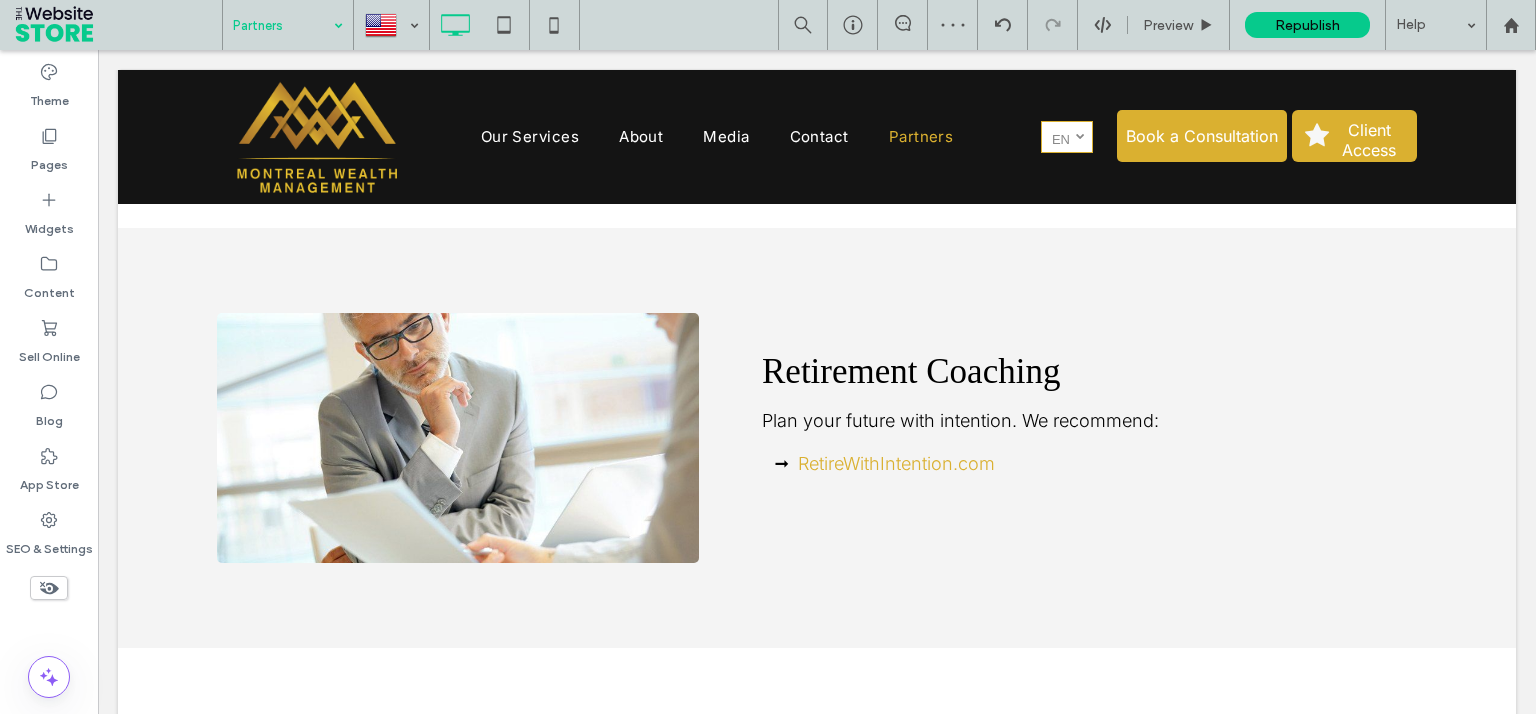 drag, startPoint x: 1532, startPoint y: 442, endPoint x: 1408, endPoint y: 76, distance: 386.435 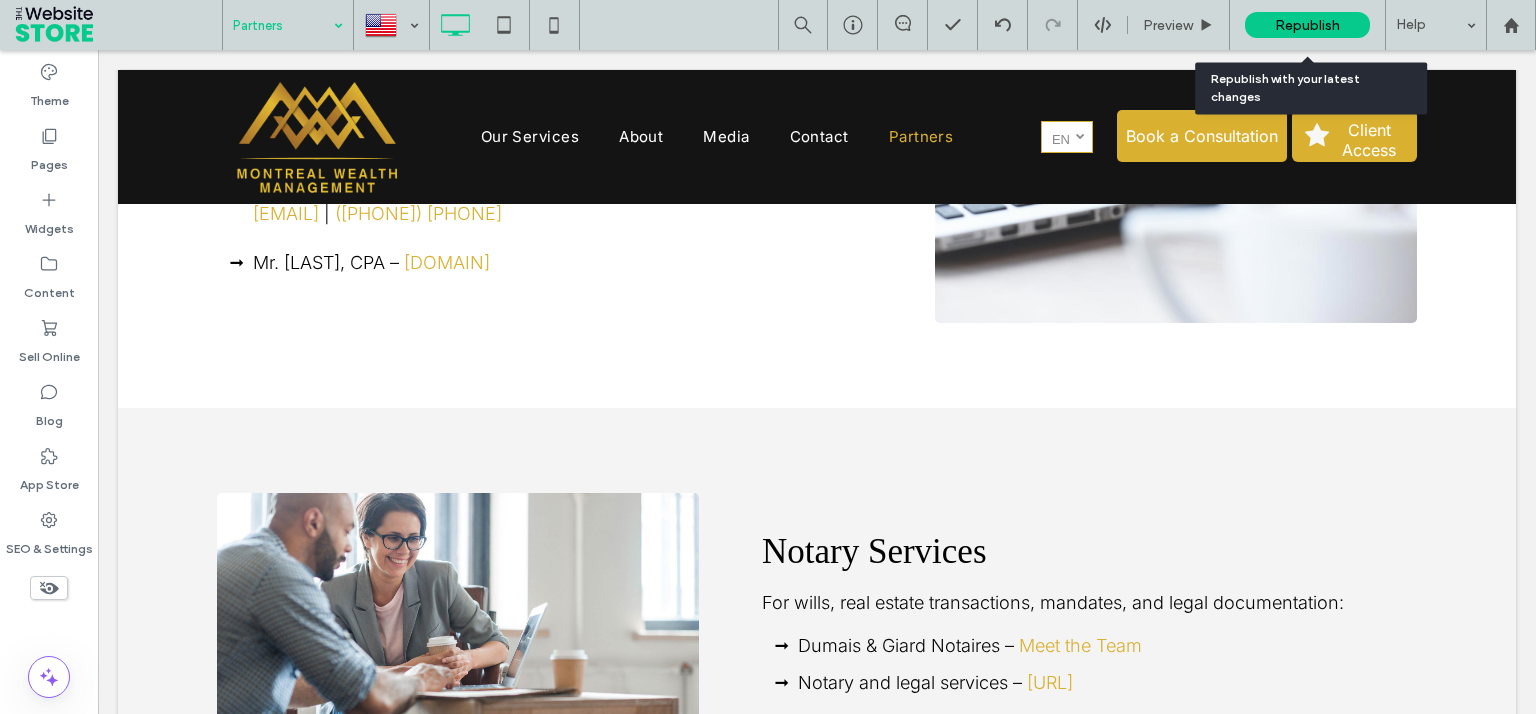 click on "Republish" at bounding box center (1307, 25) 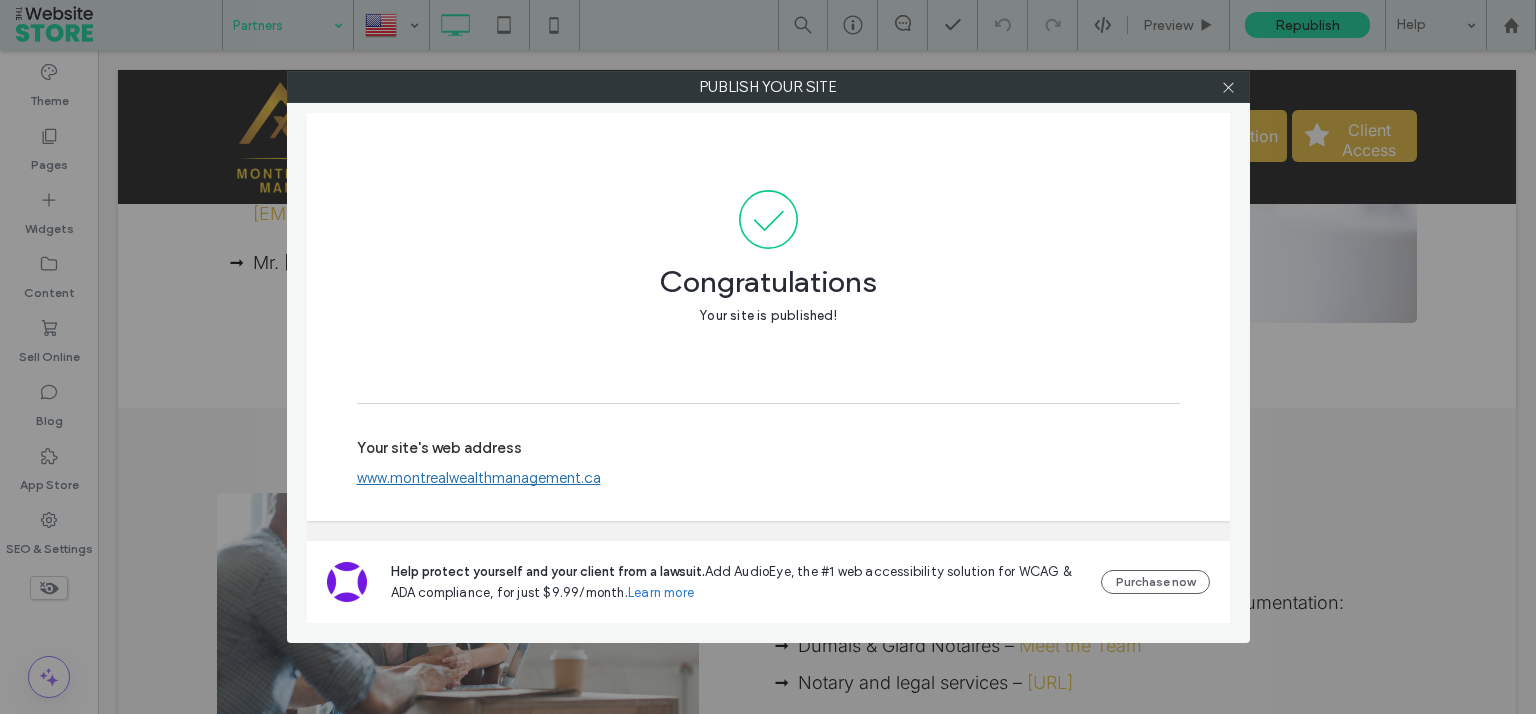 drag, startPoint x: 653, startPoint y: 477, endPoint x: 381, endPoint y: 474, distance: 272.01654 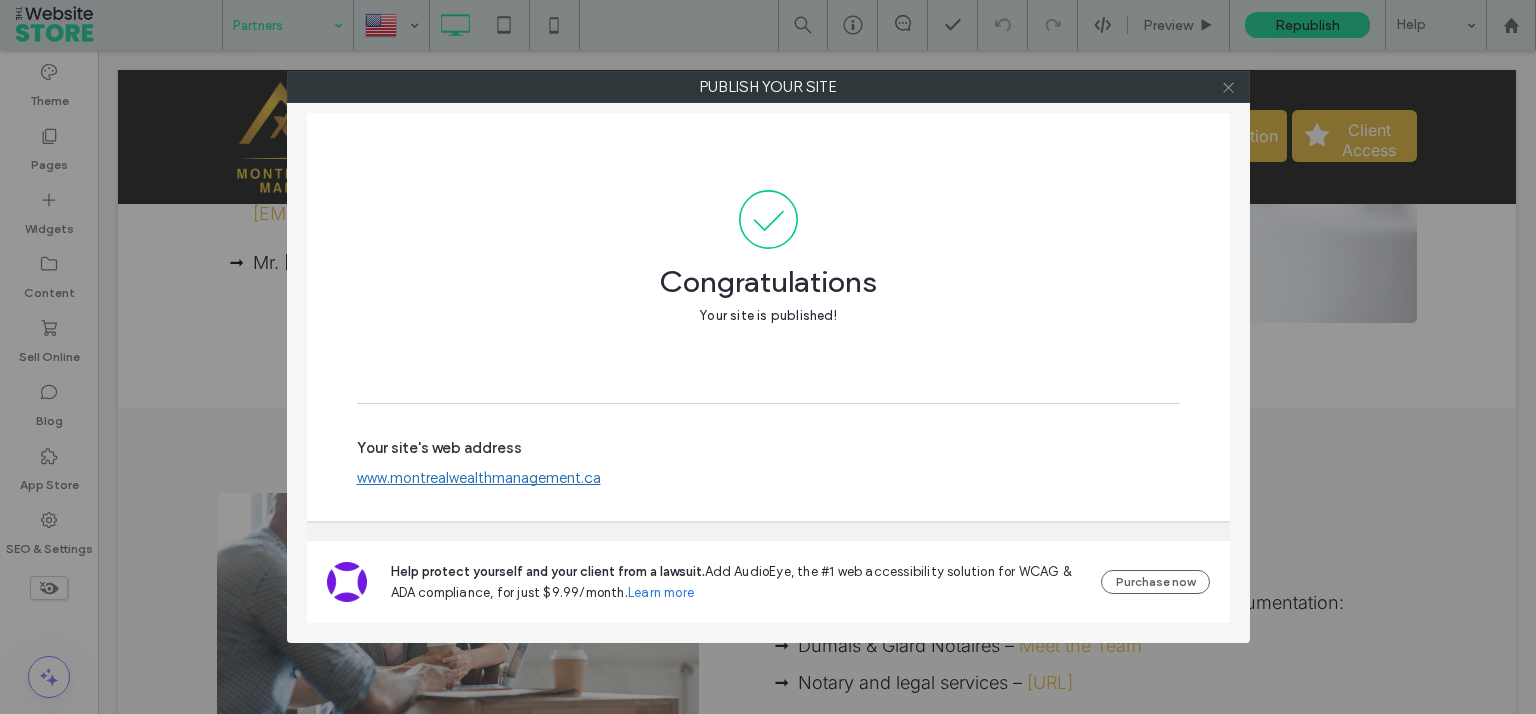 click 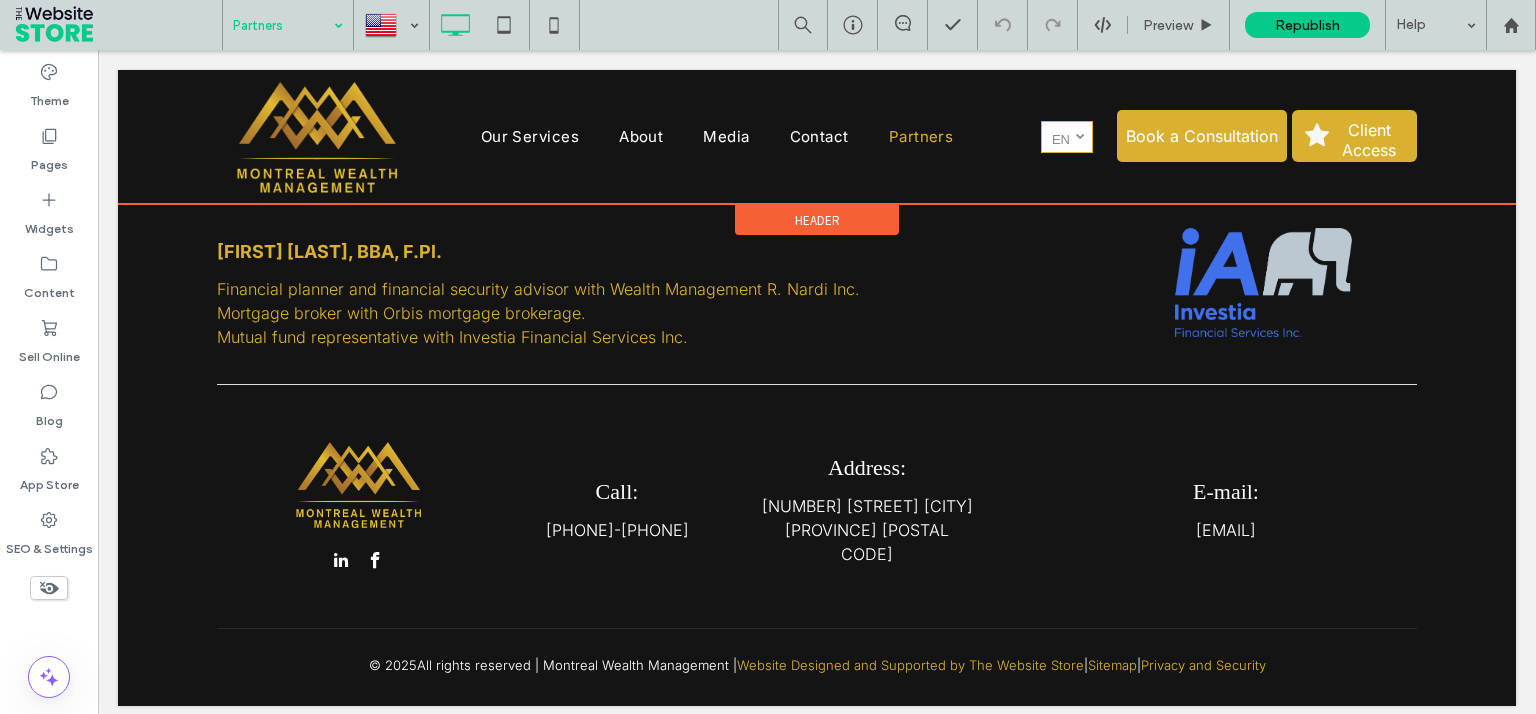 scroll, scrollTop: 6147, scrollLeft: 0, axis: vertical 